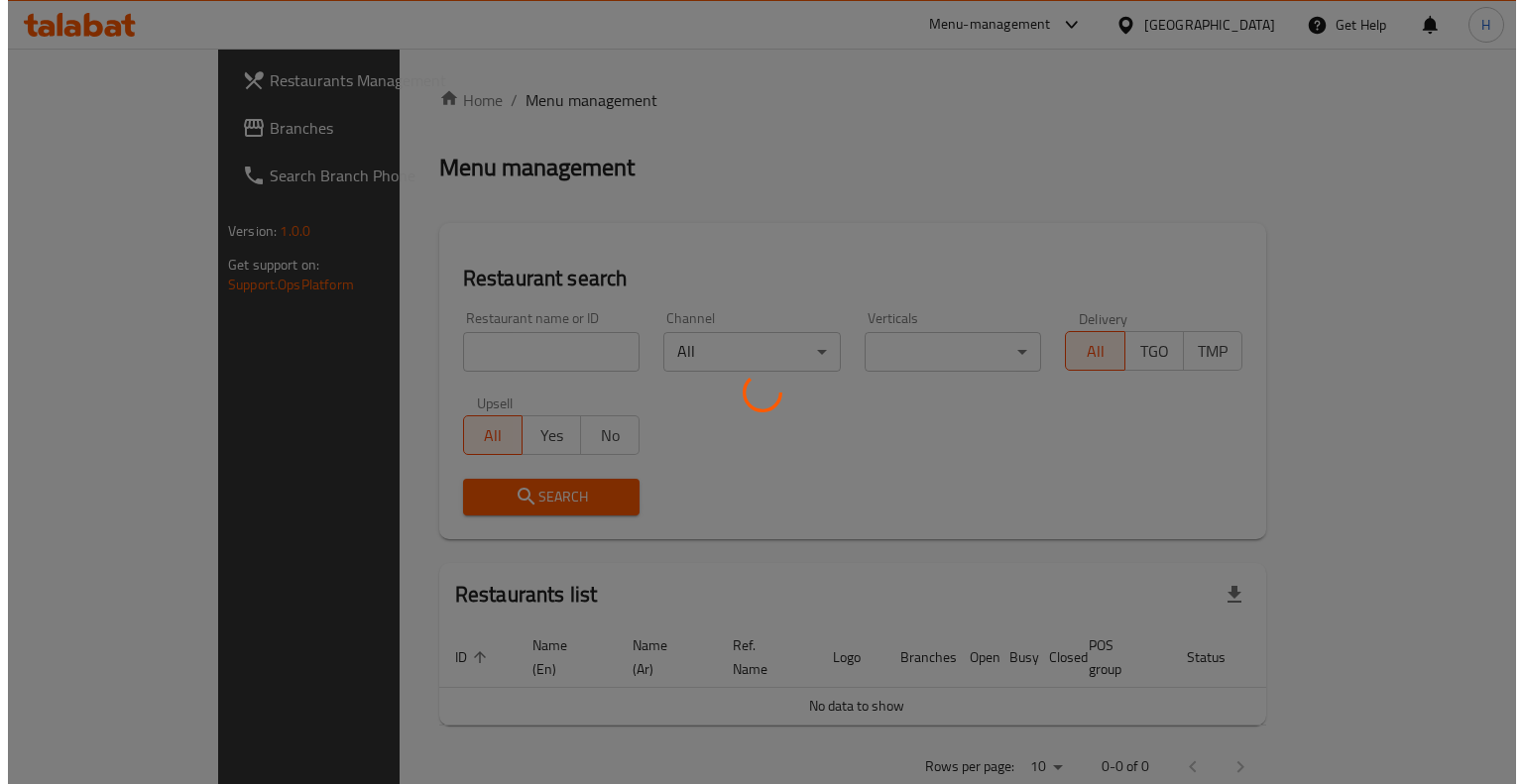 scroll, scrollTop: 0, scrollLeft: 0, axis: both 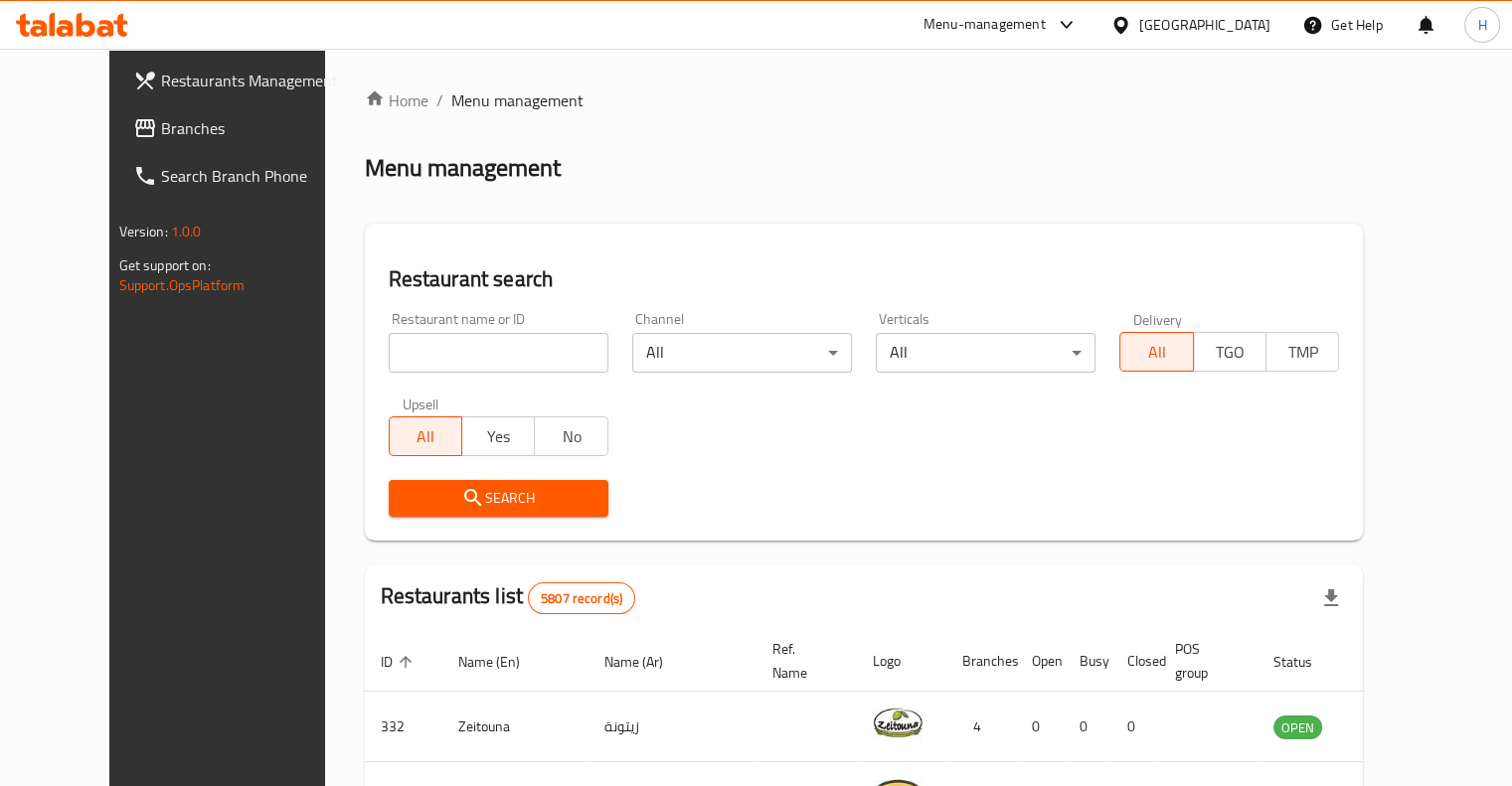 click at bounding box center (498, 353) 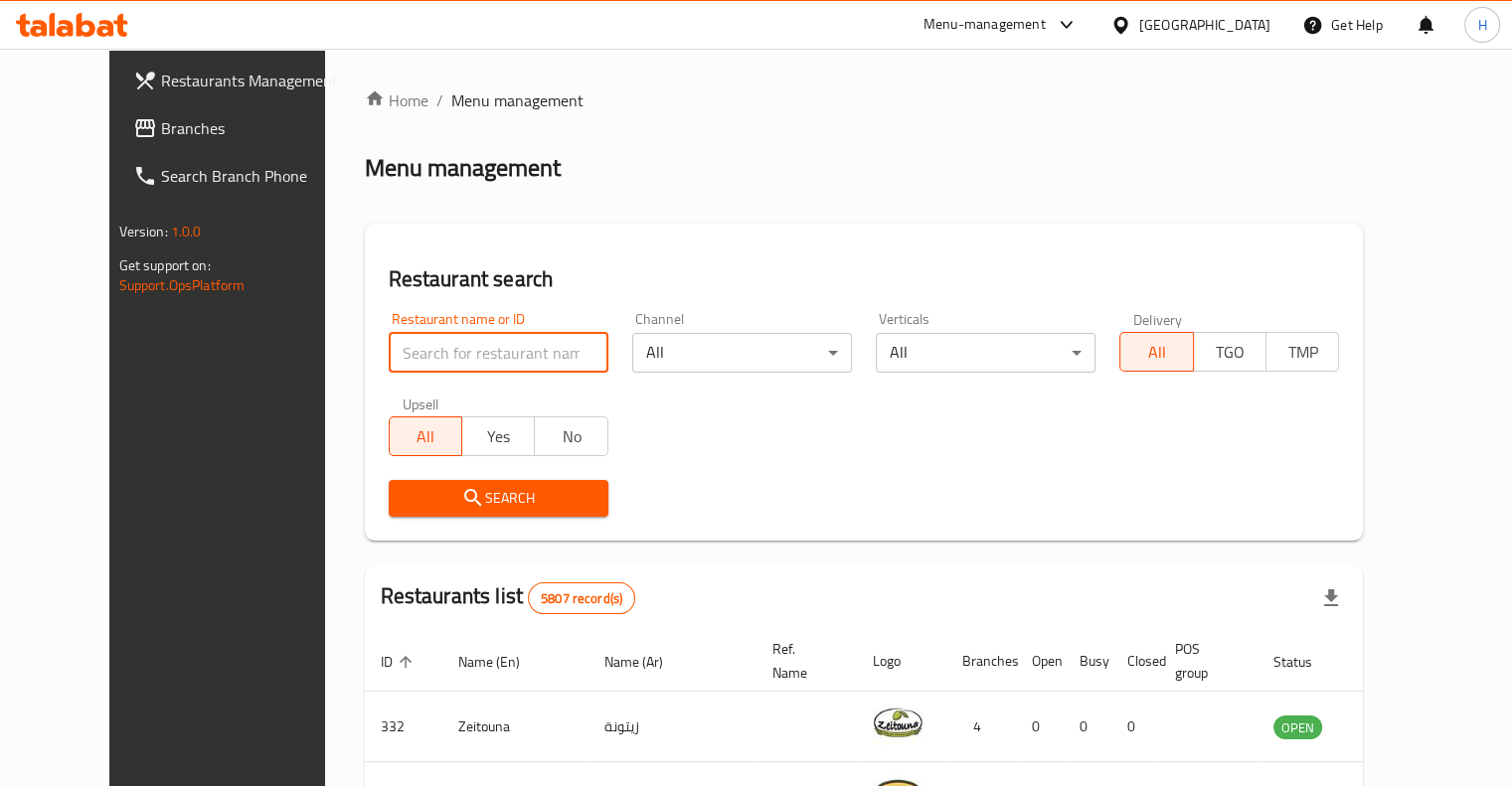 click at bounding box center [498, 353] 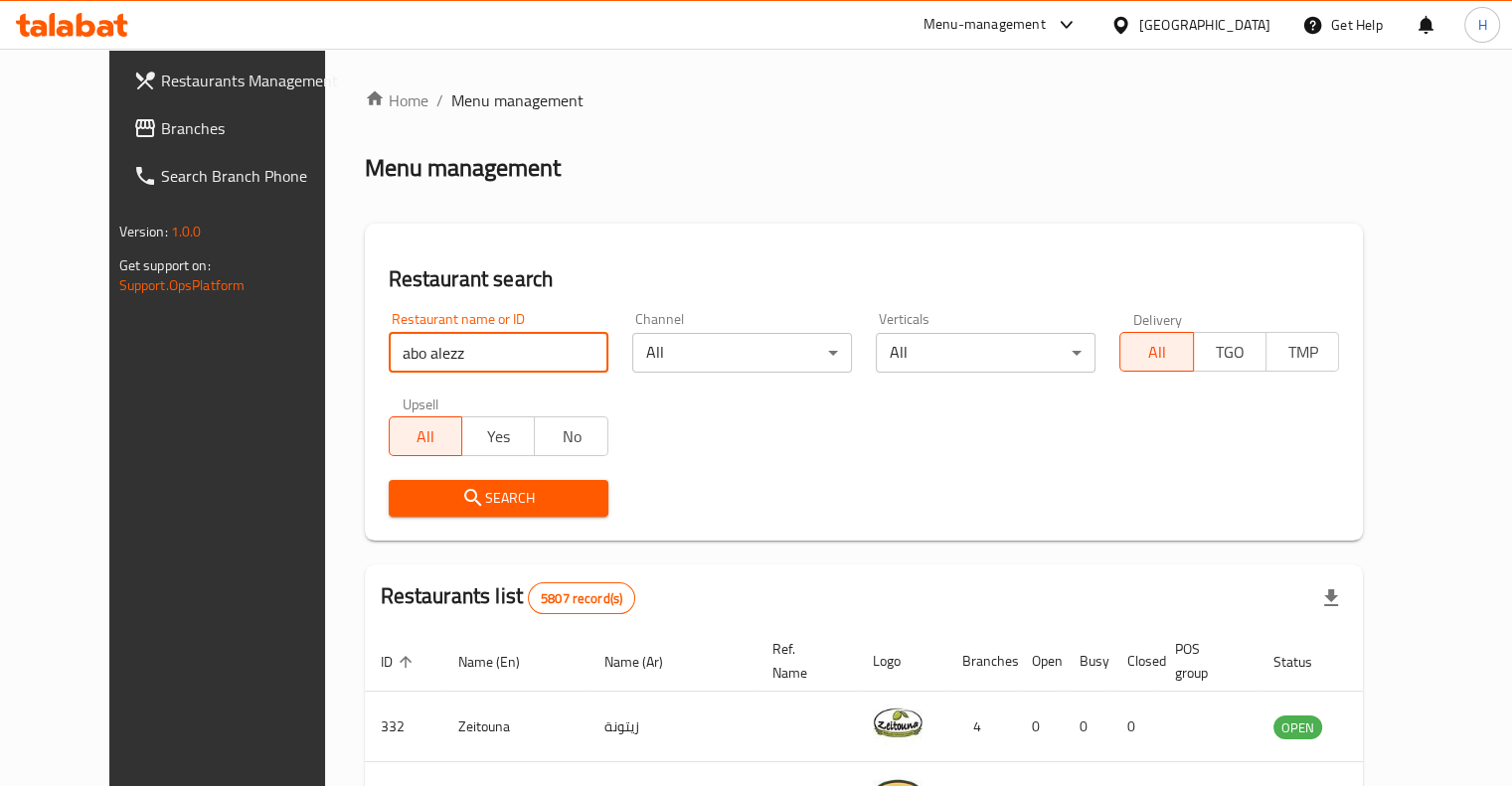 type on "abo alezz" 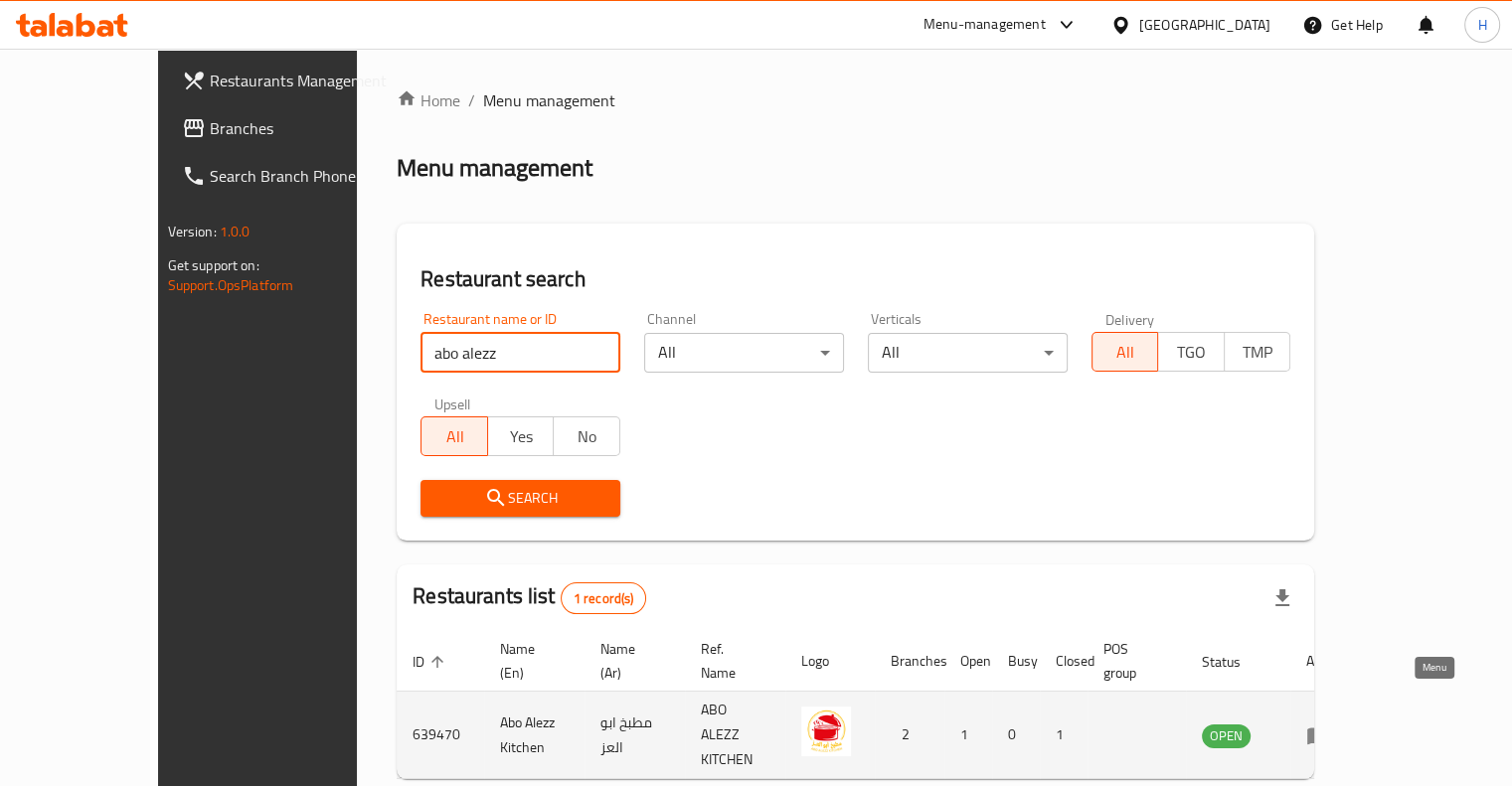 click 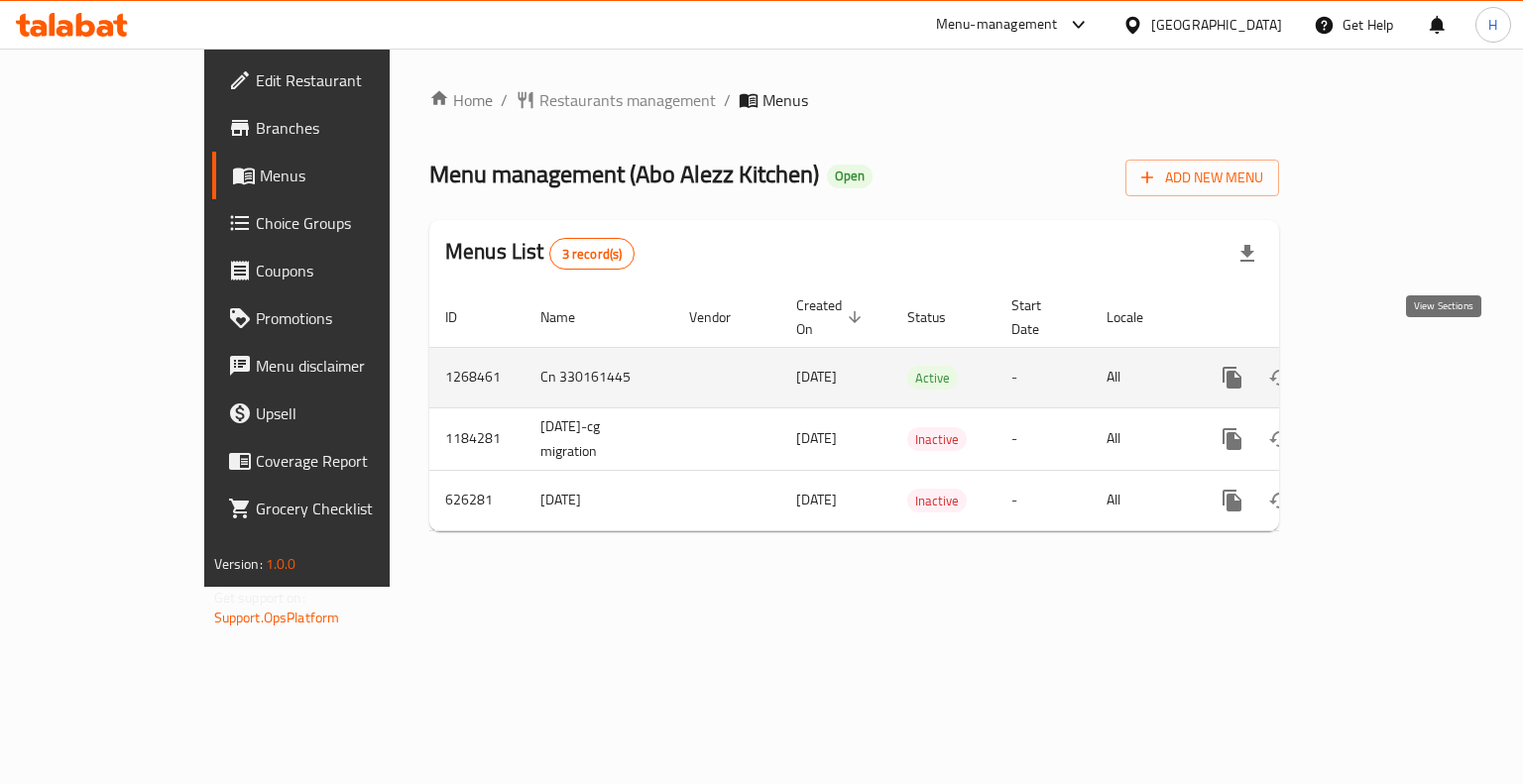 click 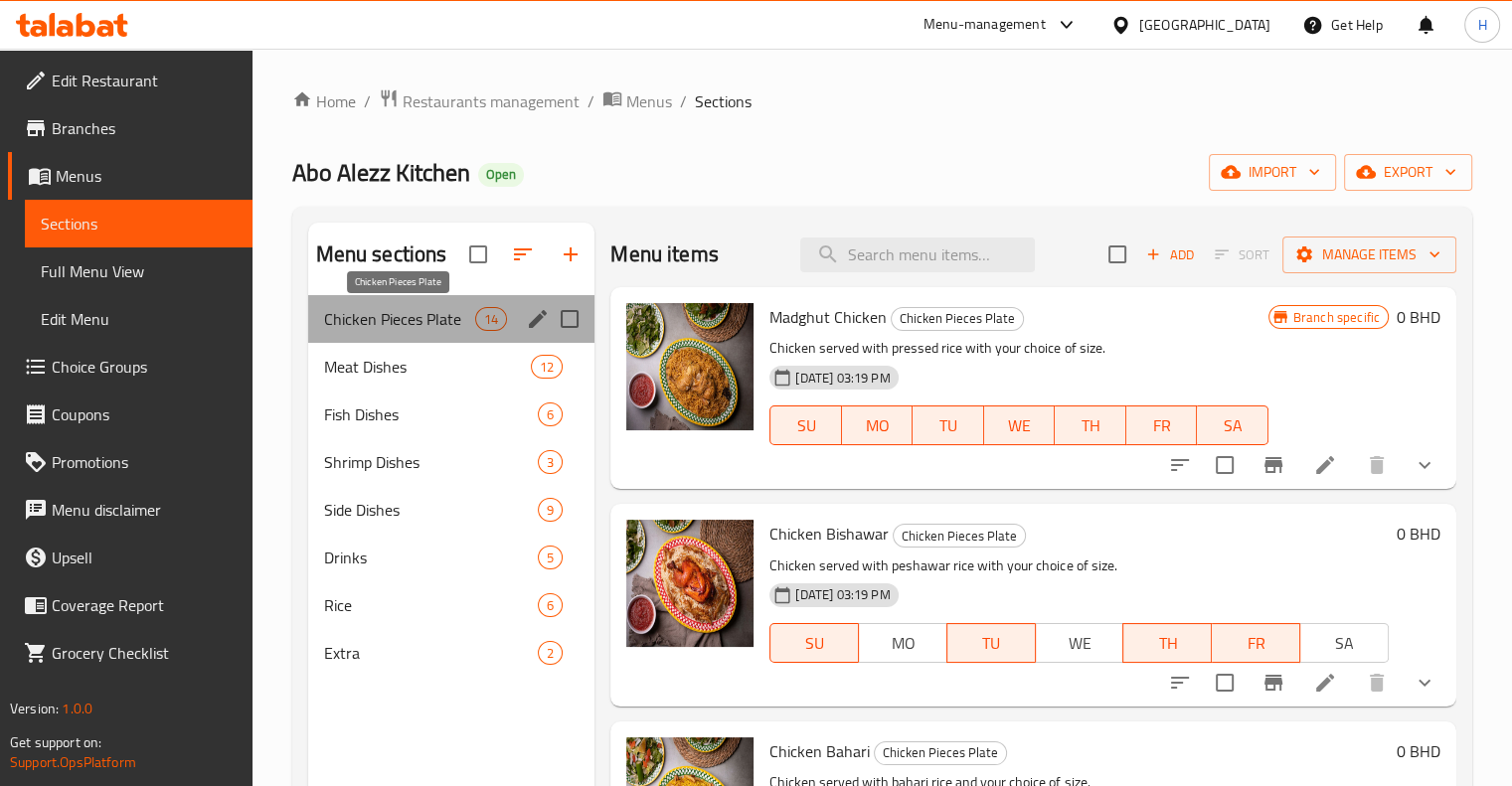 click on "Chicken Pieces Plate" at bounding box center (400, 319) 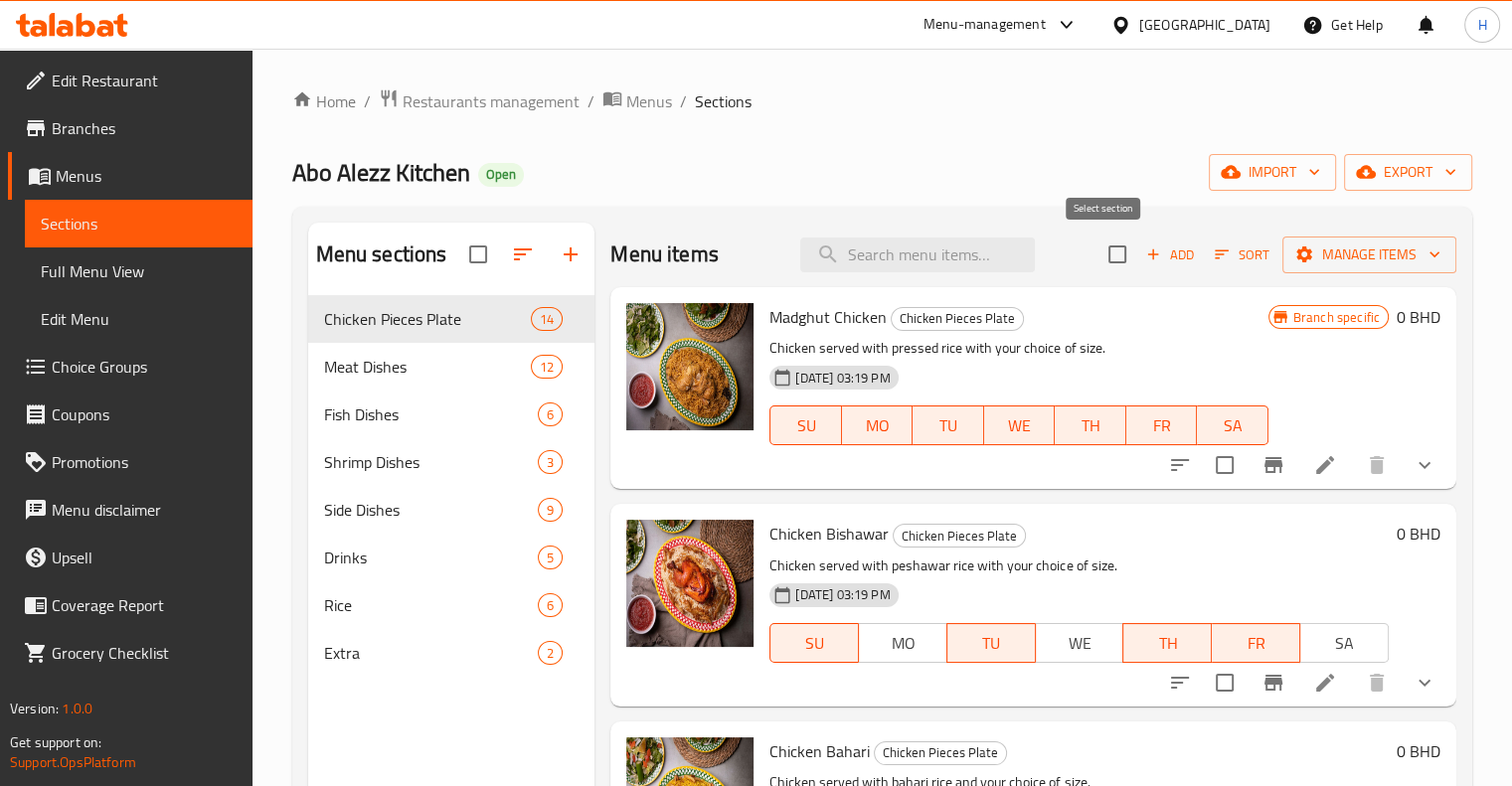 click at bounding box center (1117, 254) 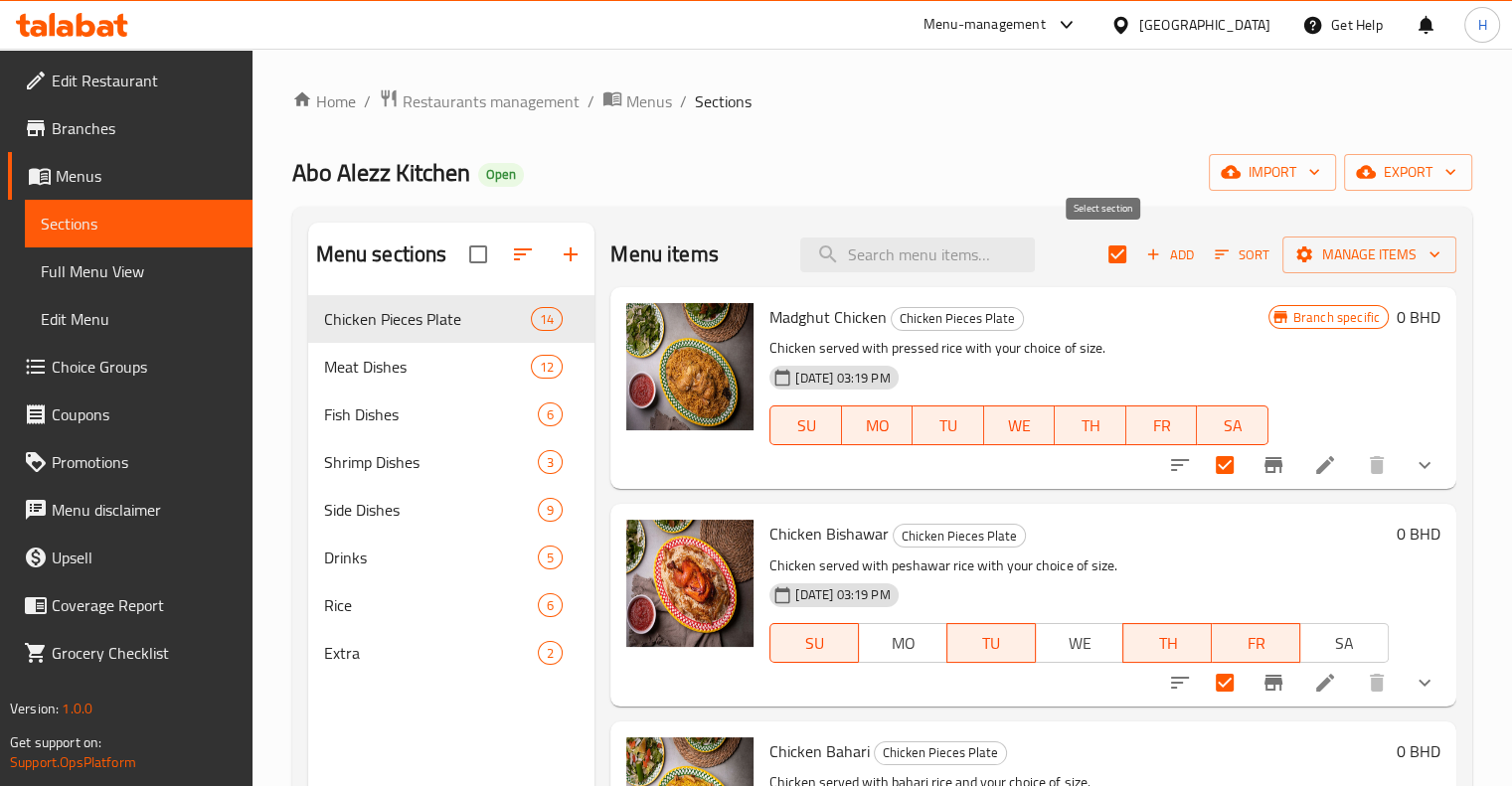 checkbox on "true" 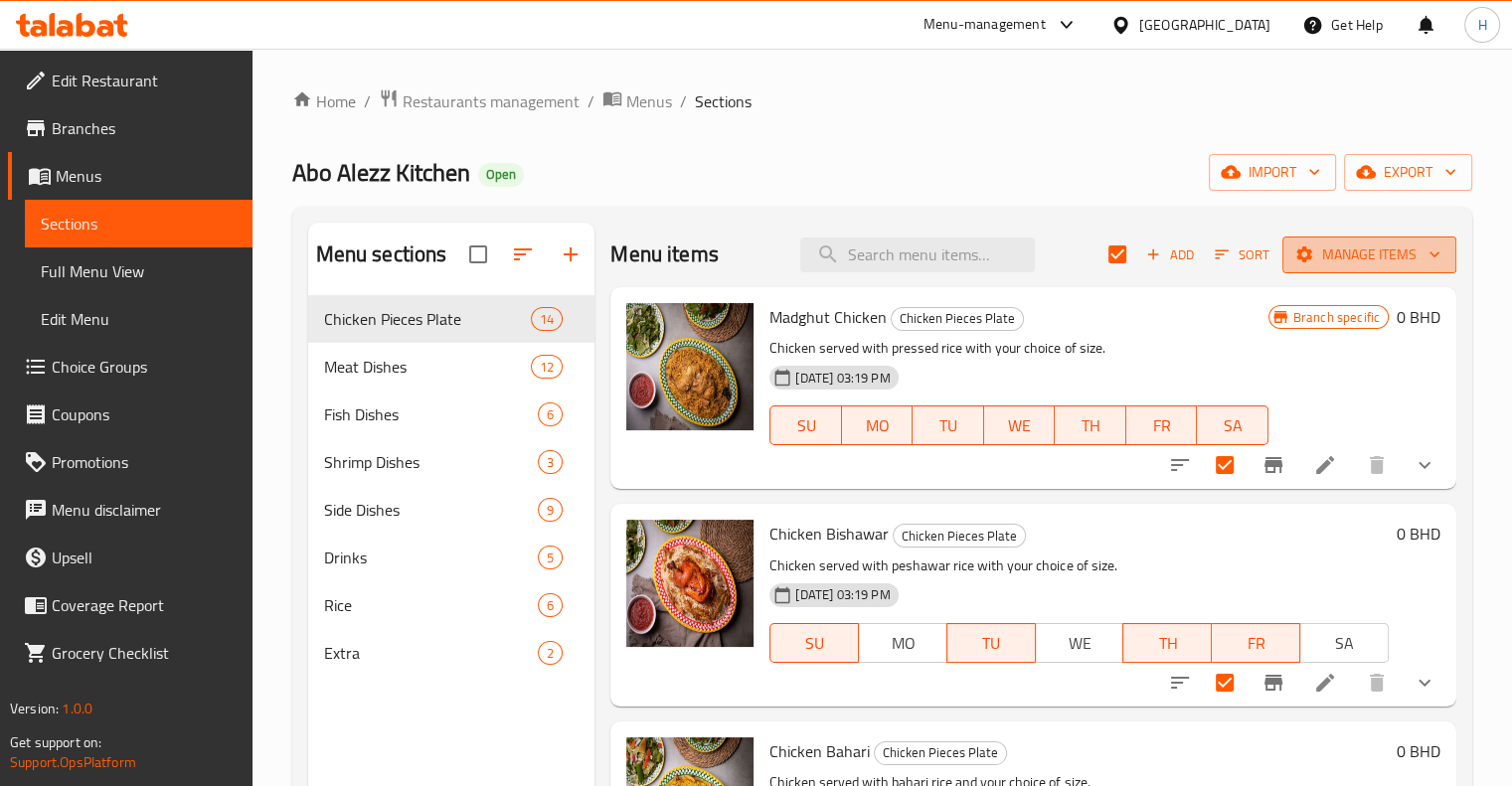 click on "Manage items" at bounding box center (1369, 254) 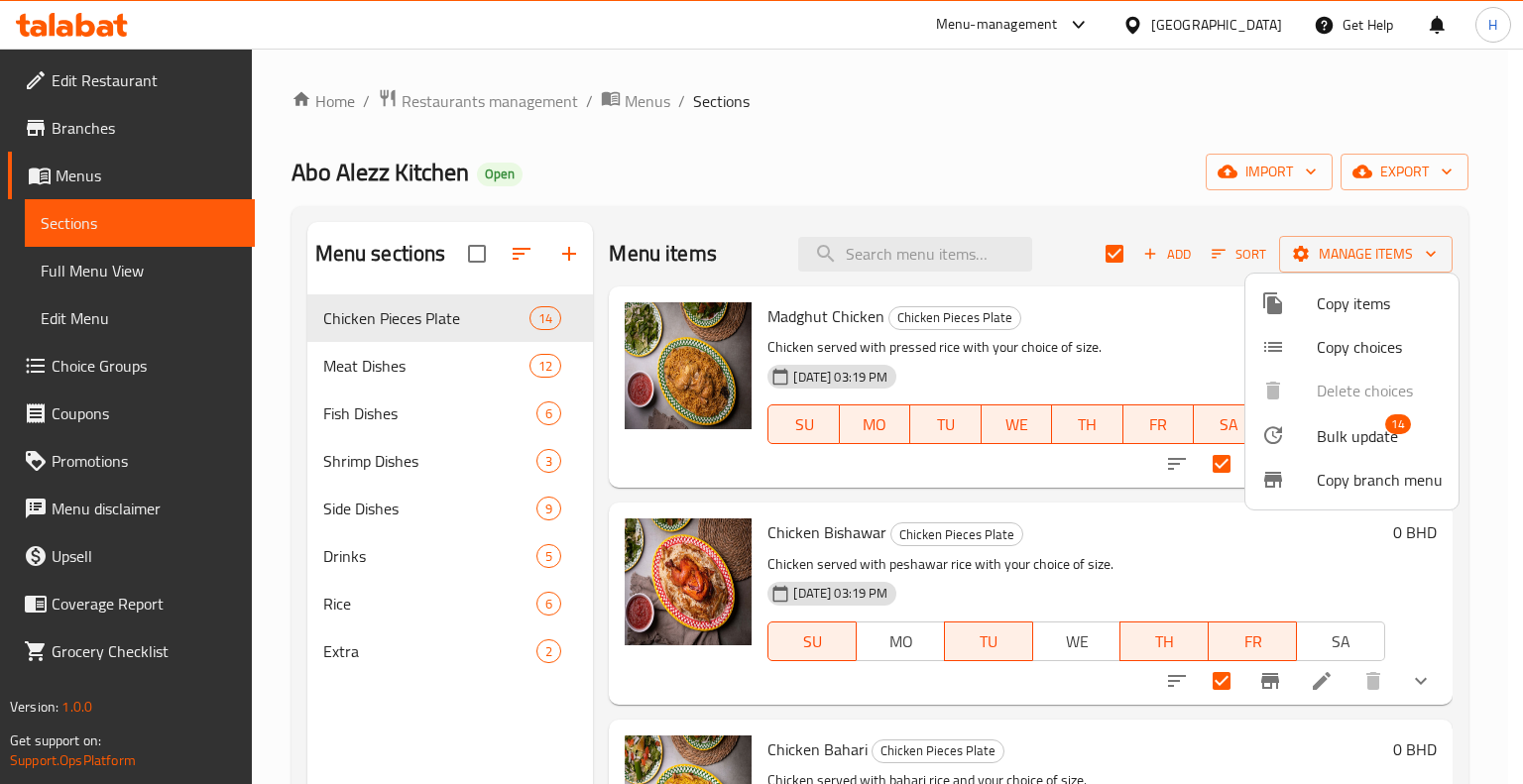 click on "Bulk update" at bounding box center (1357, 436) 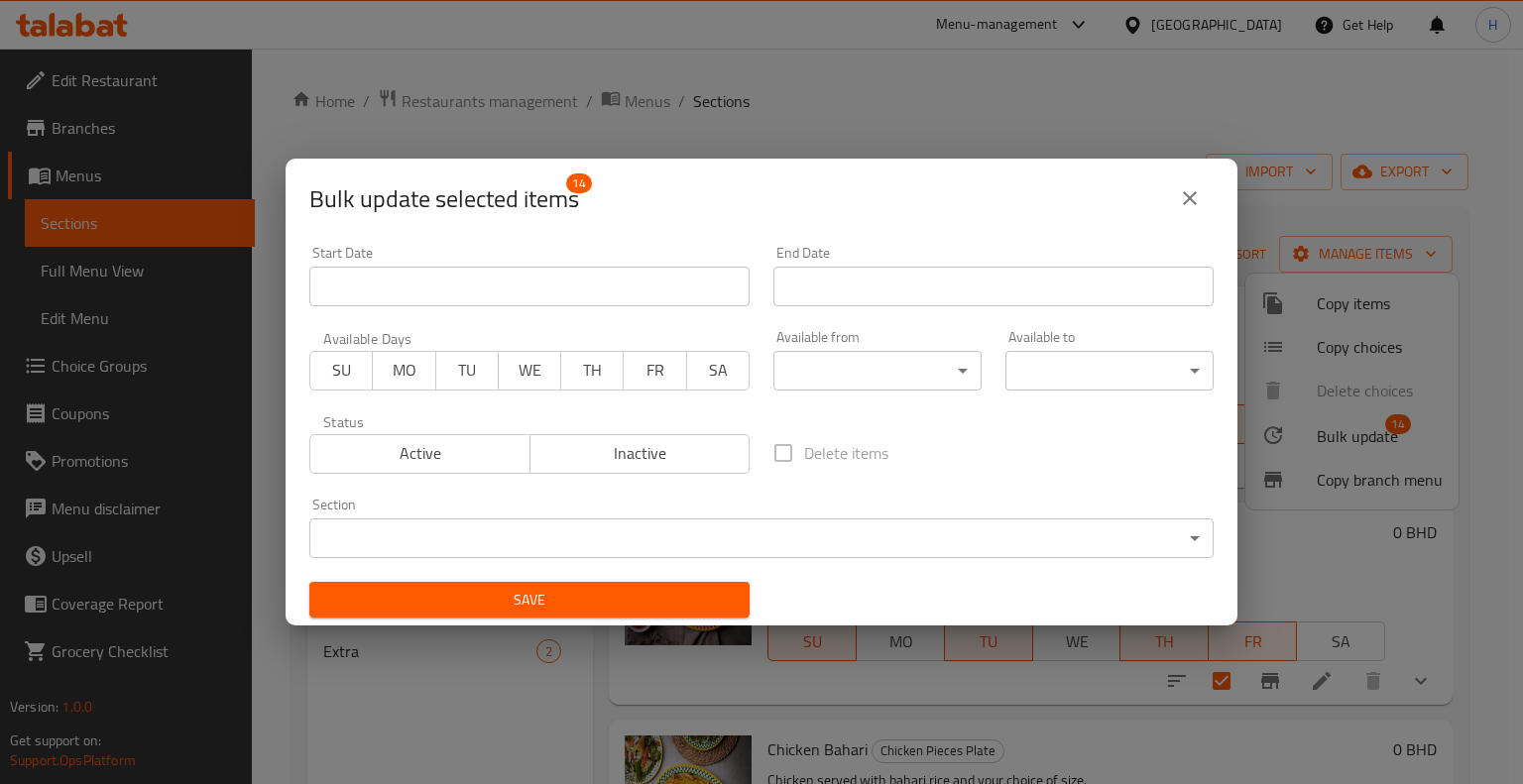 click on "SU" at bounding box center [341, 370] 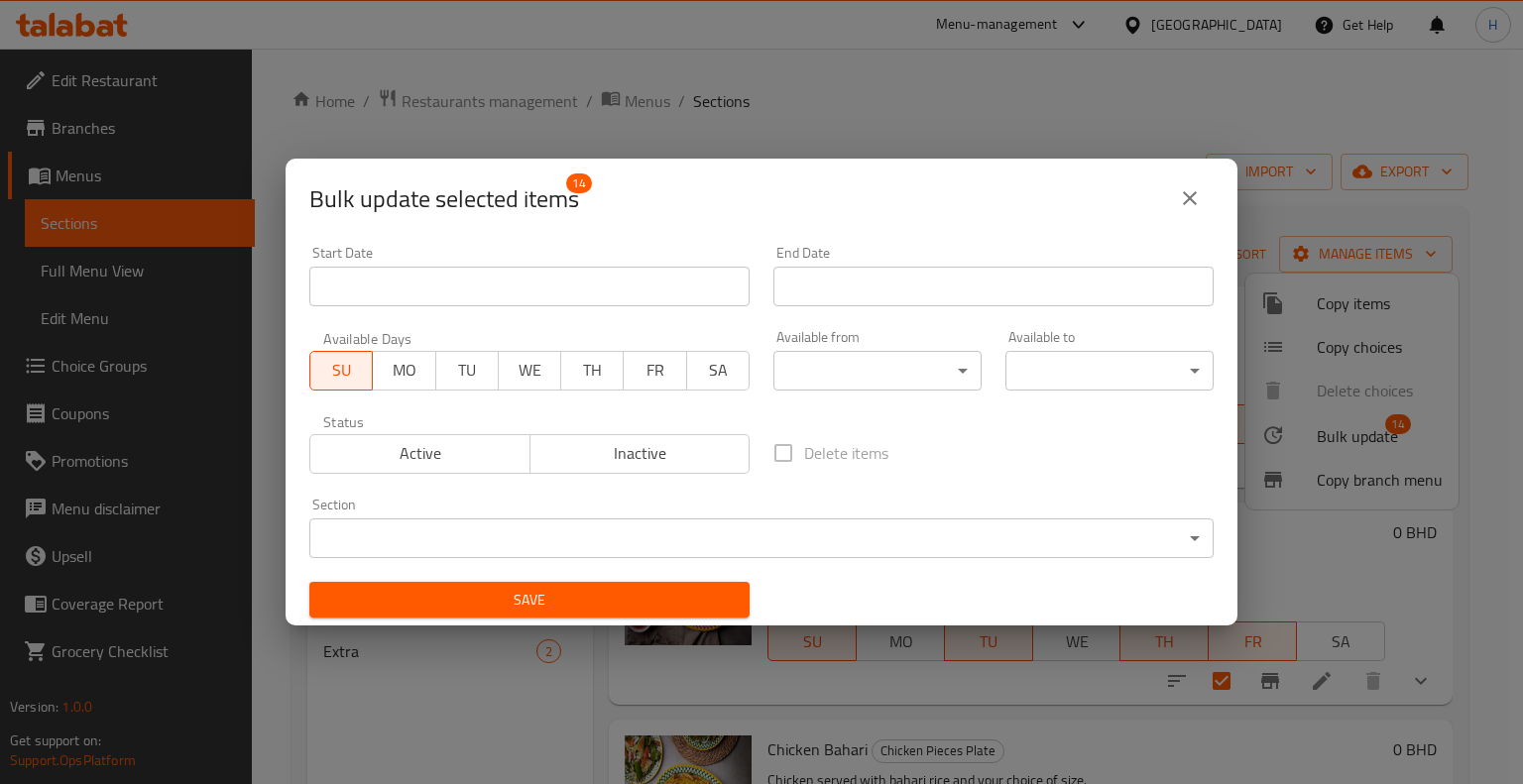 click on "MO" at bounding box center [404, 370] 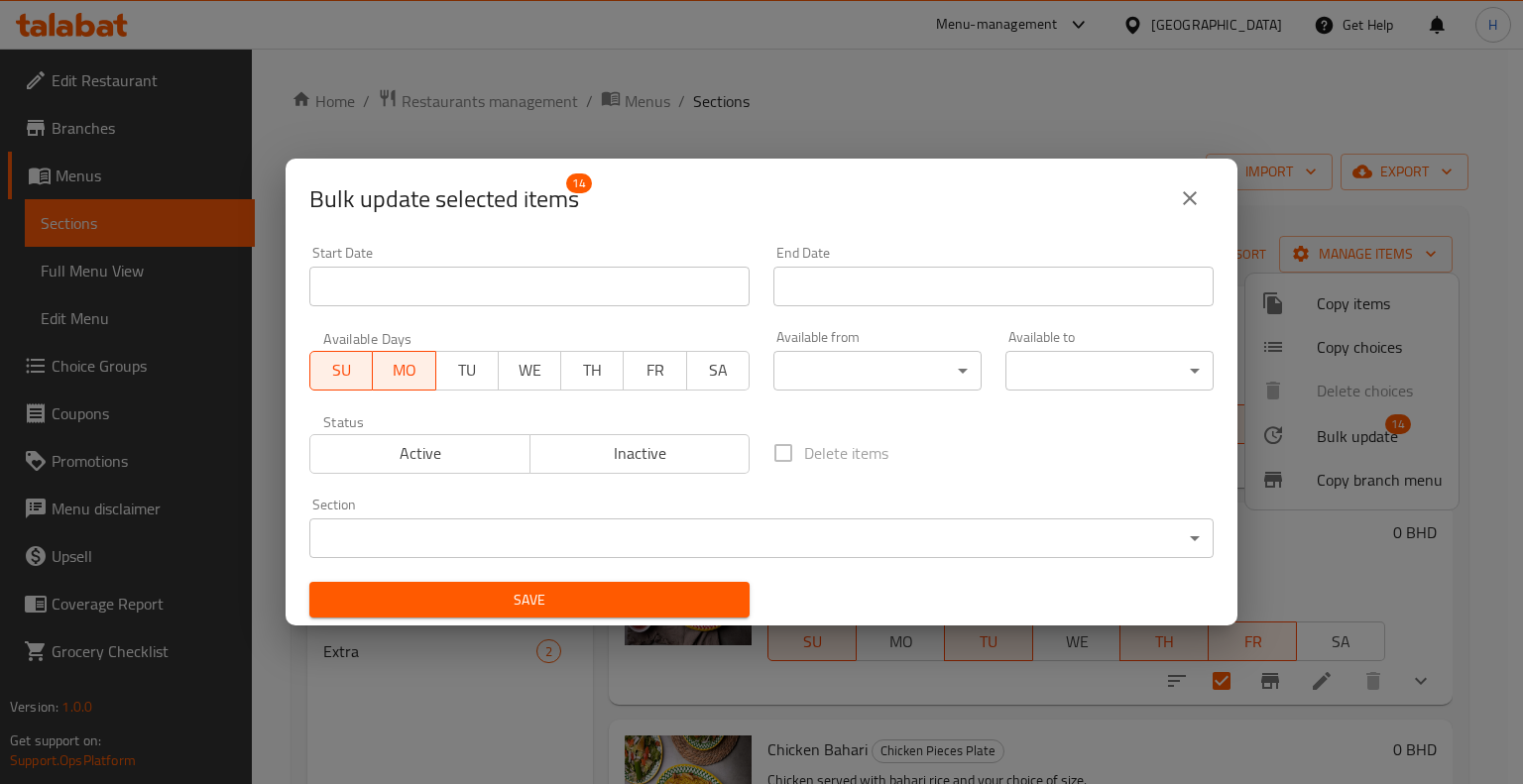 click on "TU" at bounding box center [467, 370] 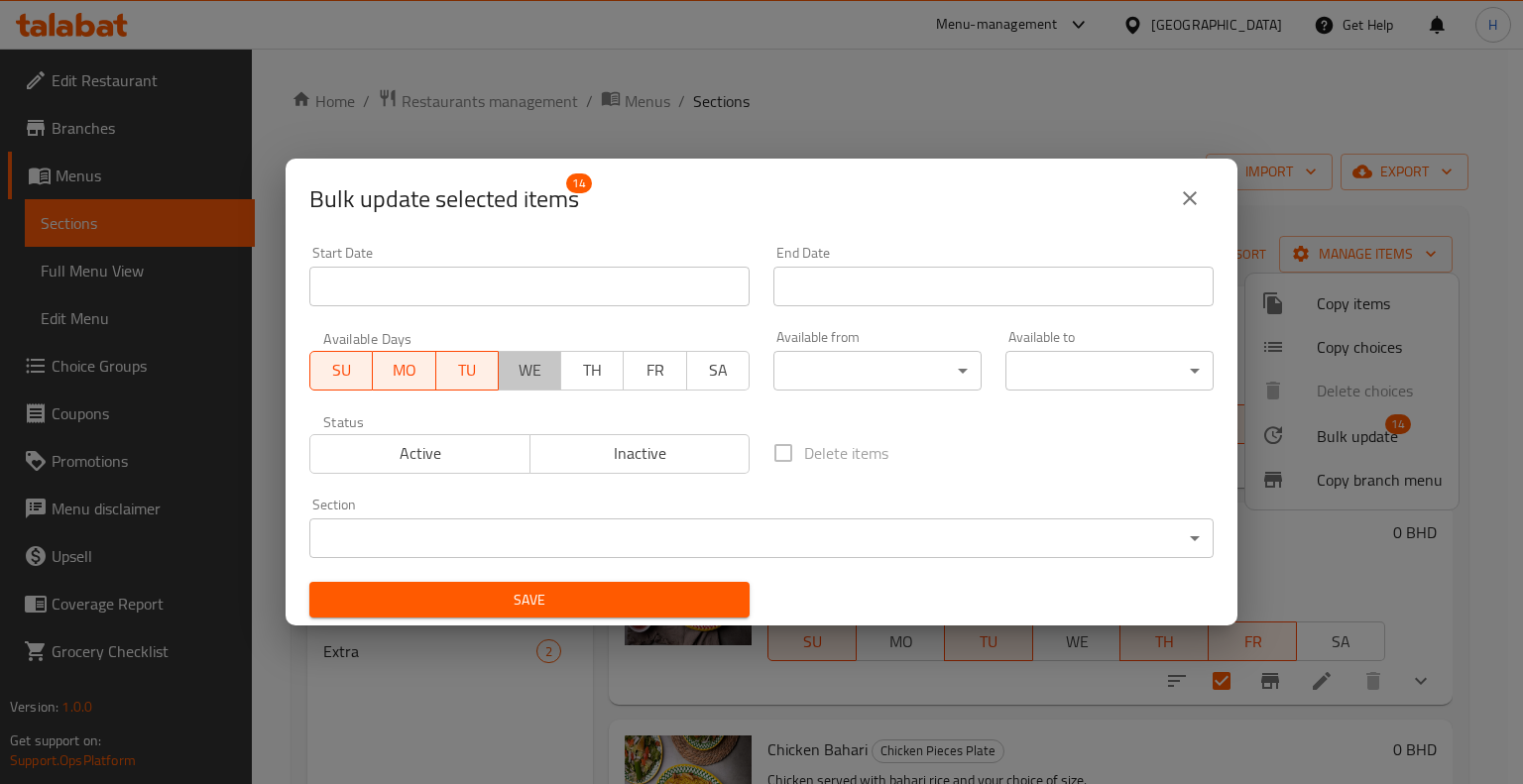 click on "WE" at bounding box center (529, 370) 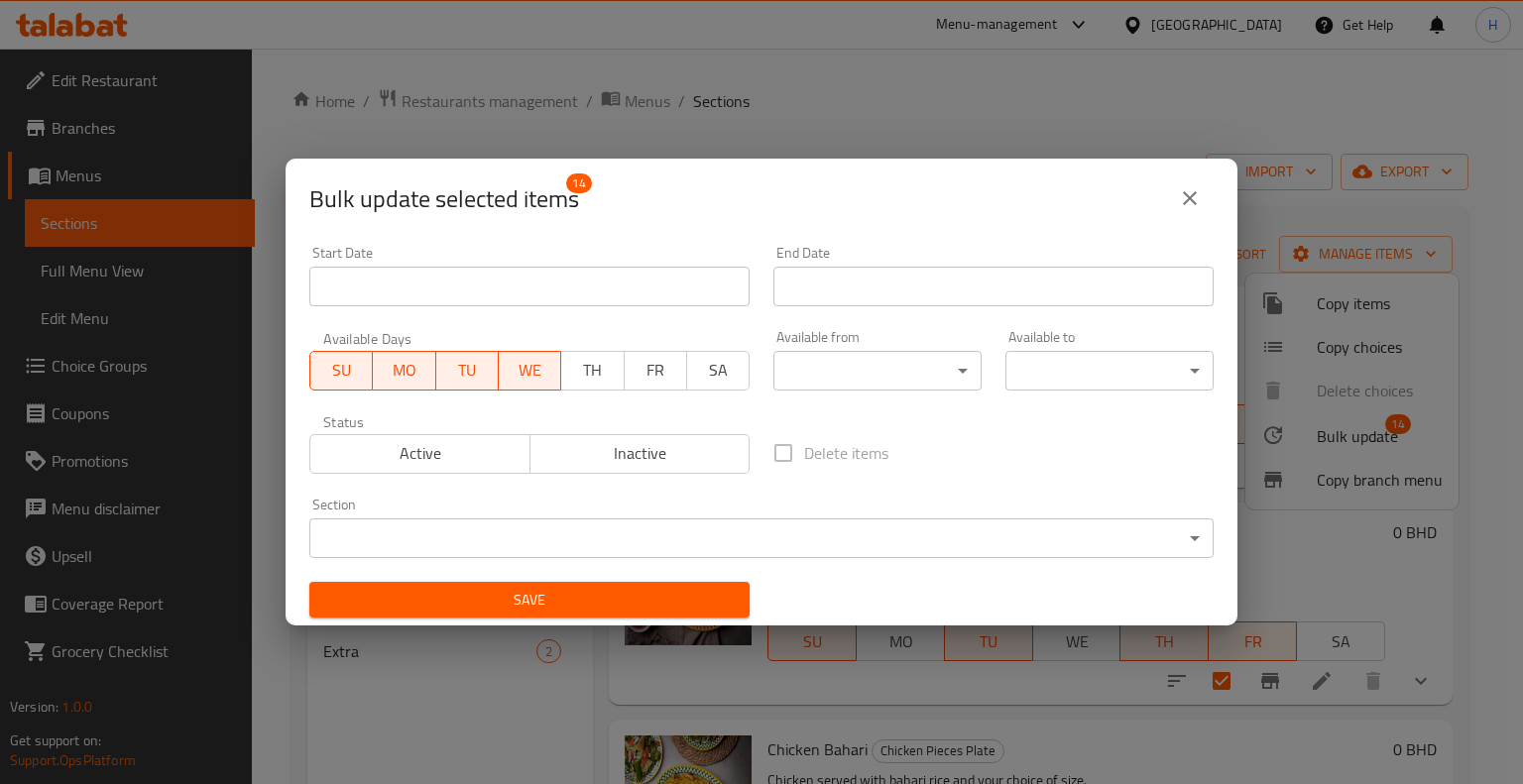 click on "TH" at bounding box center (592, 370) 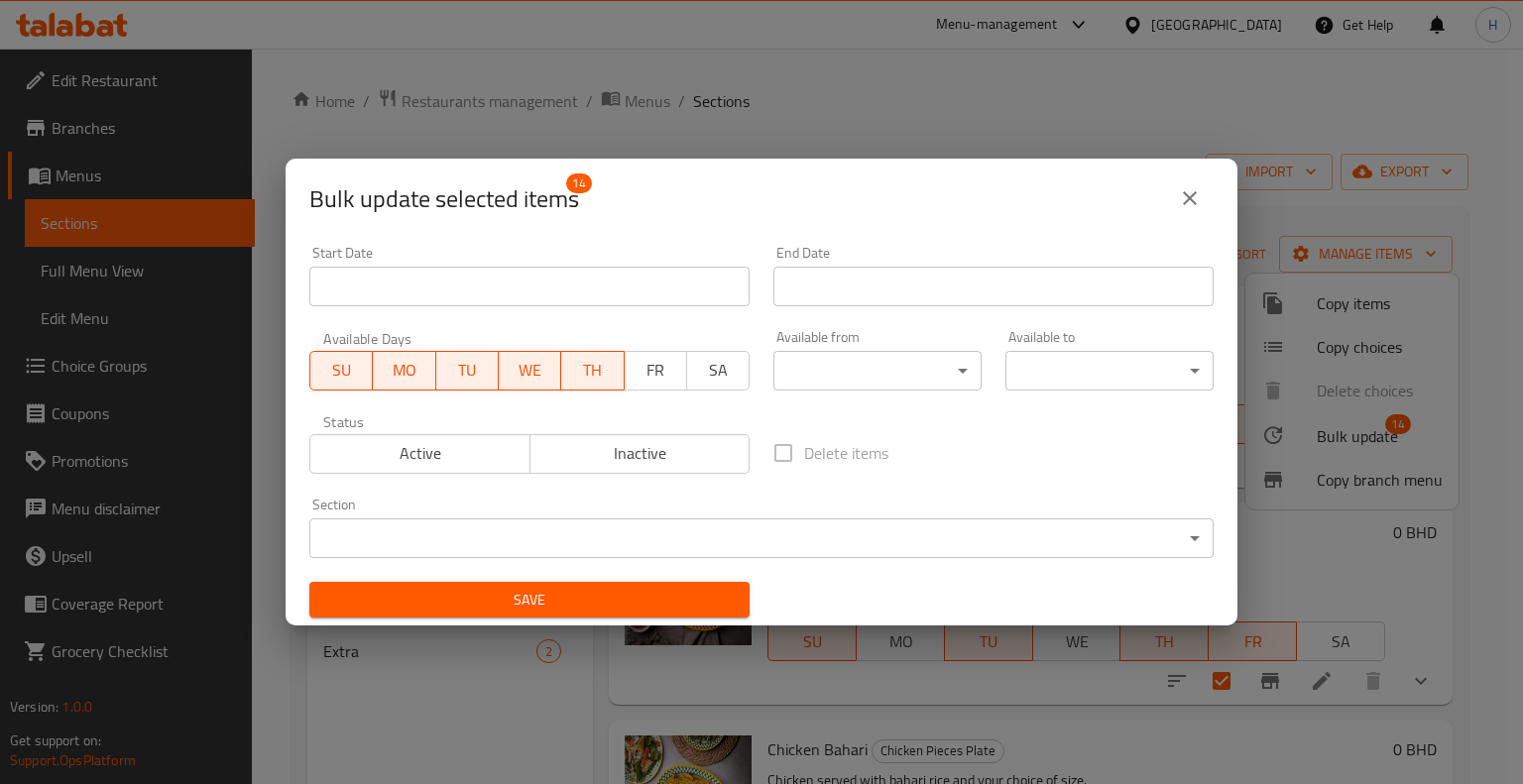 click on "FR" at bounding box center [655, 370] 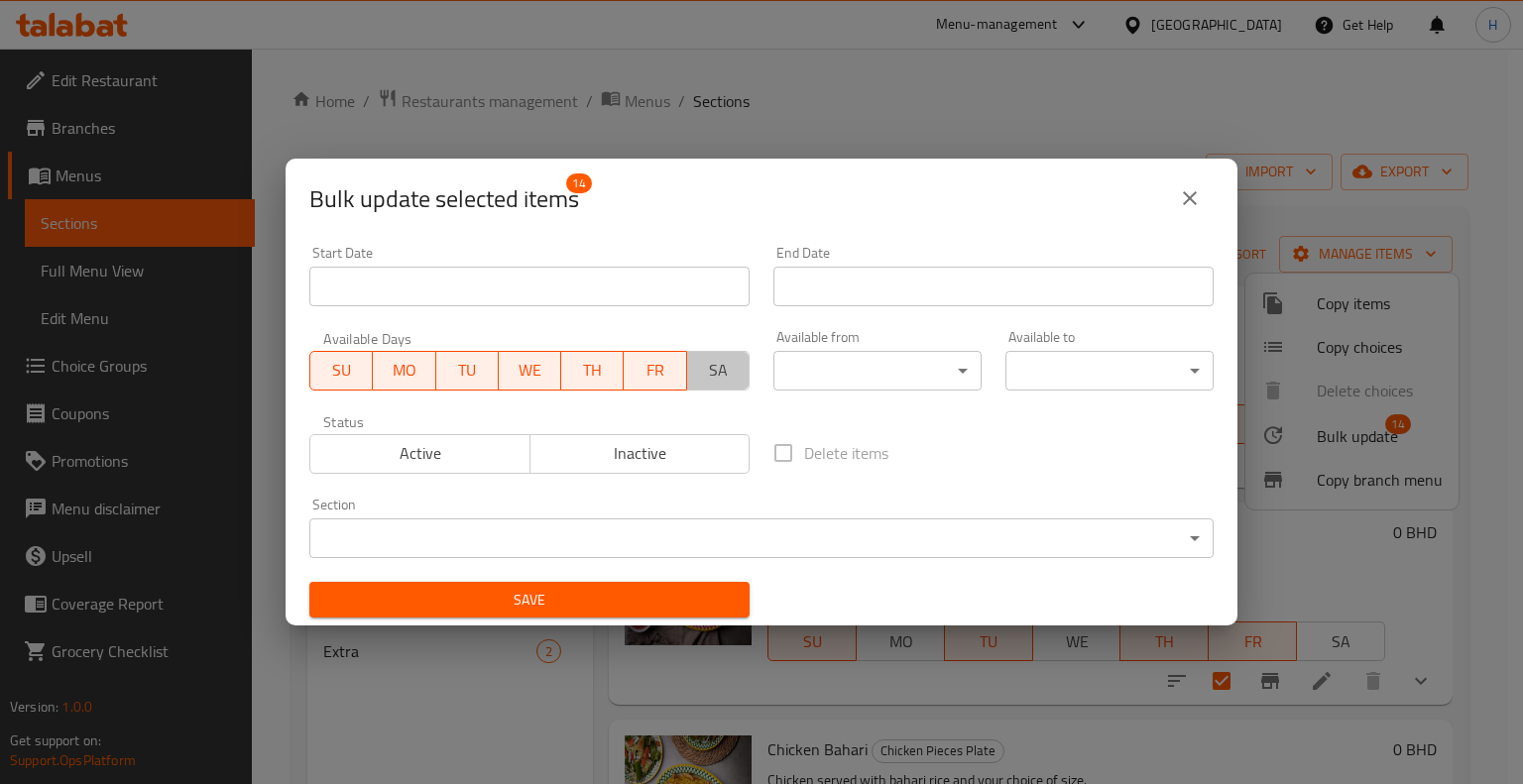click on "SA" at bounding box center (718, 370) 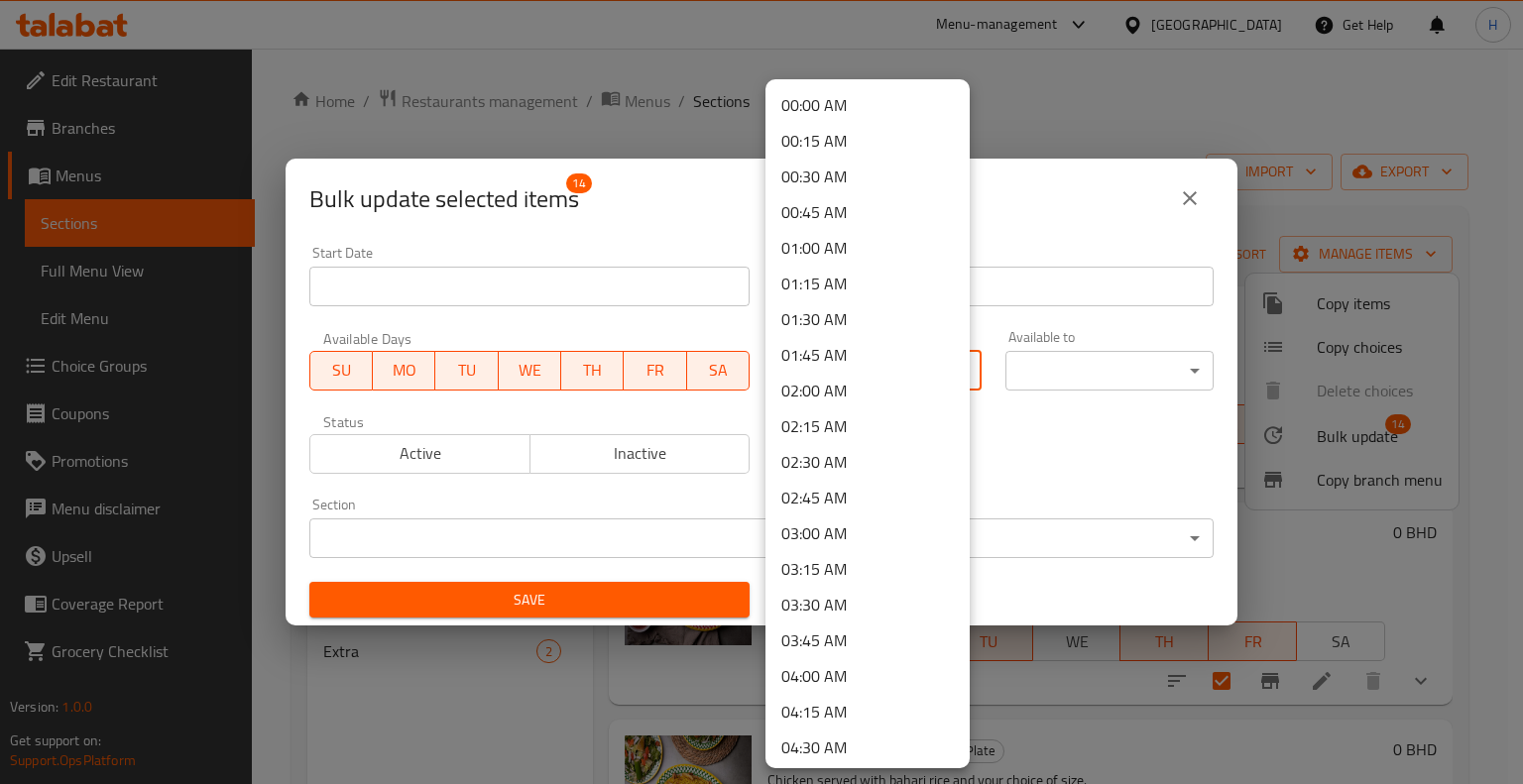 click on "​ Menu-management [GEOGRAPHIC_DATA] Get Help H   Edit Restaurant   Branches   Menus   Sections   Full Menu View   Edit Menu   Choice Groups   Coupons   Promotions   Menu disclaimer   Upsell   Coverage Report   Grocery Checklist  Version:    1.0.0  Get support on:    Support.OpsPlatform Home / Restaurants management / Menus / Sections Abo Alezz Kitchen Open import export Menu sections Chicken Pieces Plate 14 Meat Dishes 12 Fish Dishes 6 Shrimp Dishes 3 Side Dishes 9 Drinks						 5 Rice 6 Extra						 2 Menu items Add Sort Manage items Madghut Chicken   Chicken Pieces Plate Chicken served with pressed rice with your choice of size. [DATE] 03:19 PM SU MO TU WE TH FR [PERSON_NAME] specific 0   BHD Chicken Bishawar   Chicken Pieces Plate Chicken served with peshawar rice with your choice of size. [DATE] 03:19 PM SU MO TU WE TH FR SA 0   BHD Chicken Bahari   Chicken Pieces Plate Chicken served with bahari rice and your choice of size. [DATE] 03:19 PM SU MO TU WE TH FR SA 0   BHD Chicken Biryani Balw   SU MO TU WE TH" at bounding box center (762, 416) 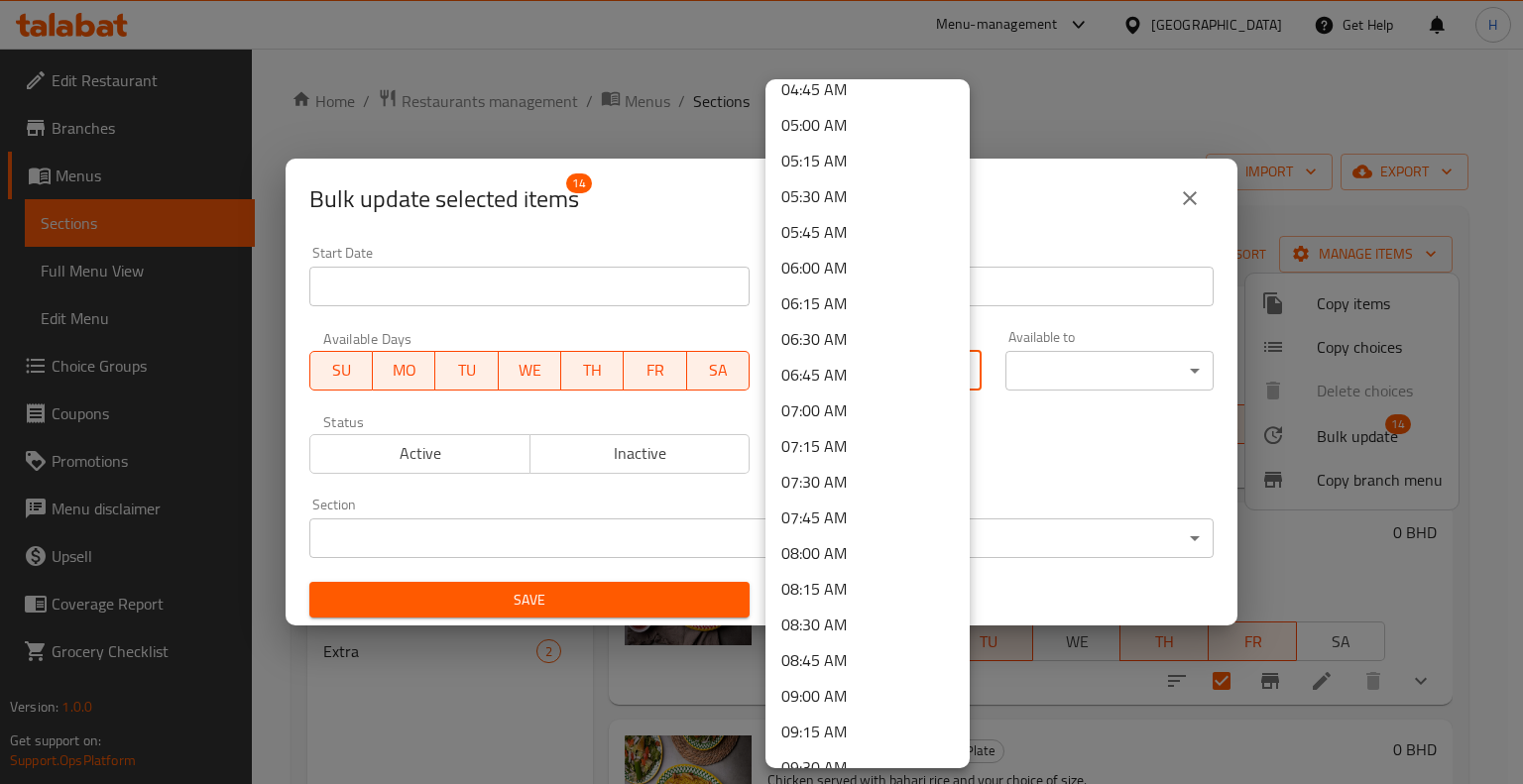 scroll, scrollTop: 1090, scrollLeft: 0, axis: vertical 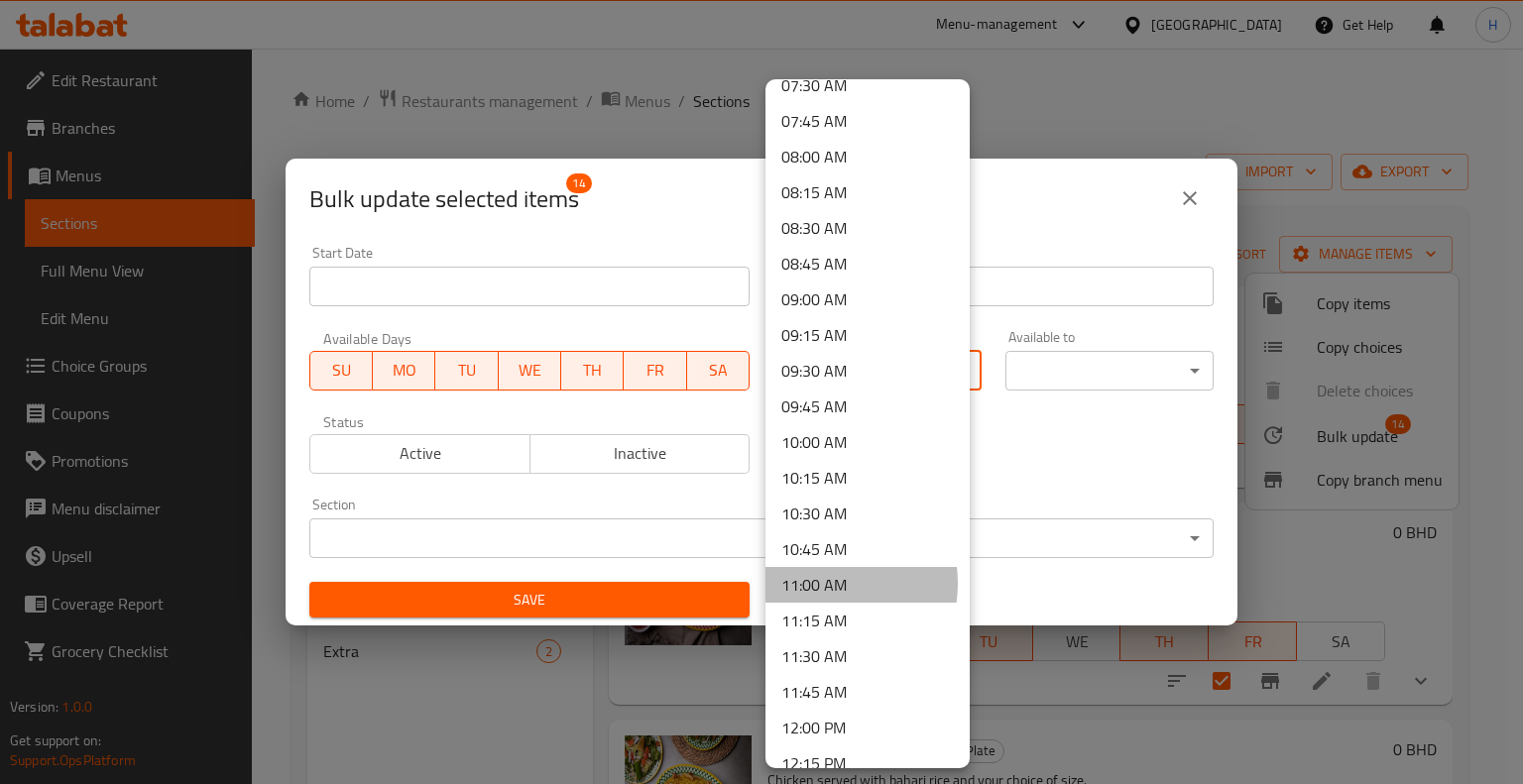 click on "11:00 AM" at bounding box center [868, 585] 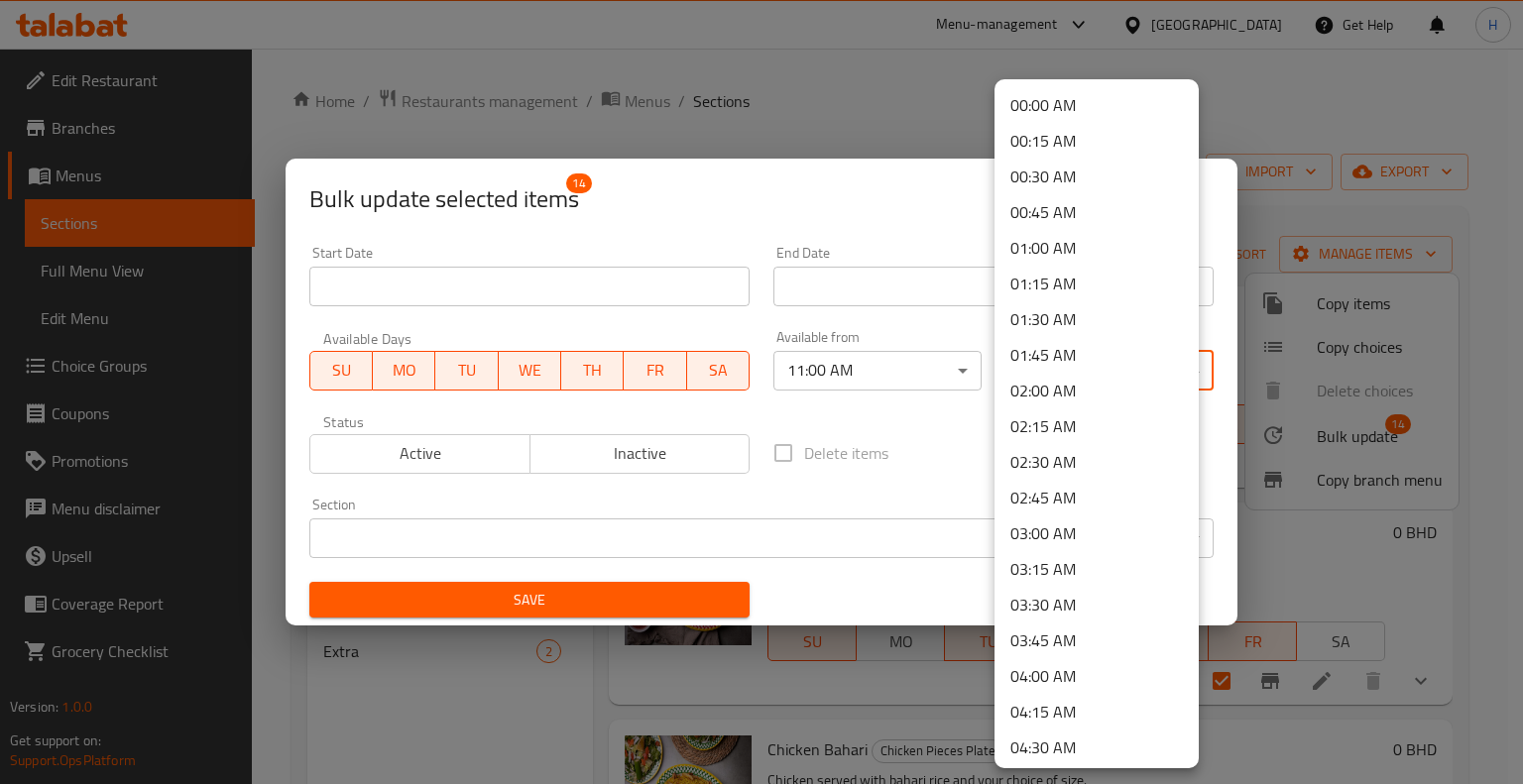 click on "​ Menu-management [GEOGRAPHIC_DATA] Get Help H   Edit Restaurant   Branches   Menus   Sections   Full Menu View   Edit Menu   Choice Groups   Coupons   Promotions   Menu disclaimer   Upsell   Coverage Report   Grocery Checklist  Version:    1.0.0  Get support on:    Support.OpsPlatform Home / Restaurants management / Menus / Sections Abo Alezz Kitchen Open import export Menu sections Chicken Pieces Plate 14 Meat Dishes 12 Fish Dishes 6 Shrimp Dishes 3 Side Dishes 9 Drinks						 5 Rice 6 Extra						 2 Menu items Add Sort Manage items Madghut Chicken   Chicken Pieces Plate Chicken served with pressed rice with your choice of size. [DATE] 03:19 PM SU MO TU WE TH FR [PERSON_NAME] specific 0   BHD Chicken Bishawar   Chicken Pieces Plate Chicken served with peshawar rice with your choice of size. [DATE] 03:19 PM SU MO TU WE TH FR SA 0   BHD Chicken Bahari   Chicken Pieces Plate Chicken served with bahari rice and your choice of size. [DATE] 03:19 PM SU MO TU WE TH FR SA 0   BHD Chicken Biryani Balw   SU MO TU WE TH" at bounding box center (762, 416) 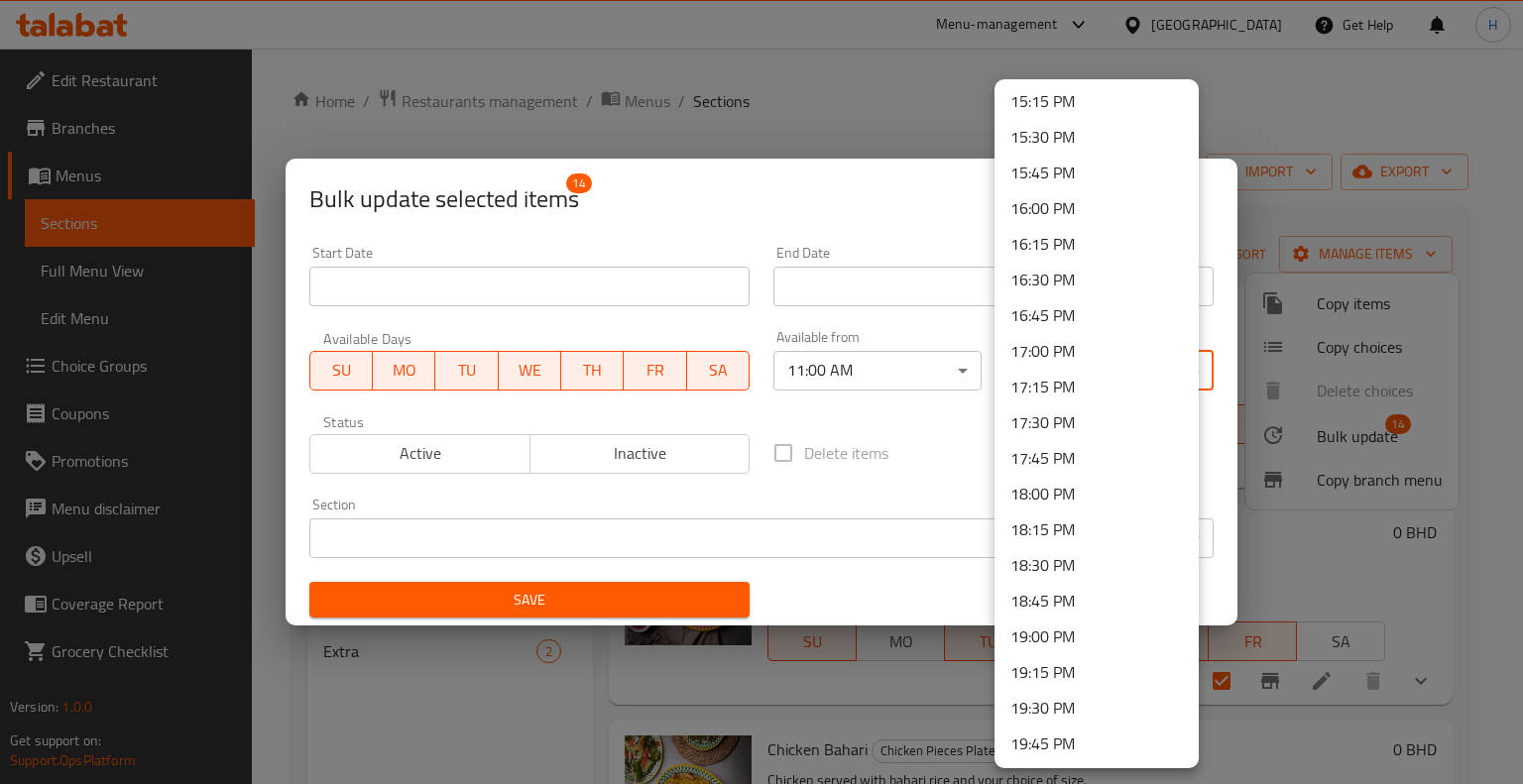 scroll, scrollTop: 2676, scrollLeft: 0, axis: vertical 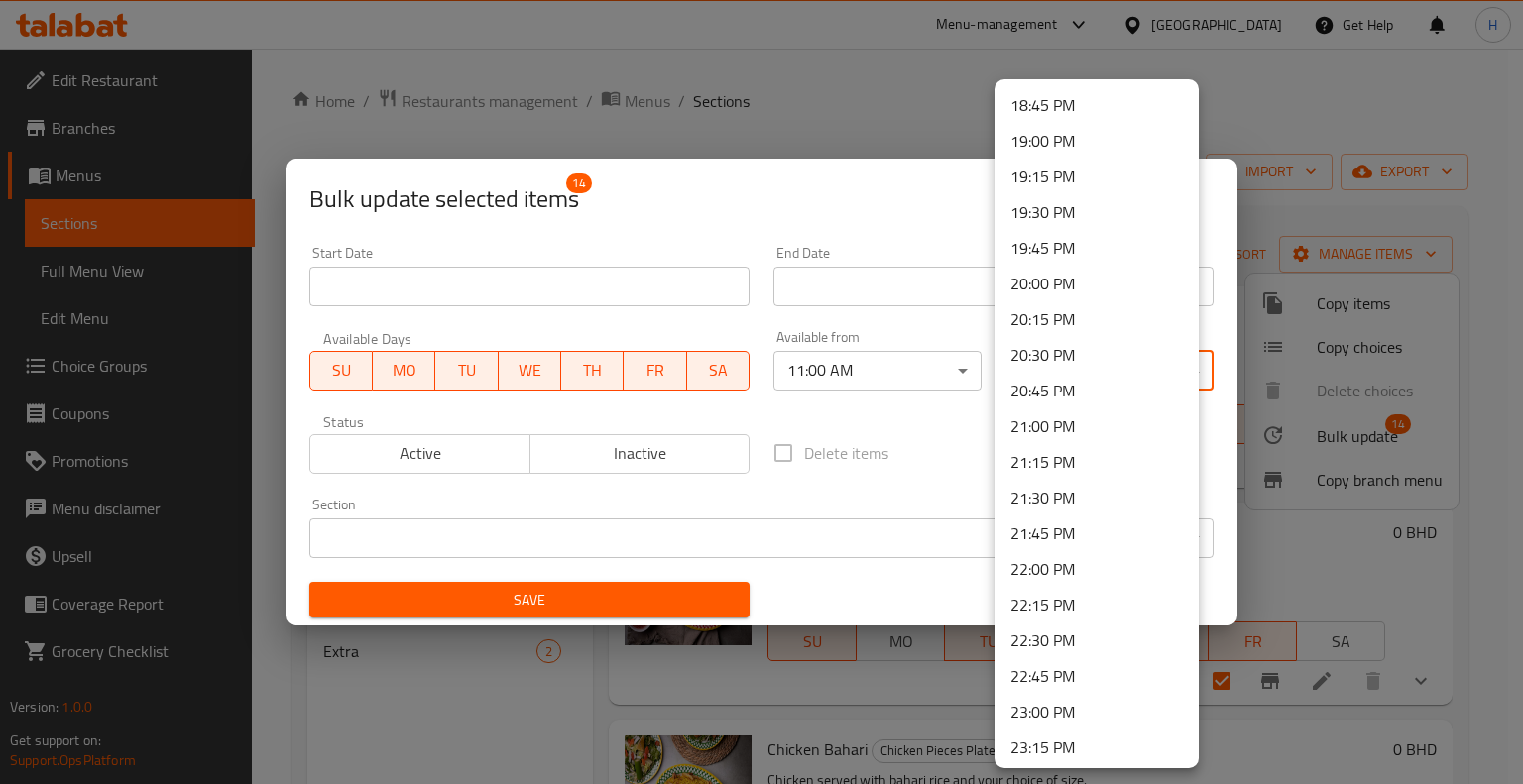 click at bounding box center [762, 392] 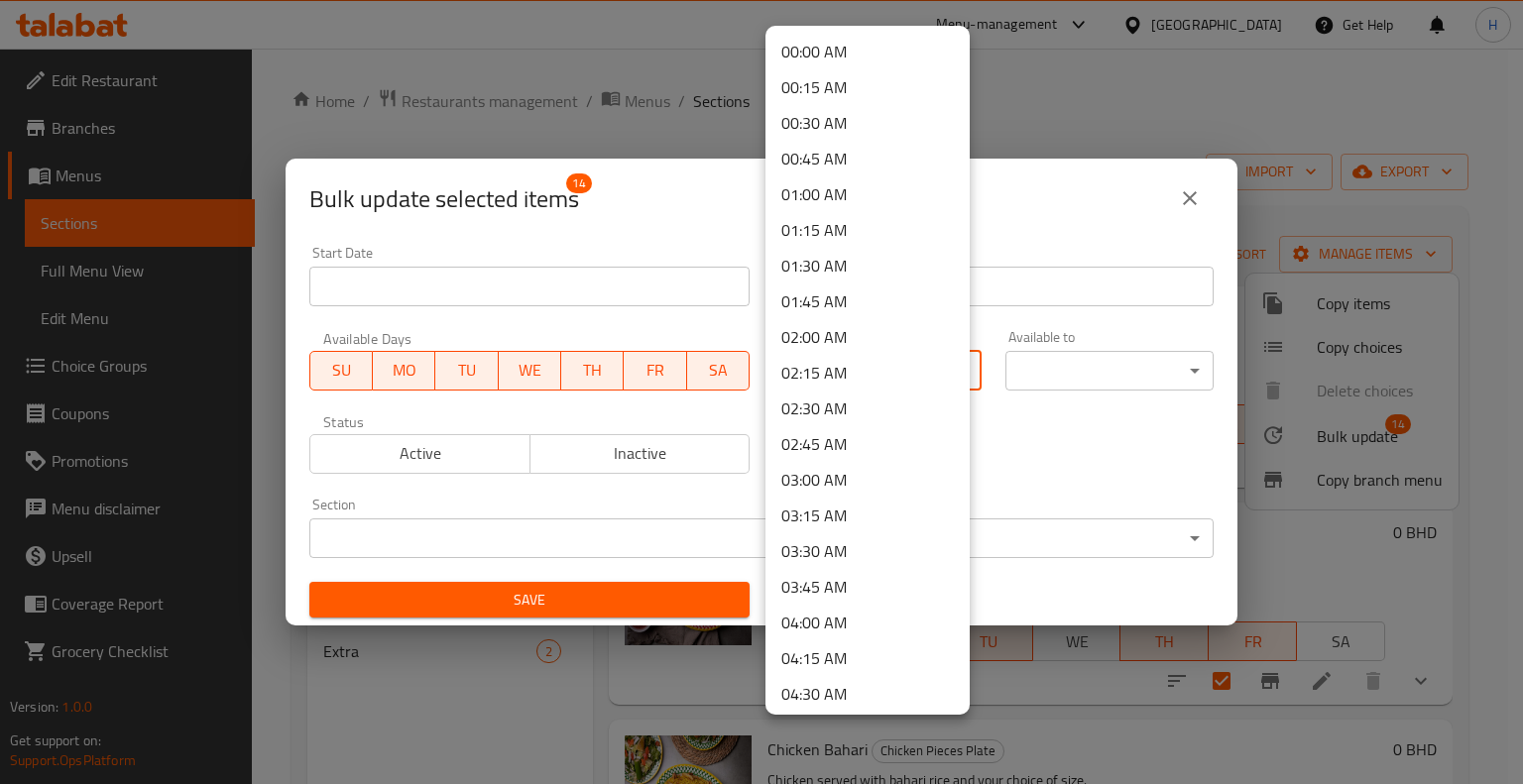 click on "​ Menu-management [GEOGRAPHIC_DATA] Get Help H   Edit Restaurant   Branches   Menus   Sections   Full Menu View   Edit Menu   Choice Groups   Coupons   Promotions   Menu disclaimer   Upsell   Coverage Report   Grocery Checklist  Version:    1.0.0  Get support on:    Support.OpsPlatform Home / Restaurants management / Menus / Sections Abo Alezz Kitchen Open import export Menu sections Chicken Pieces Plate 14 Meat Dishes 12 Fish Dishes 6 Shrimp Dishes 3 Side Dishes 9 Drinks						 5 Rice 6 Extra						 2 Menu items Add Sort Manage items Madghut Chicken   Chicken Pieces Plate Chicken served with pressed rice with your choice of size. [DATE] 03:19 PM SU MO TU WE TH FR [PERSON_NAME] specific 0   BHD Chicken Bishawar   Chicken Pieces Plate Chicken served with peshawar rice with your choice of size. [DATE] 03:19 PM SU MO TU WE TH FR SA 0   BHD Chicken Bahari   Chicken Pieces Plate Chicken served with bahari rice and your choice of size. [DATE] 03:19 PM SU MO TU WE TH FR SA 0   BHD Chicken Biryani Balw   SU MO TU WE TH" at bounding box center (762, 416) 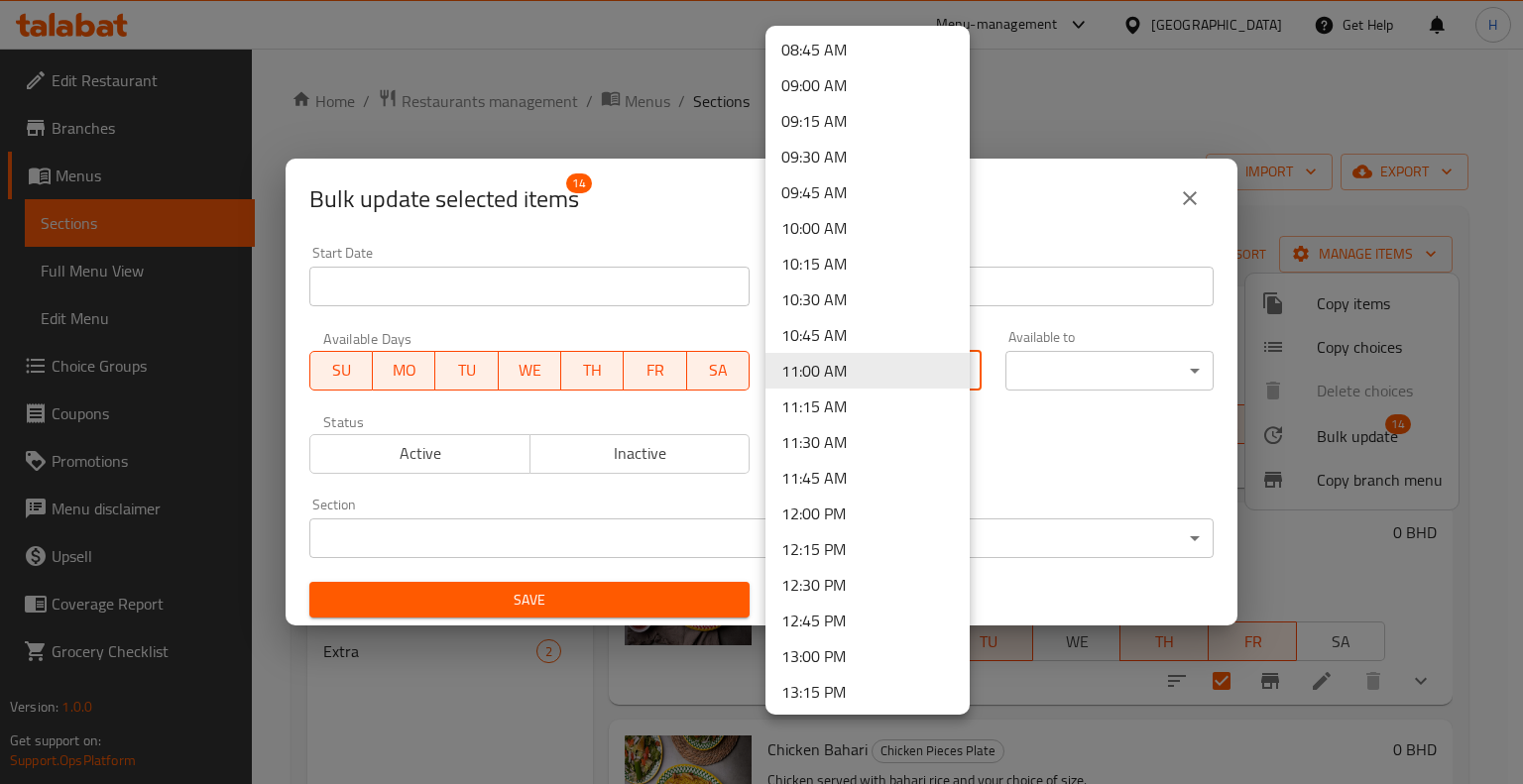 click on "10:00 AM" at bounding box center [868, 228] 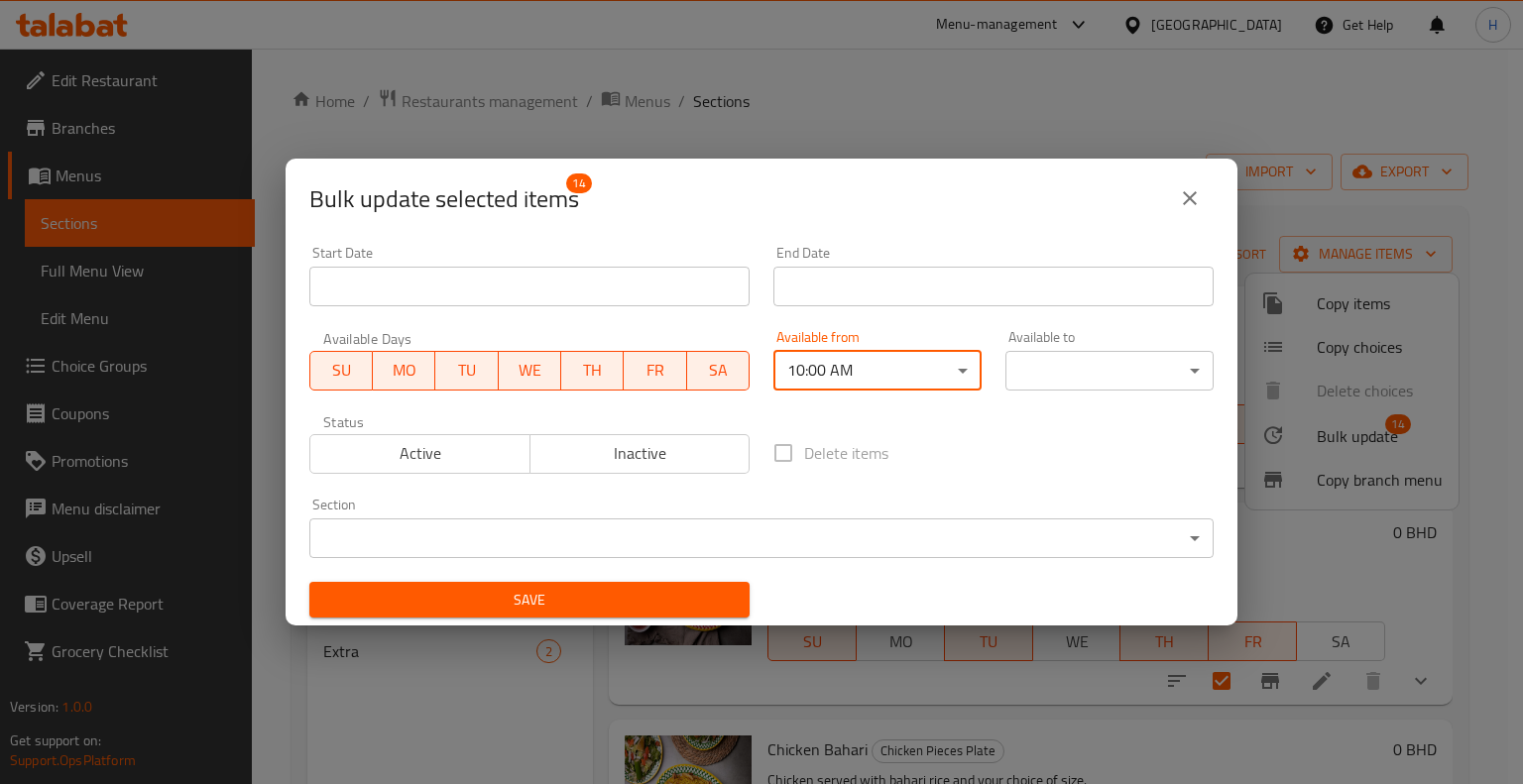 click on "​ Menu-management [GEOGRAPHIC_DATA] Get Help H   Edit Restaurant   Branches   Menus   Sections   Full Menu View   Edit Menu   Choice Groups   Coupons   Promotions   Menu disclaimer   Upsell   Coverage Report   Grocery Checklist  Version:    1.0.0  Get support on:    Support.OpsPlatform Home / Restaurants management / Menus / Sections Abo Alezz Kitchen Open import export Menu sections Chicken Pieces Plate 14 Meat Dishes 12 Fish Dishes 6 Shrimp Dishes 3 Side Dishes 9 Drinks						 5 Rice 6 Extra						 2 Menu items Add Sort Manage items Madghut Chicken   Chicken Pieces Plate Chicken served with pressed rice with your choice of size. [DATE] 03:19 PM SU MO TU WE TH FR [PERSON_NAME] specific 0   BHD Chicken Bishawar   Chicken Pieces Plate Chicken served with peshawar rice with your choice of size. [DATE] 03:19 PM SU MO TU WE TH FR SA 0   BHD Chicken Bahari   Chicken Pieces Plate Chicken served with bahari rice and your choice of size. [DATE] 03:19 PM SU MO TU WE TH FR SA 0   BHD Chicken Biryani Balw   SU MO TU WE TH" at bounding box center [762, 416] 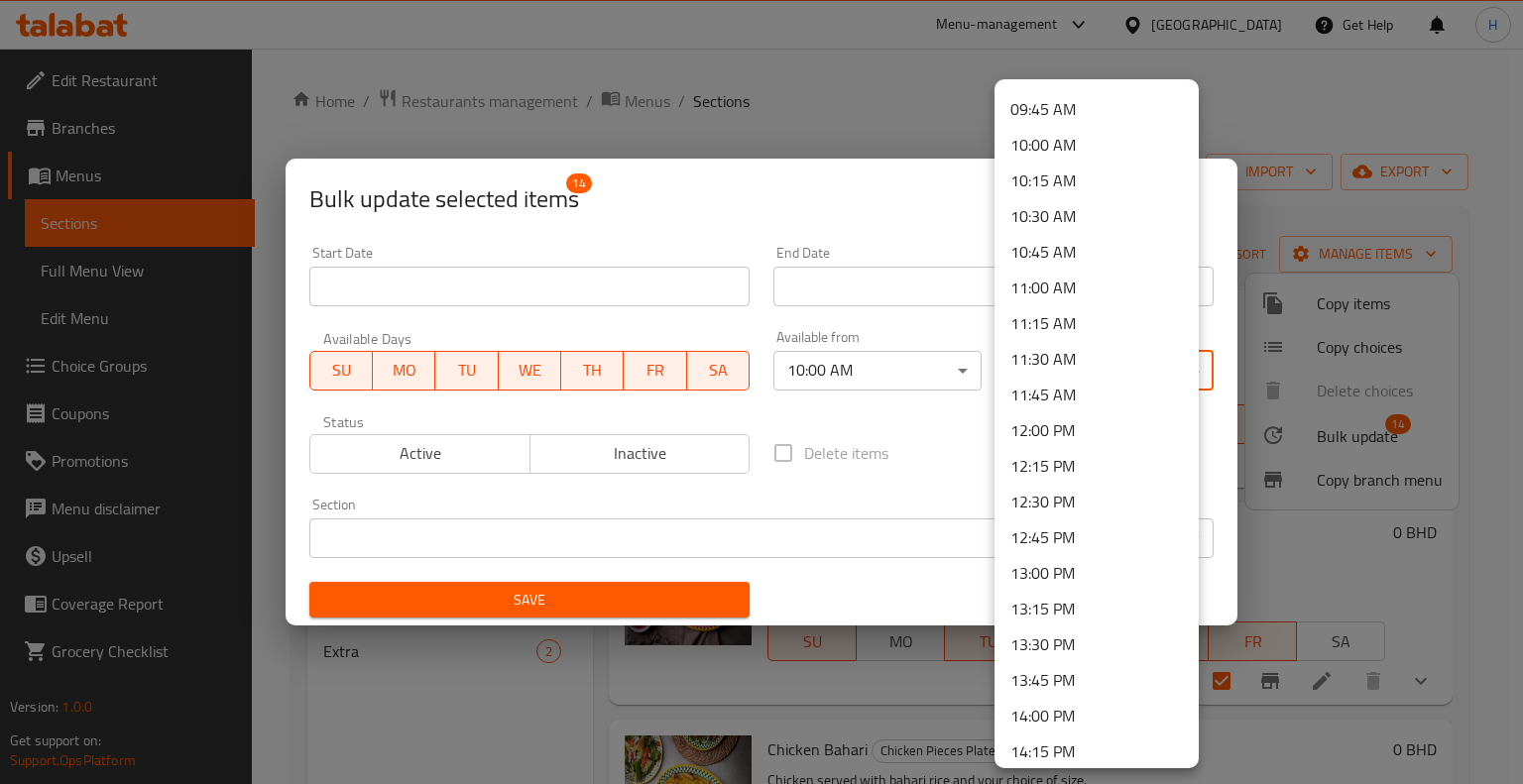 scroll, scrollTop: 793, scrollLeft: 0, axis: vertical 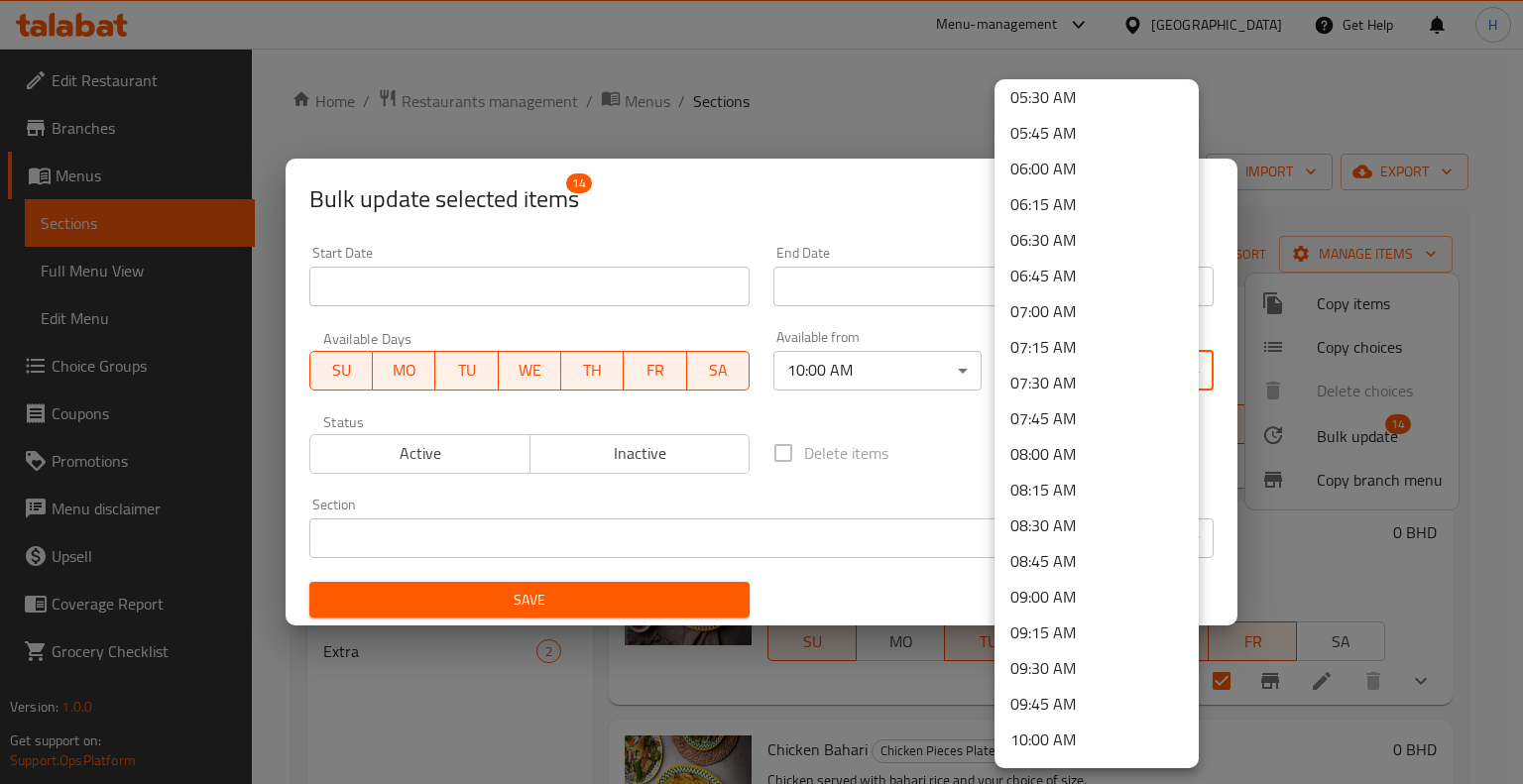 click at bounding box center [762, 392] 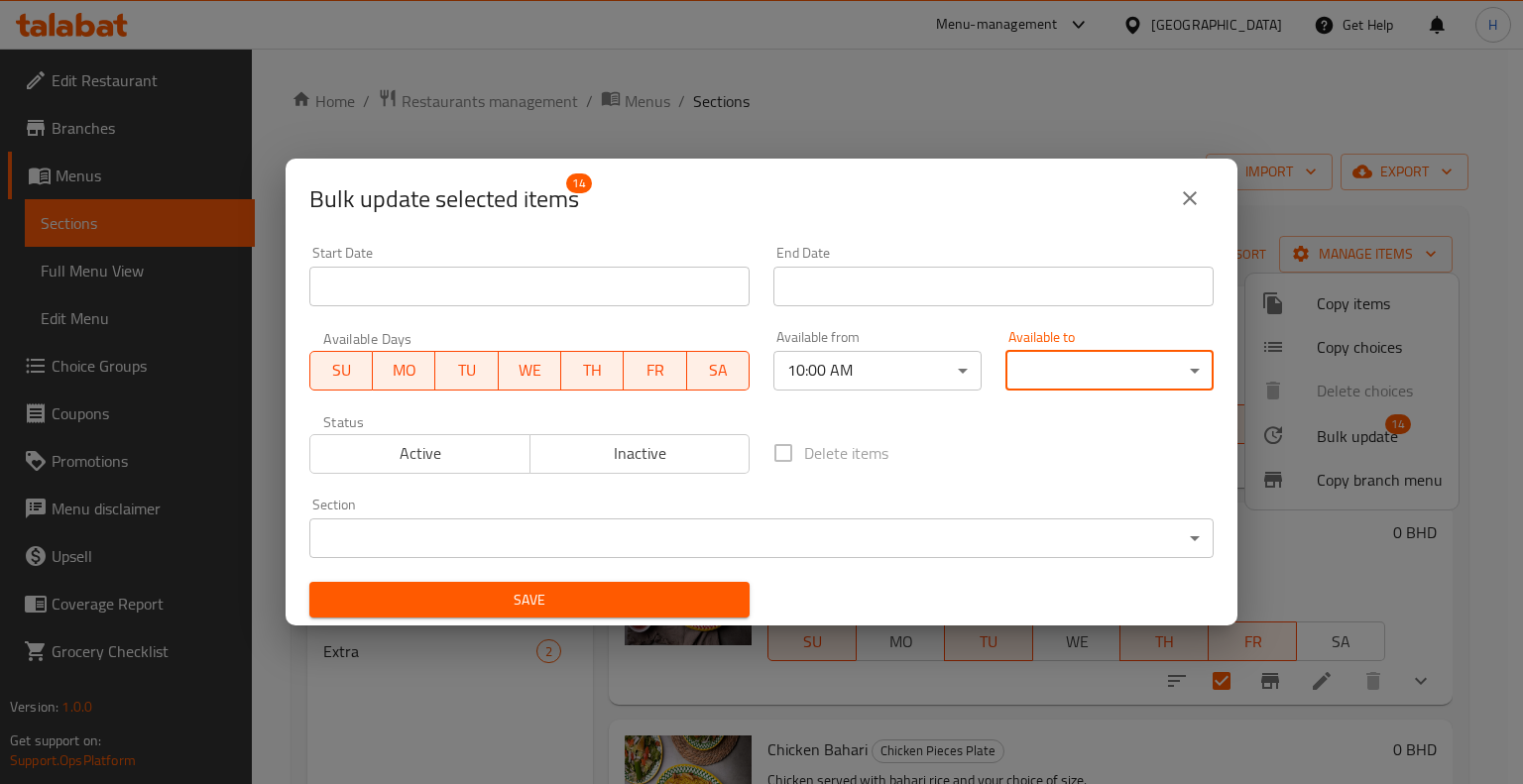click on "​ Menu-management [GEOGRAPHIC_DATA] Get Help H   Edit Restaurant   Branches   Menus   Sections   Full Menu View   Edit Menu   Choice Groups   Coupons   Promotions   Menu disclaimer   Upsell   Coverage Report   Grocery Checklist  Version:    1.0.0  Get support on:    Support.OpsPlatform Home / Restaurants management / Menus / Sections Abo Alezz Kitchen Open import export Menu sections Chicken Pieces Plate 14 Meat Dishes 12 Fish Dishes 6 Shrimp Dishes 3 Side Dishes 9 Drinks						 5 Rice 6 Extra						 2 Menu items Add Sort Manage items Madghut Chicken   Chicken Pieces Plate Chicken served with pressed rice with your choice of size. [DATE] 03:19 PM SU MO TU WE TH FR [PERSON_NAME] specific 0   BHD Chicken Bishawar   Chicken Pieces Plate Chicken served with peshawar rice with your choice of size. [DATE] 03:19 PM SU MO TU WE TH FR SA 0   BHD Chicken Bahari   Chicken Pieces Plate Chicken served with bahari rice and your choice of size. [DATE] 03:19 PM SU MO TU WE TH FR SA 0   BHD Chicken Biryani Balw   SU MO TU WE TH" at bounding box center [762, 416] 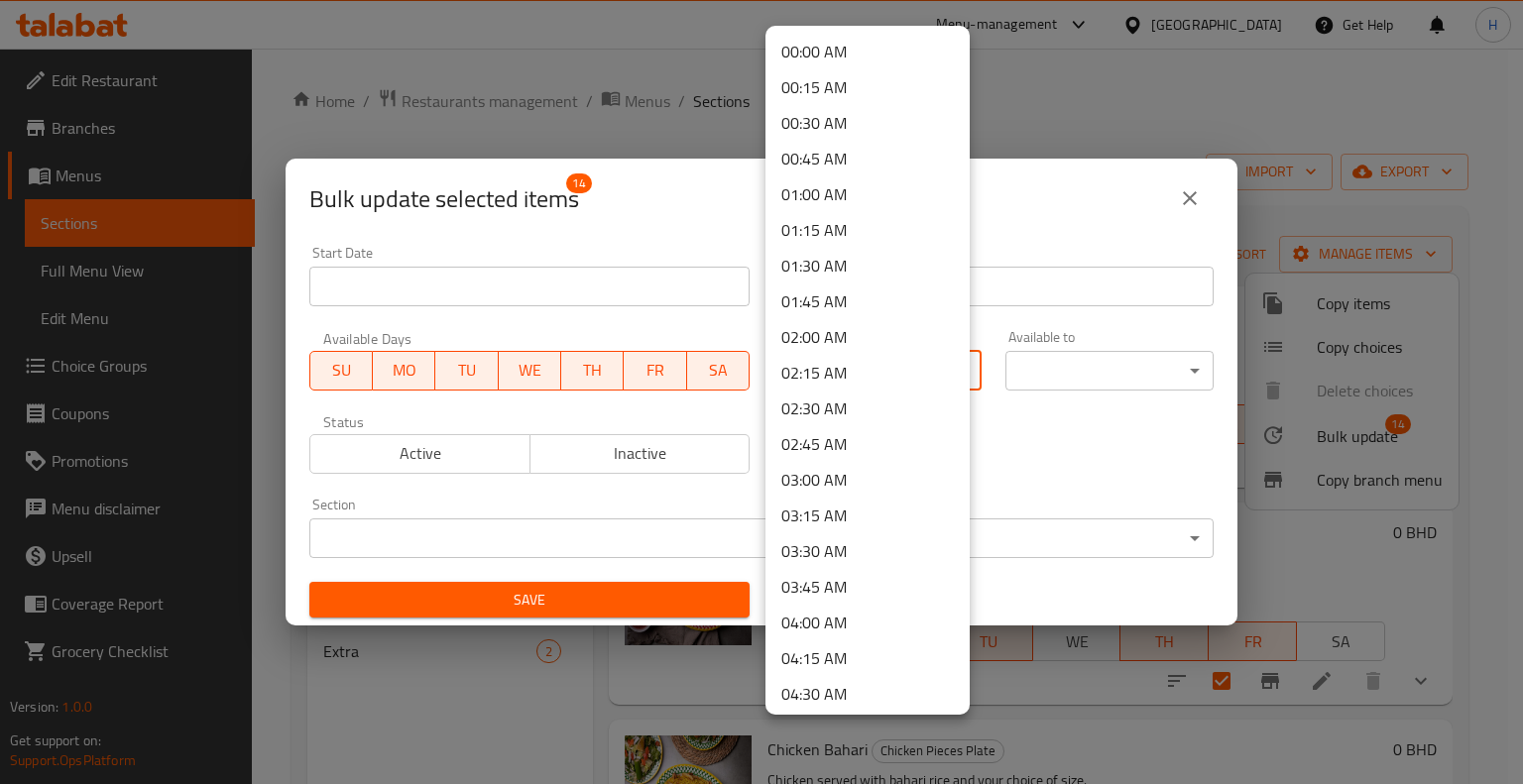 scroll, scrollTop: 1108, scrollLeft: 0, axis: vertical 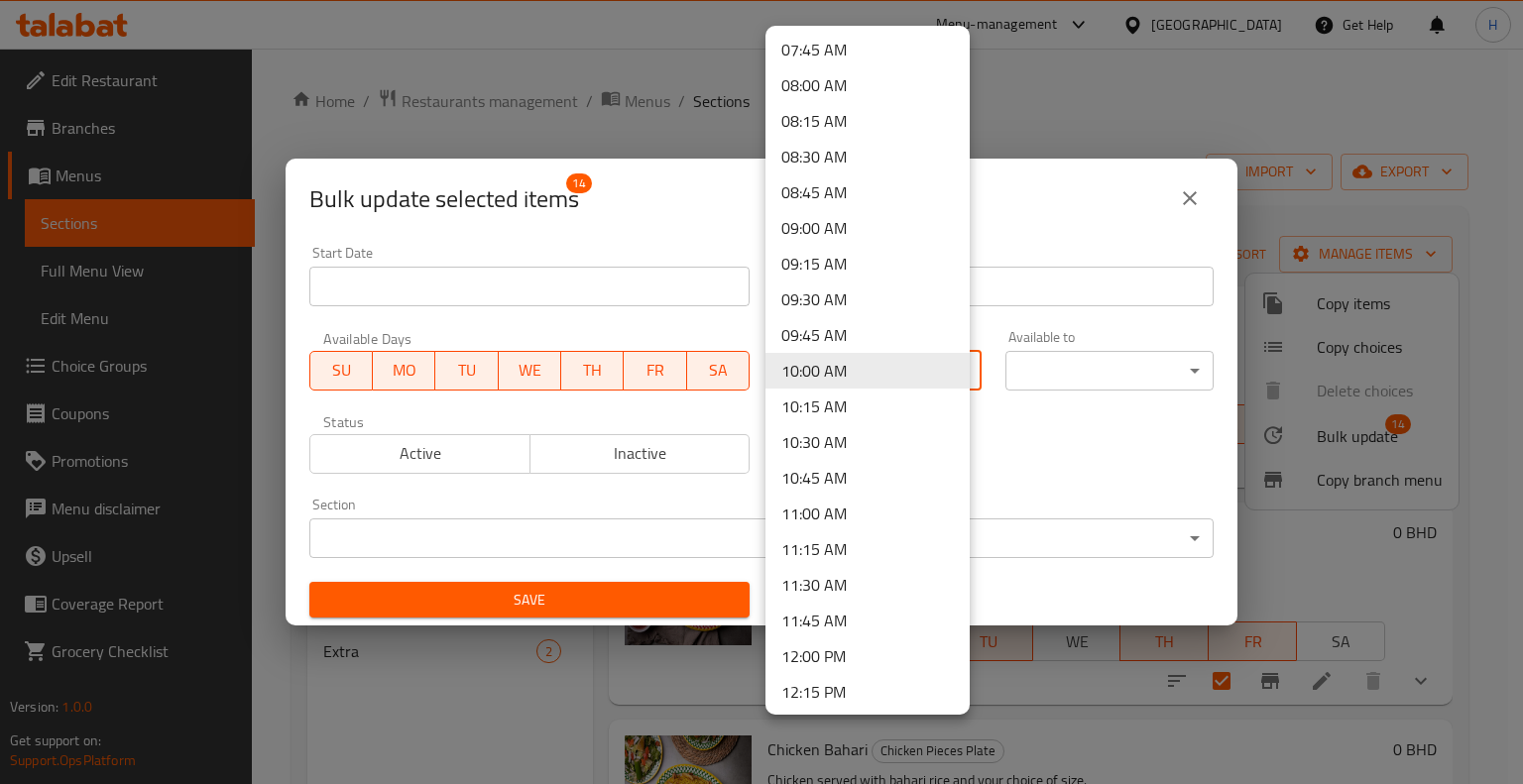 click on "09:00 AM" at bounding box center (868, 228) 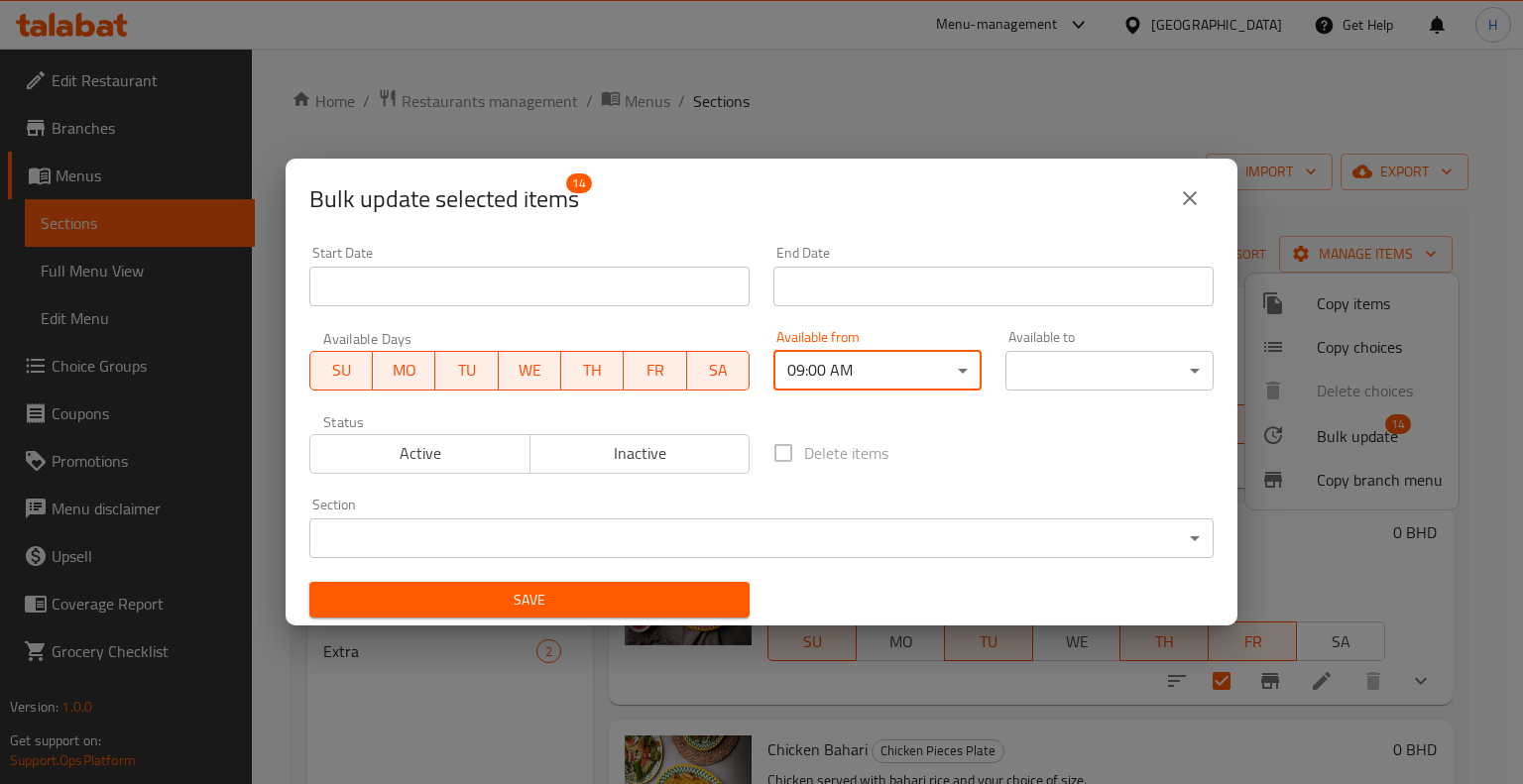 click on "​ Menu-management [GEOGRAPHIC_DATA] Get Help H   Edit Restaurant   Branches   Menus   Sections   Full Menu View   Edit Menu   Choice Groups   Coupons   Promotions   Menu disclaimer   Upsell   Coverage Report   Grocery Checklist  Version:    1.0.0  Get support on:    Support.OpsPlatform Home / Restaurants management / Menus / Sections Abo Alezz Kitchen Open import export Menu sections Chicken Pieces Plate 14 Meat Dishes 12 Fish Dishes 6 Shrimp Dishes 3 Side Dishes 9 Drinks						 5 Rice 6 Extra						 2 Menu items Add Sort Manage items Madghut Chicken   Chicken Pieces Plate Chicken served with pressed rice with your choice of size. [DATE] 03:19 PM SU MO TU WE TH FR [PERSON_NAME] specific 0   BHD Chicken Bishawar   Chicken Pieces Plate Chicken served with peshawar rice with your choice of size. [DATE] 03:19 PM SU MO TU WE TH FR SA 0   BHD Chicken Bahari   Chicken Pieces Plate Chicken served with bahari rice and your choice of size. [DATE] 03:19 PM SU MO TU WE TH FR SA 0   BHD Chicken Biryani Balw   SU MO TU WE TH" at bounding box center [762, 416] 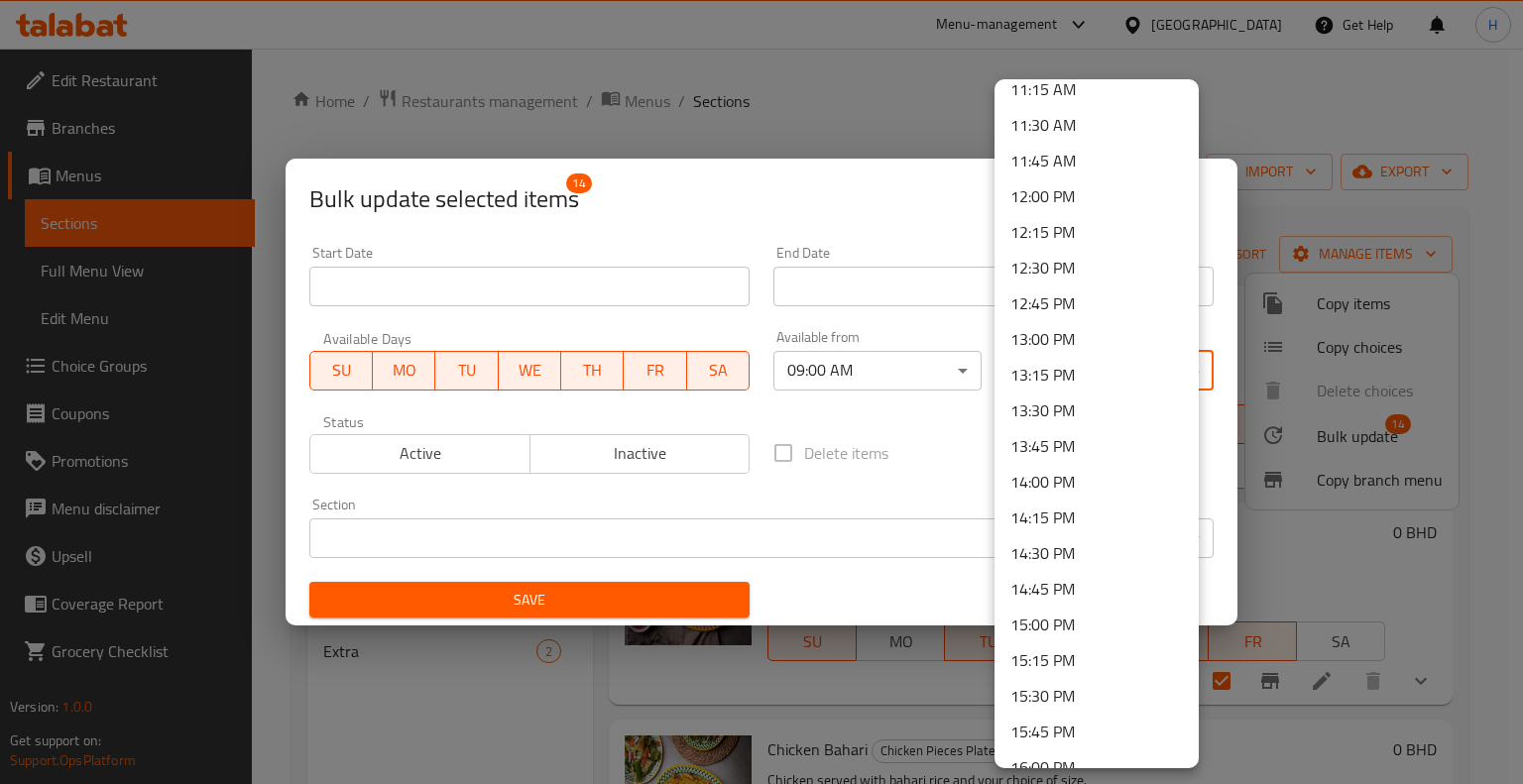 scroll, scrollTop: 1598, scrollLeft: 0, axis: vertical 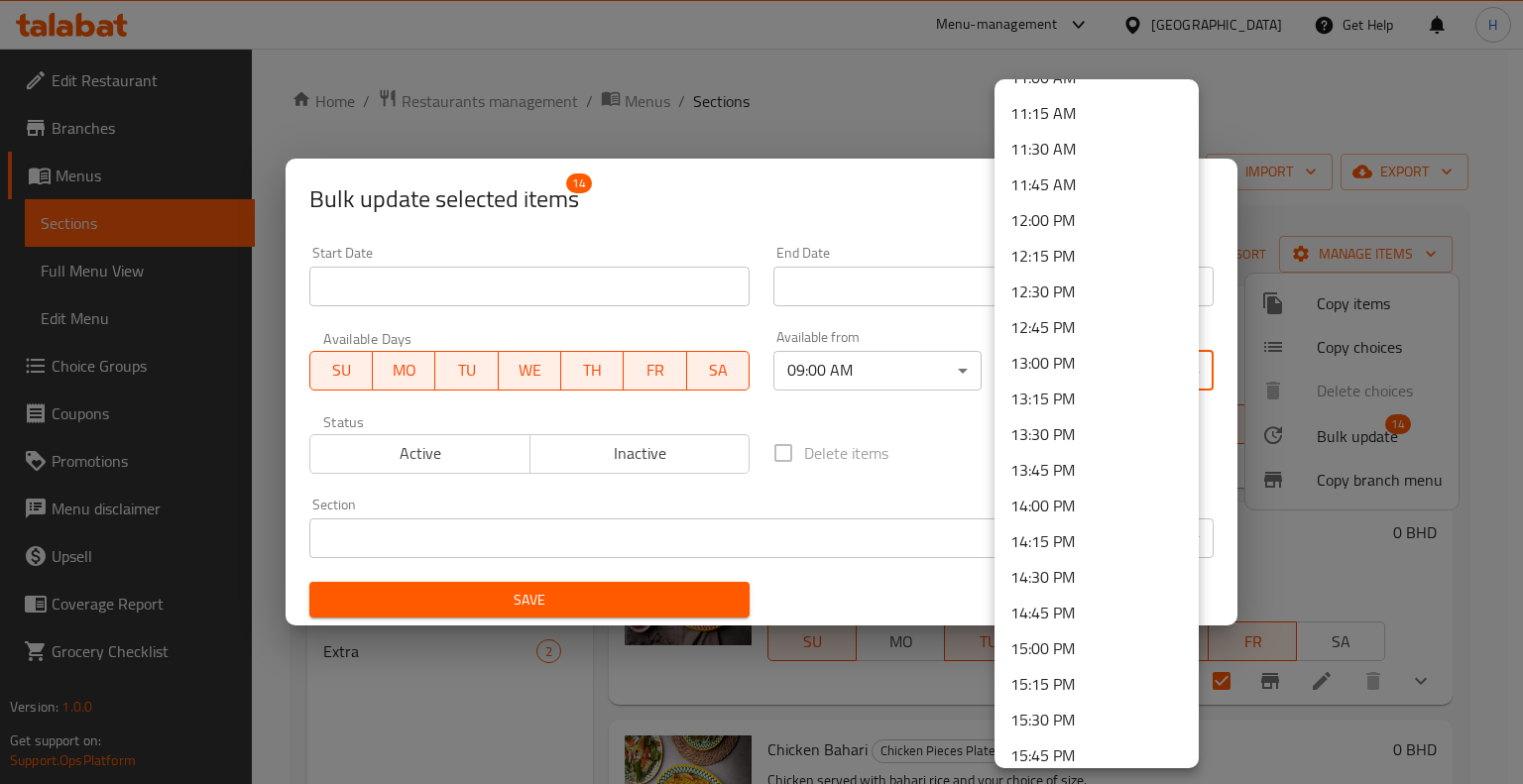 click at bounding box center [762, 392] 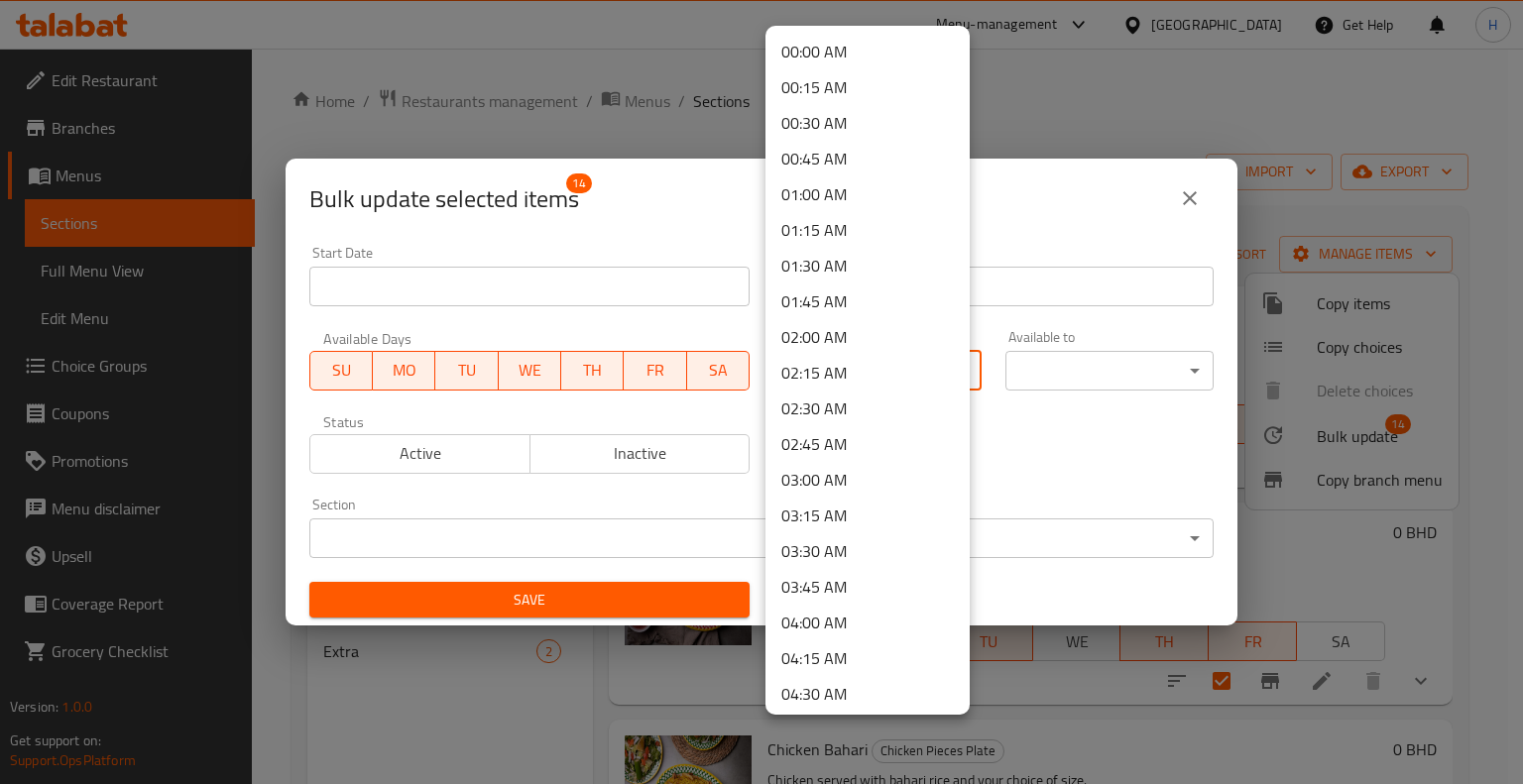 click on "​ Menu-management [GEOGRAPHIC_DATA] Get Help H   Edit Restaurant   Branches   Menus   Sections   Full Menu View   Edit Menu   Choice Groups   Coupons   Promotions   Menu disclaimer   Upsell   Coverage Report   Grocery Checklist  Version:    1.0.0  Get support on:    Support.OpsPlatform Home / Restaurants management / Menus / Sections Abo Alezz Kitchen Open import export Menu sections Chicken Pieces Plate 14 Meat Dishes 12 Fish Dishes 6 Shrimp Dishes 3 Side Dishes 9 Drinks						 5 Rice 6 Extra						 2 Menu items Add Sort Manage items Madghut Chicken   Chicken Pieces Plate Chicken served with pressed rice with your choice of size. [DATE] 03:19 PM SU MO TU WE TH FR [PERSON_NAME] specific 0   BHD Chicken Bishawar   Chicken Pieces Plate Chicken served with peshawar rice with your choice of size. [DATE] 03:19 PM SU MO TU WE TH FR SA 0   BHD Chicken Bahari   Chicken Pieces Plate Chicken served with bahari rice and your choice of size. [DATE] 03:19 PM SU MO TU WE TH FR SA 0   BHD Chicken Biryani Balw   SU MO TU WE TH" at bounding box center [762, 416] 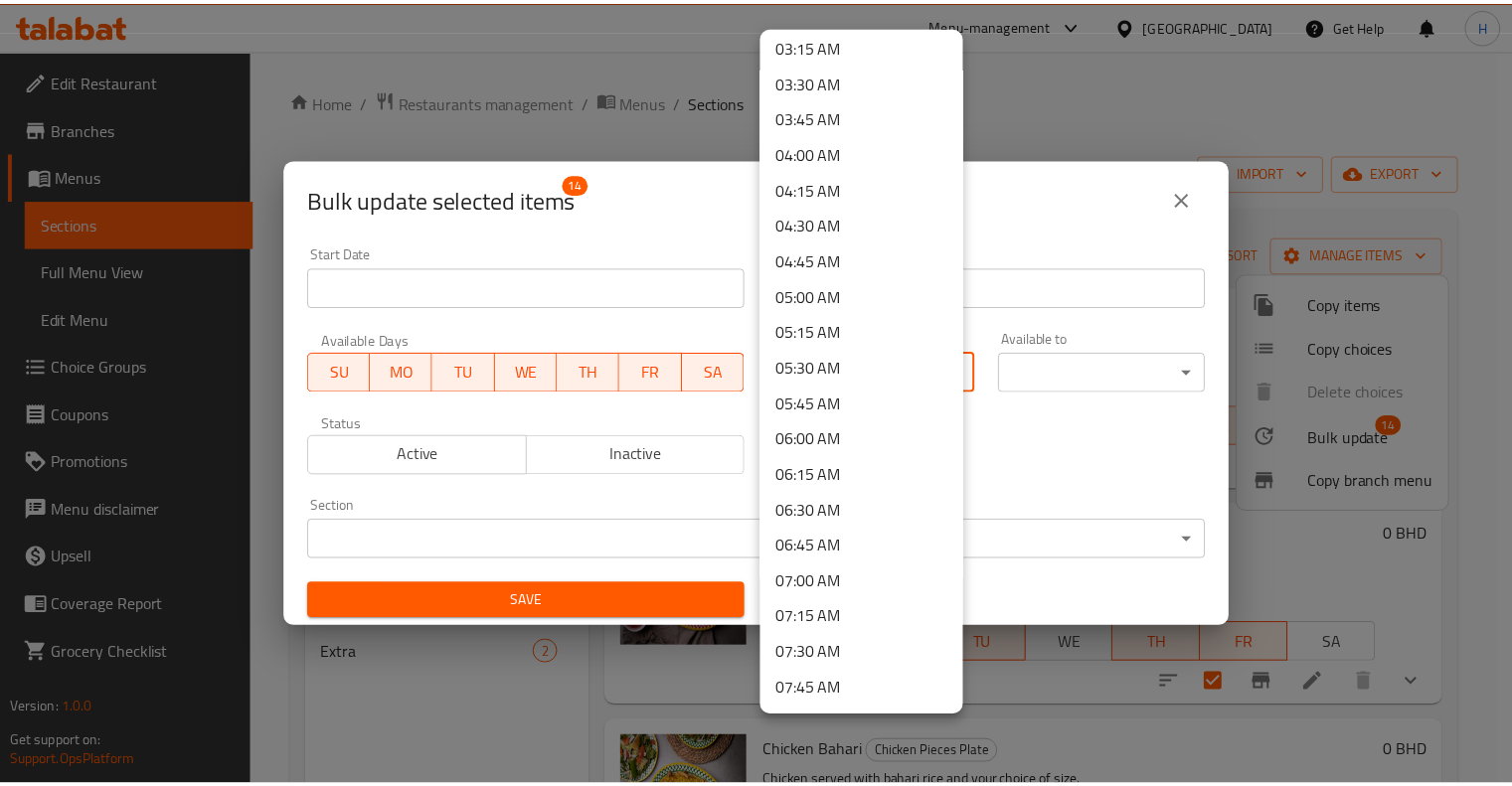 scroll, scrollTop: 0, scrollLeft: 0, axis: both 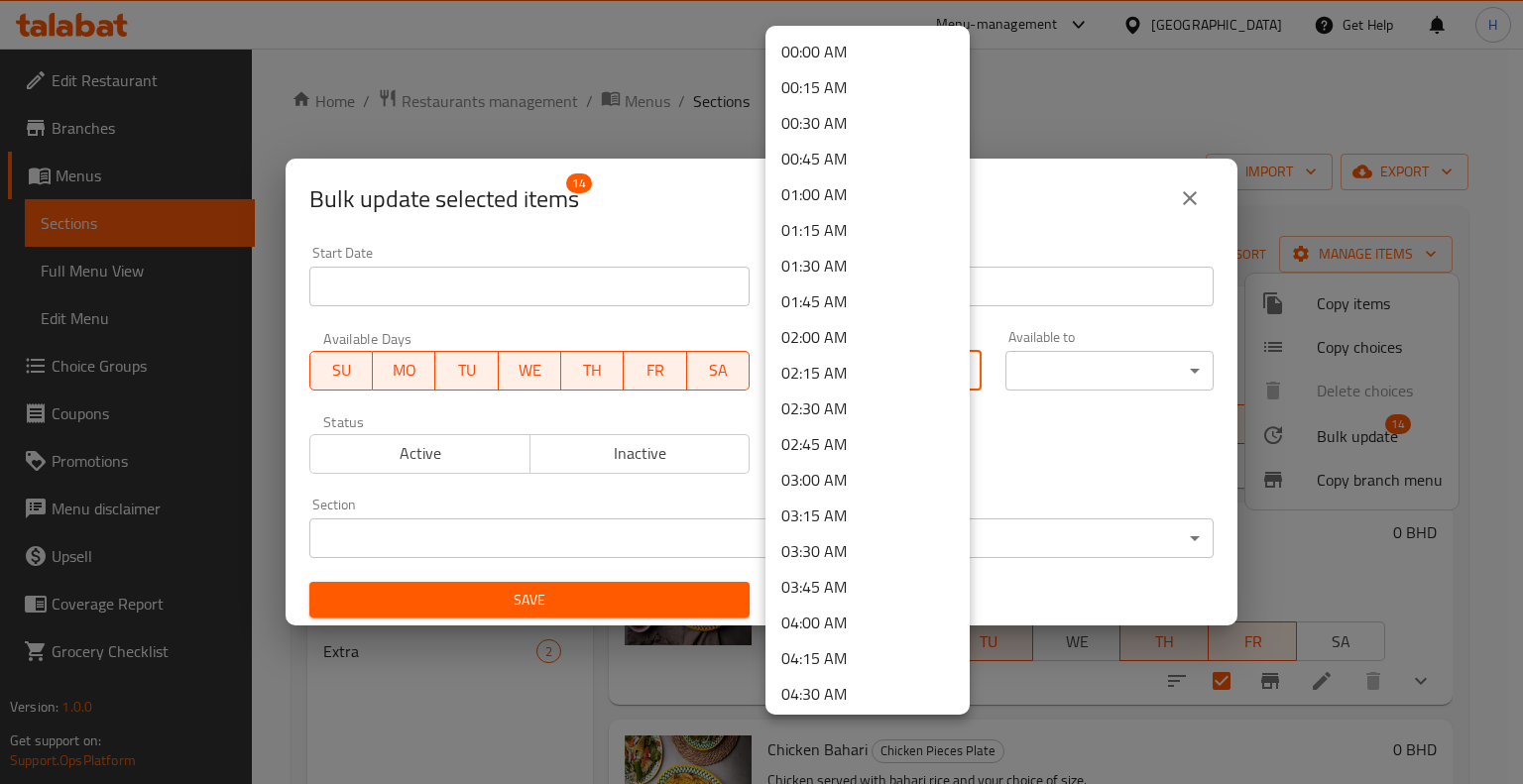 click on "00:00 AM" at bounding box center (868, 52) 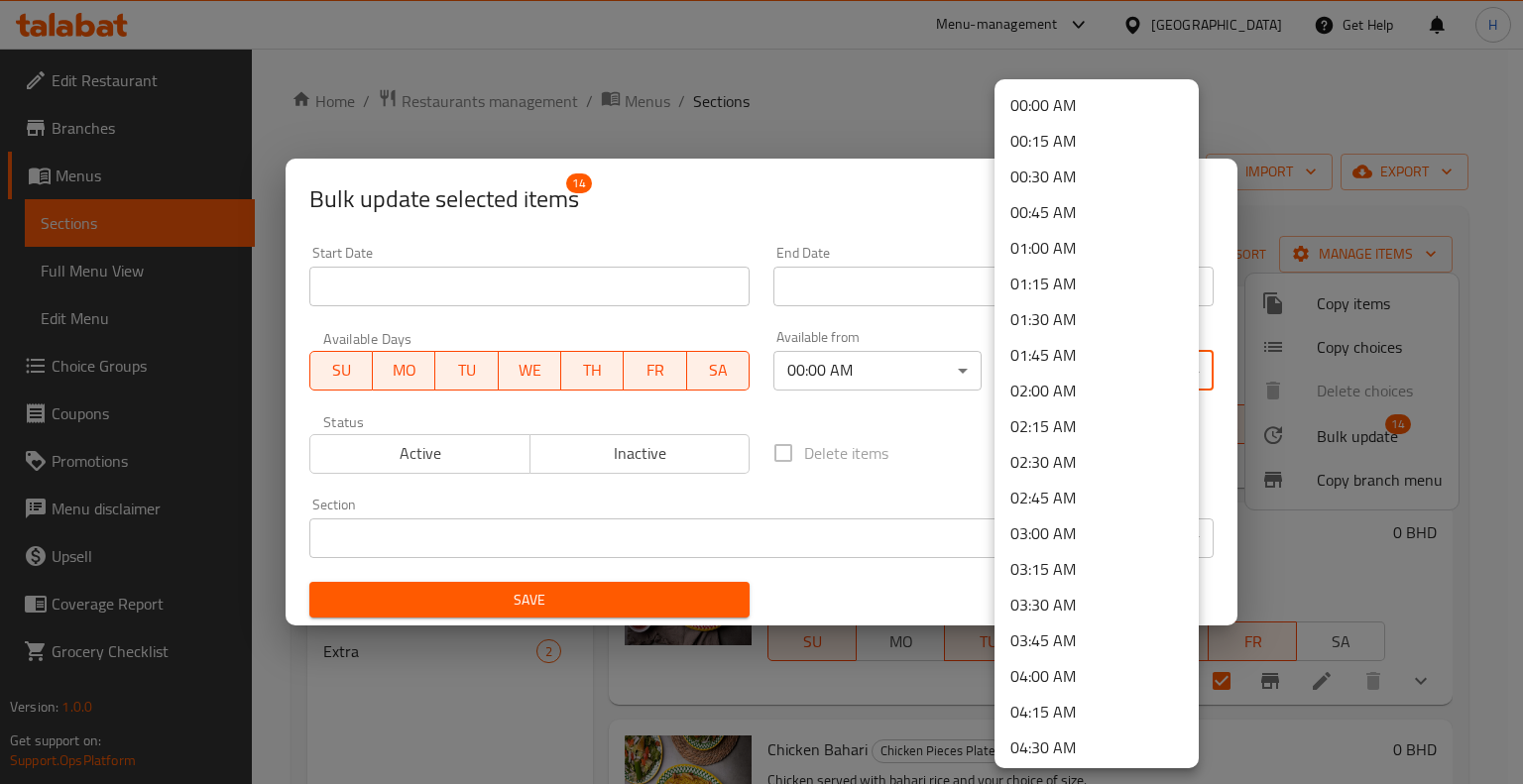 click on "​ Menu-management [GEOGRAPHIC_DATA] Get Help H   Edit Restaurant   Branches   Menus   Sections   Full Menu View   Edit Menu   Choice Groups   Coupons   Promotions   Menu disclaimer   Upsell   Coverage Report   Grocery Checklist  Version:    1.0.0  Get support on:    Support.OpsPlatform Home / Restaurants management / Menus / Sections Abo Alezz Kitchen Open import export Menu sections Chicken Pieces Plate 14 Meat Dishes 12 Fish Dishes 6 Shrimp Dishes 3 Side Dishes 9 Drinks						 5 Rice 6 Extra						 2 Menu items Add Sort Manage items Madghut Chicken   Chicken Pieces Plate Chicken served with pressed rice with your choice of size. [DATE] 03:19 PM SU MO TU WE TH FR [PERSON_NAME] specific 0   BHD Chicken Bishawar   Chicken Pieces Plate Chicken served with peshawar rice with your choice of size. [DATE] 03:19 PM SU MO TU WE TH FR SA 0   BHD Chicken Bahari   Chicken Pieces Plate Chicken served with bahari rice and your choice of size. [DATE] 03:19 PM SU MO TU WE TH FR SA 0   BHD Chicken Biryani Balw   SU MO TU WE TH" at bounding box center (762, 416) 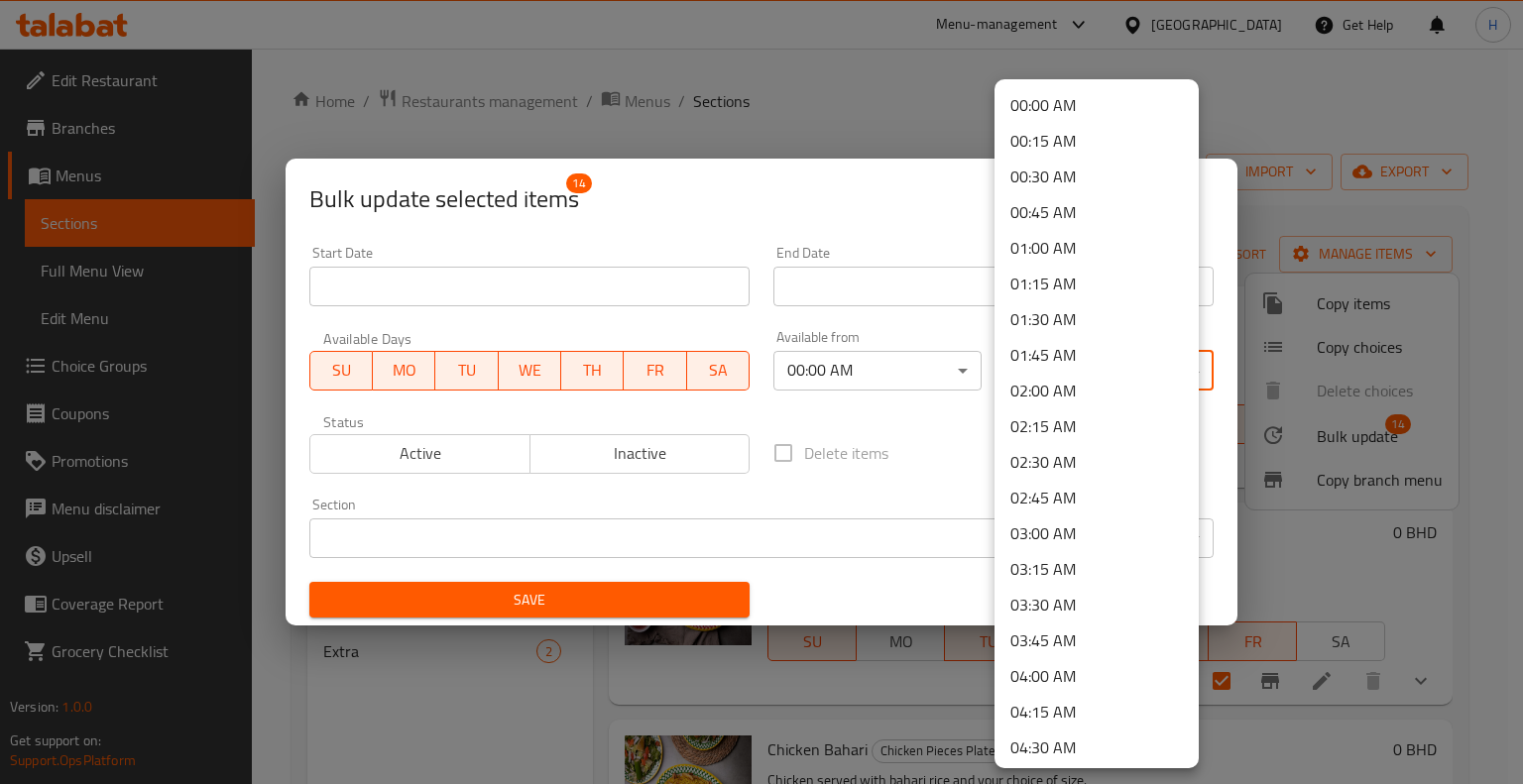 click at bounding box center [762, 392] 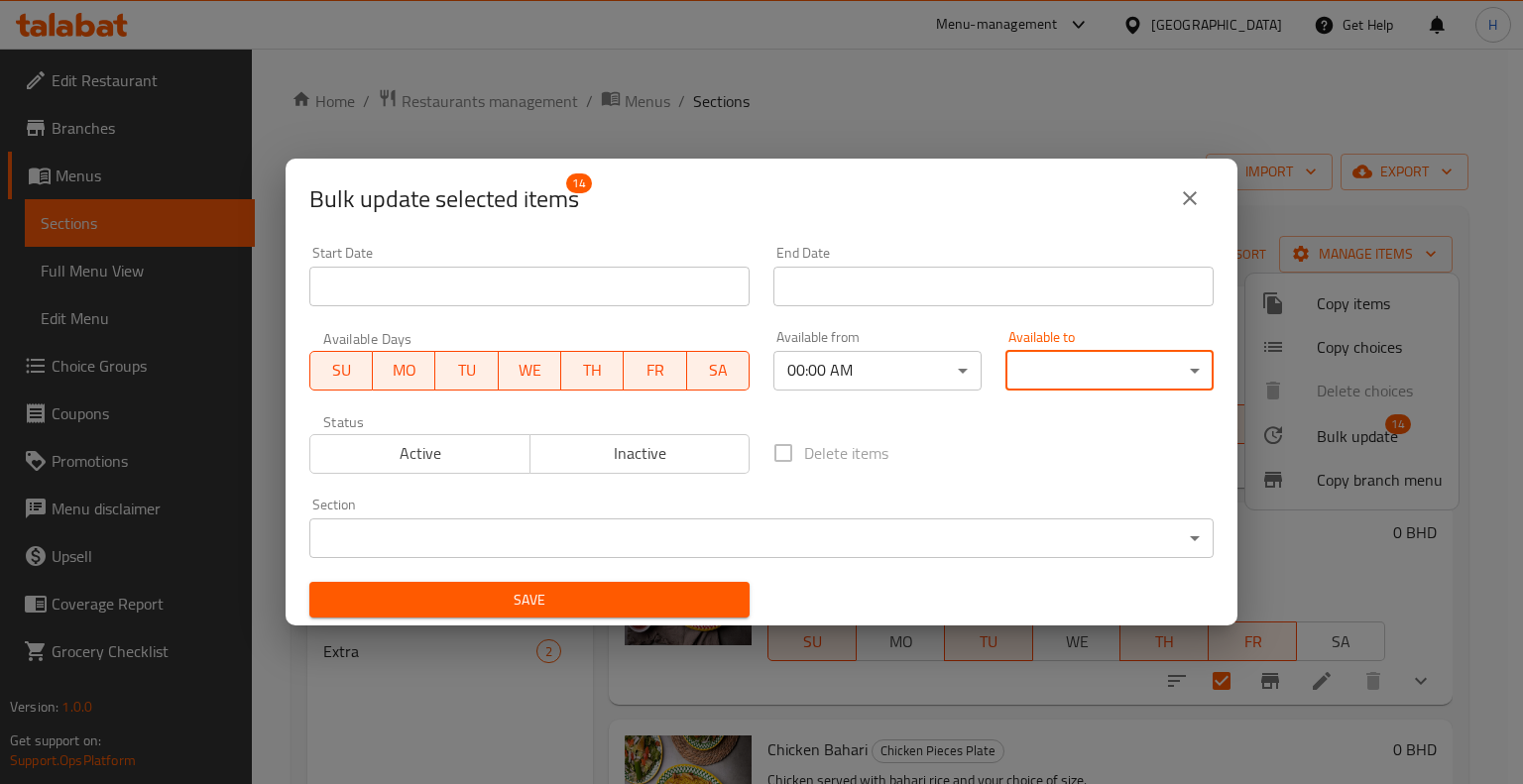 click on "00:00 AM 00:15 AM 00:30 AM 00:45 AM 01:00 AM 01:15 AM 01:30 AM 01:45 AM 02:00 AM 02:15 AM 02:30 AM 02:45 AM 03:00 AM 03:15 AM 03:30 AM 03:45 AM 04:00 AM 04:15 AM 04:30 AM 04:45 AM 05:00 AM 05:15 AM 05:30 AM 05:45 AM 06:00 AM 06:15 AM 06:30 AM 06:45 AM 07:00 AM 07:15 AM 07:30 AM 07:45 AM 08:00 AM 08:15 AM 08:30 AM 08:45 AM 09:00 AM 09:15 AM 09:30 AM 09:45 AM 10:00 AM 10:15 AM 10:30 AM 10:45 AM 11:00 AM 11:15 AM 11:30 AM 11:45 AM 12:00 PM 12:15 PM 12:30 PM 12:45 PM 13:00 PM 13:15 PM 13:30 PM 13:45 PM 14:00 PM 14:15 PM 14:30 PM 14:45 PM 15:00 PM 15:15 PM 15:30 PM 15:45 PM 16:00 PM 16:15 PM 16:30 PM 16:45 PM 17:00 PM 17:15 PM 17:30 PM 17:45 PM 18:00 PM 18:15 PM 18:30 PM 18:45 PM 19:00 PM 19:15 PM 19:30 PM 19:45 PM 20:00 PM 20:15 PM 20:30 PM 20:45 PM 21:00 PM 21:15 PM 21:30 PM 21:45 PM 22:00 PM 22:15 PM 22:30 PM 22:45 PM 23:00 PM 23:15 PM 23:30 PM 23:45 PM 23:59 PM" at bounding box center [762, 392] 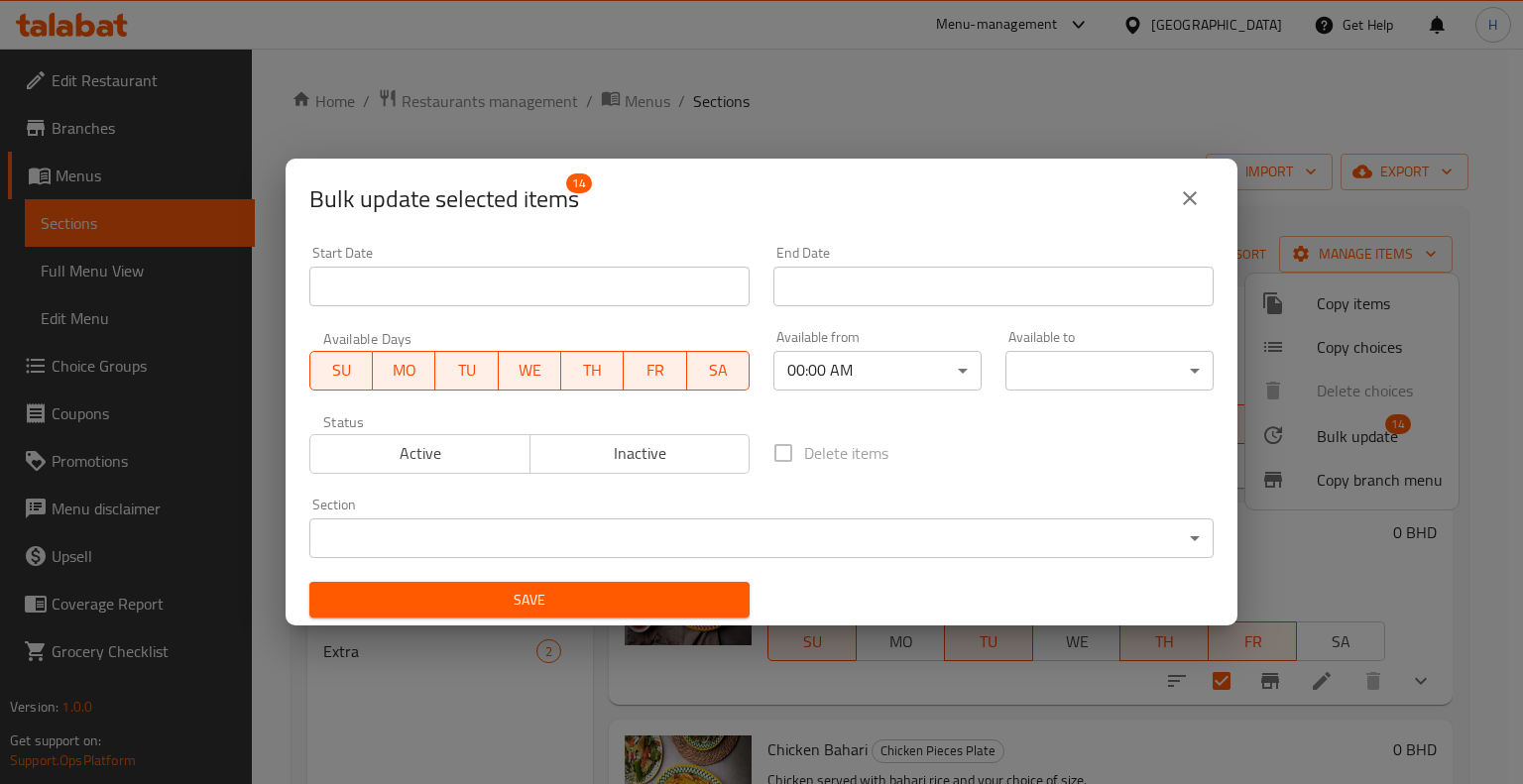 click on "​ Menu-management [GEOGRAPHIC_DATA] Get Help H   Edit Restaurant   Branches   Menus   Sections   Full Menu View   Edit Menu   Choice Groups   Coupons   Promotions   Menu disclaimer   Upsell   Coverage Report   Grocery Checklist  Version:    1.0.0  Get support on:    Support.OpsPlatform Home / Restaurants management / Menus / Sections Abo Alezz Kitchen Open import export Menu sections Chicken Pieces Plate 14 Meat Dishes 12 Fish Dishes 6 Shrimp Dishes 3 Side Dishes 9 Drinks						 5 Rice 6 Extra						 2 Menu items Add Sort Manage items Madghut Chicken   Chicken Pieces Plate Chicken served with pressed rice with your choice of size. [DATE] 03:19 PM SU MO TU WE TH FR [PERSON_NAME] specific 0   BHD Chicken Bishawar   Chicken Pieces Plate Chicken served with peshawar rice with your choice of size. [DATE] 03:19 PM SU MO TU WE TH FR SA 0   BHD Chicken Bahari   Chicken Pieces Plate Chicken served with bahari rice and your choice of size. [DATE] 03:19 PM SU MO TU WE TH FR SA 0   BHD Chicken Biryani Balw   SU MO TU WE TH" at bounding box center [762, 416] 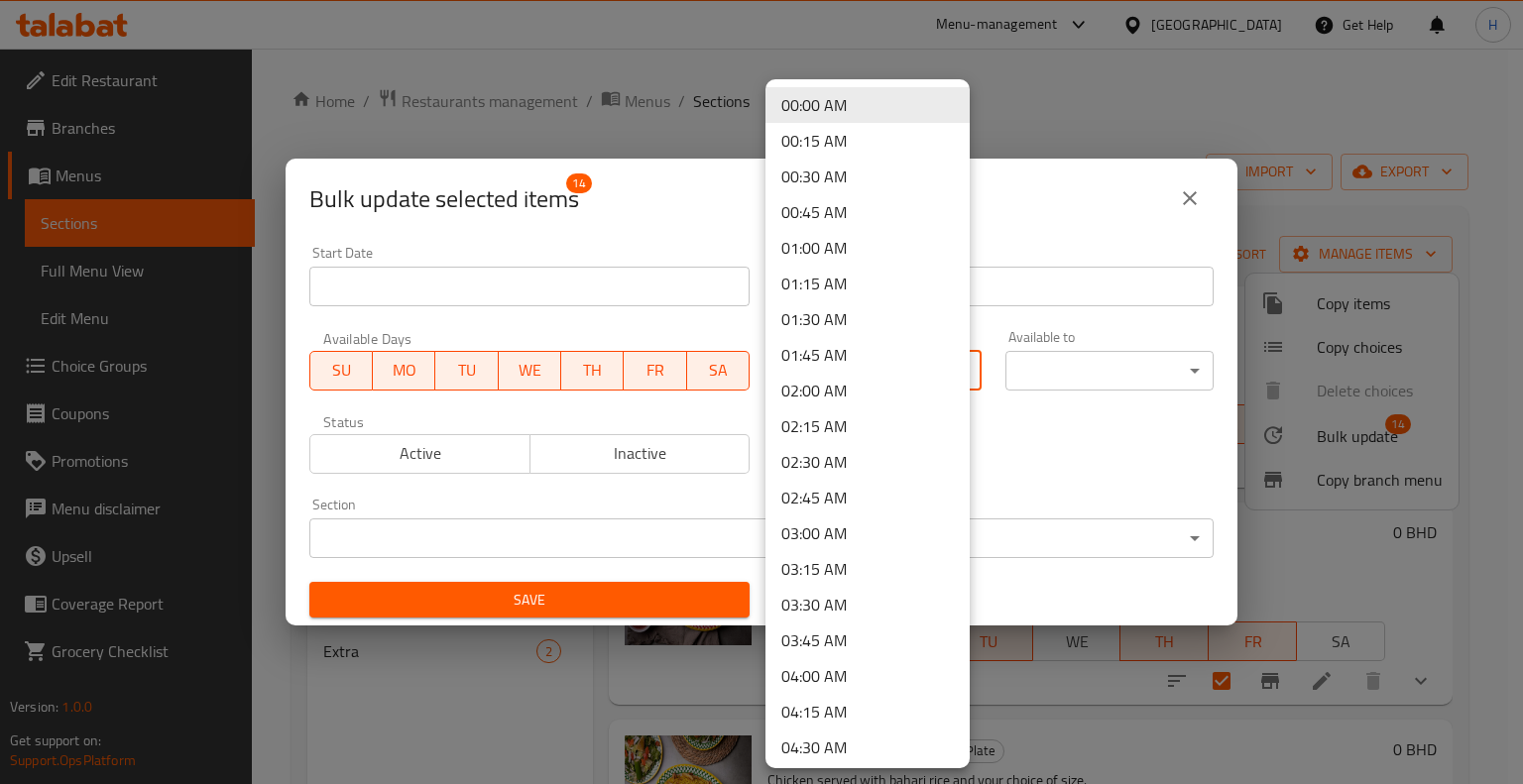 click on "00:15 AM" at bounding box center [868, 141] 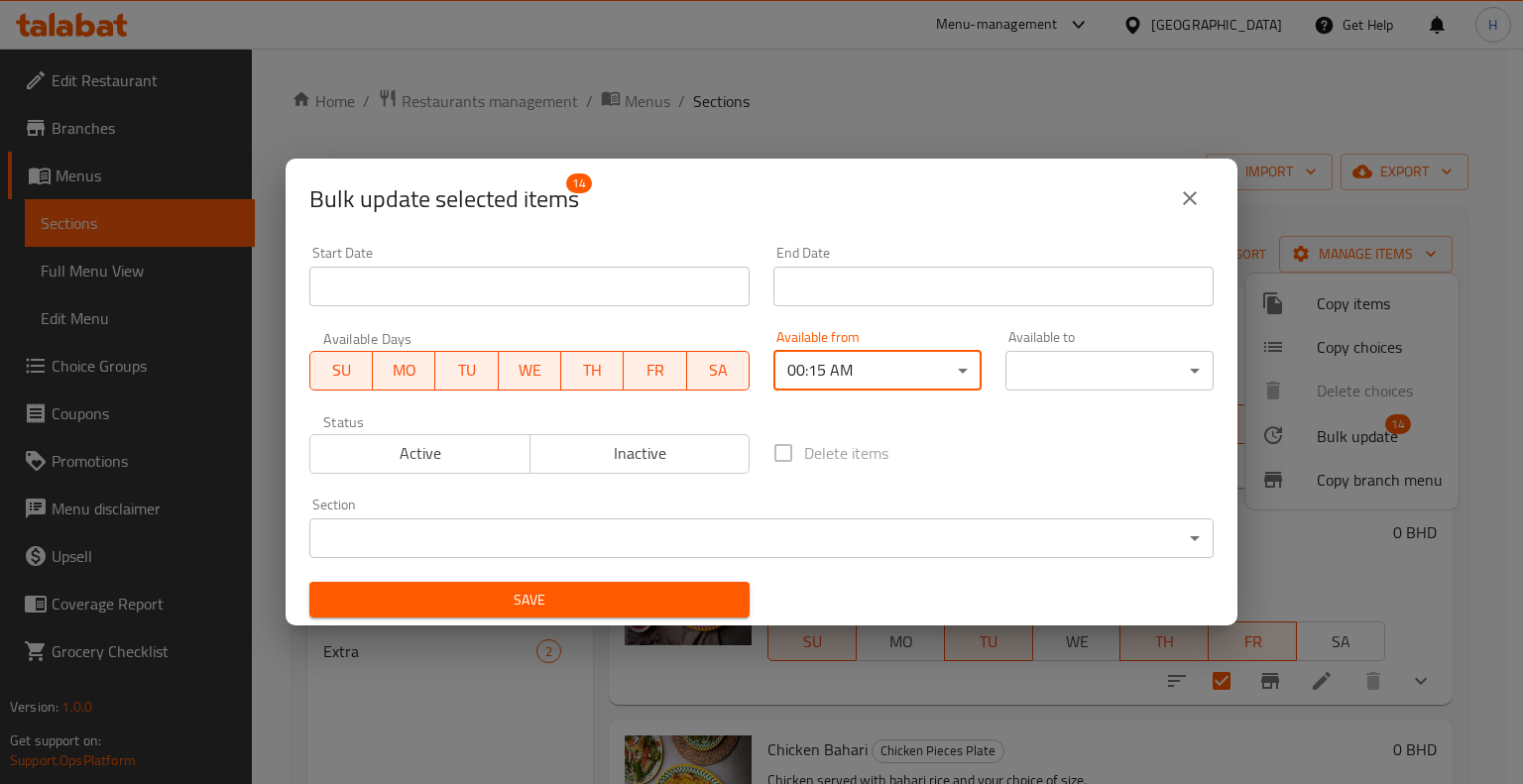 click on "​ Menu-management [GEOGRAPHIC_DATA] Get Help H   Edit Restaurant   Branches   Menus   Sections   Full Menu View   Edit Menu   Choice Groups   Coupons   Promotions   Menu disclaimer   Upsell   Coverage Report   Grocery Checklist  Version:    1.0.0  Get support on:    Support.OpsPlatform Home / Restaurants management / Menus / Sections Abo Alezz Kitchen Open import export Menu sections Chicken Pieces Plate 14 Meat Dishes 12 Fish Dishes 6 Shrimp Dishes 3 Side Dishes 9 Drinks						 5 Rice 6 Extra						 2 Menu items Add Sort Manage items Madghut Chicken   Chicken Pieces Plate Chicken served with pressed rice with your choice of size. [DATE] 03:19 PM SU MO TU WE TH FR [PERSON_NAME] specific 0   BHD Chicken Bishawar   Chicken Pieces Plate Chicken served with peshawar rice with your choice of size. [DATE] 03:19 PM SU MO TU WE TH FR SA 0   BHD Chicken Bahari   Chicken Pieces Plate Chicken served with bahari rice and your choice of size. [DATE] 03:19 PM SU MO TU WE TH FR SA 0   BHD Chicken Biryani Balw   SU MO TU WE TH" at bounding box center (762, 416) 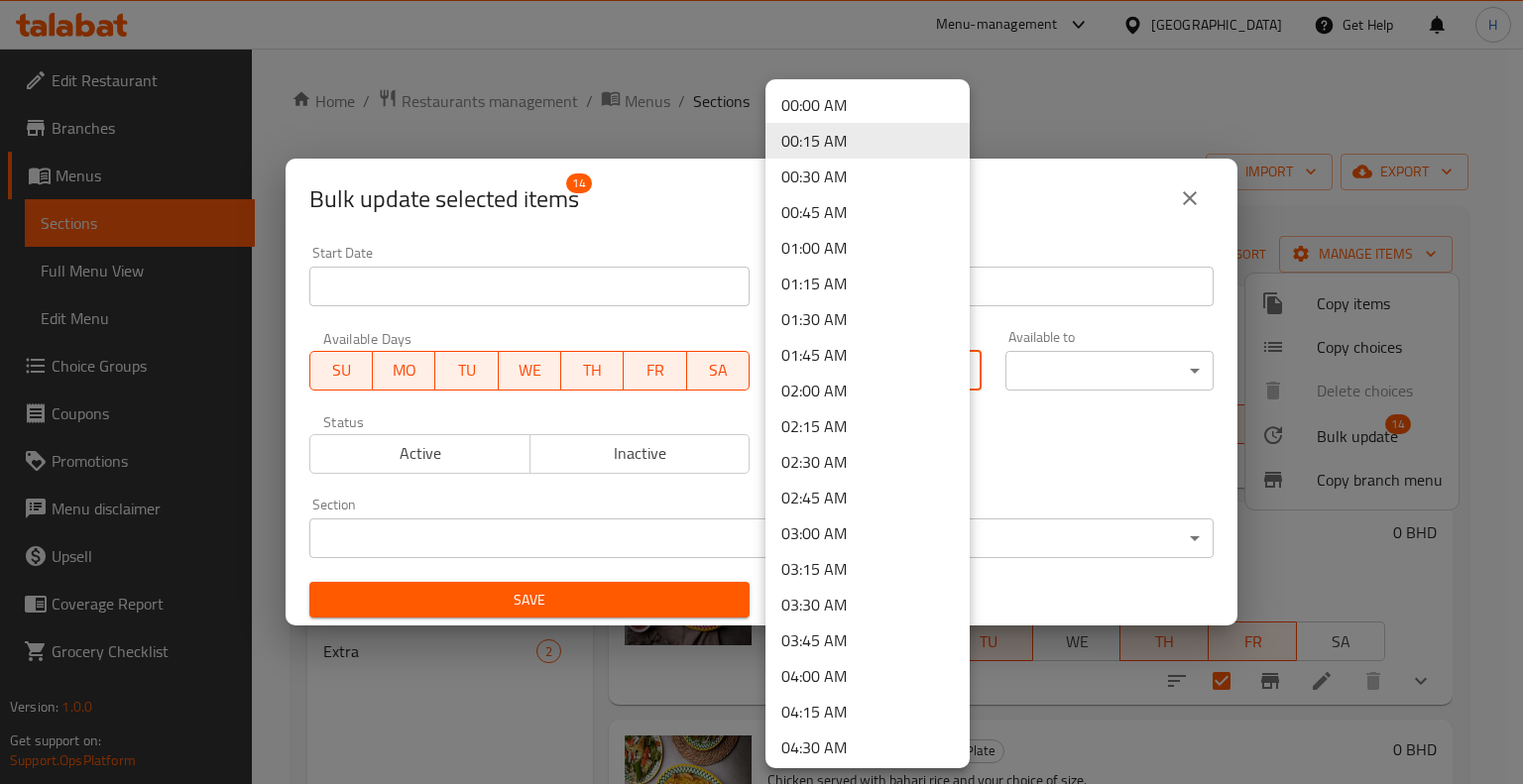 click on "00:00 AM" at bounding box center [868, 105] 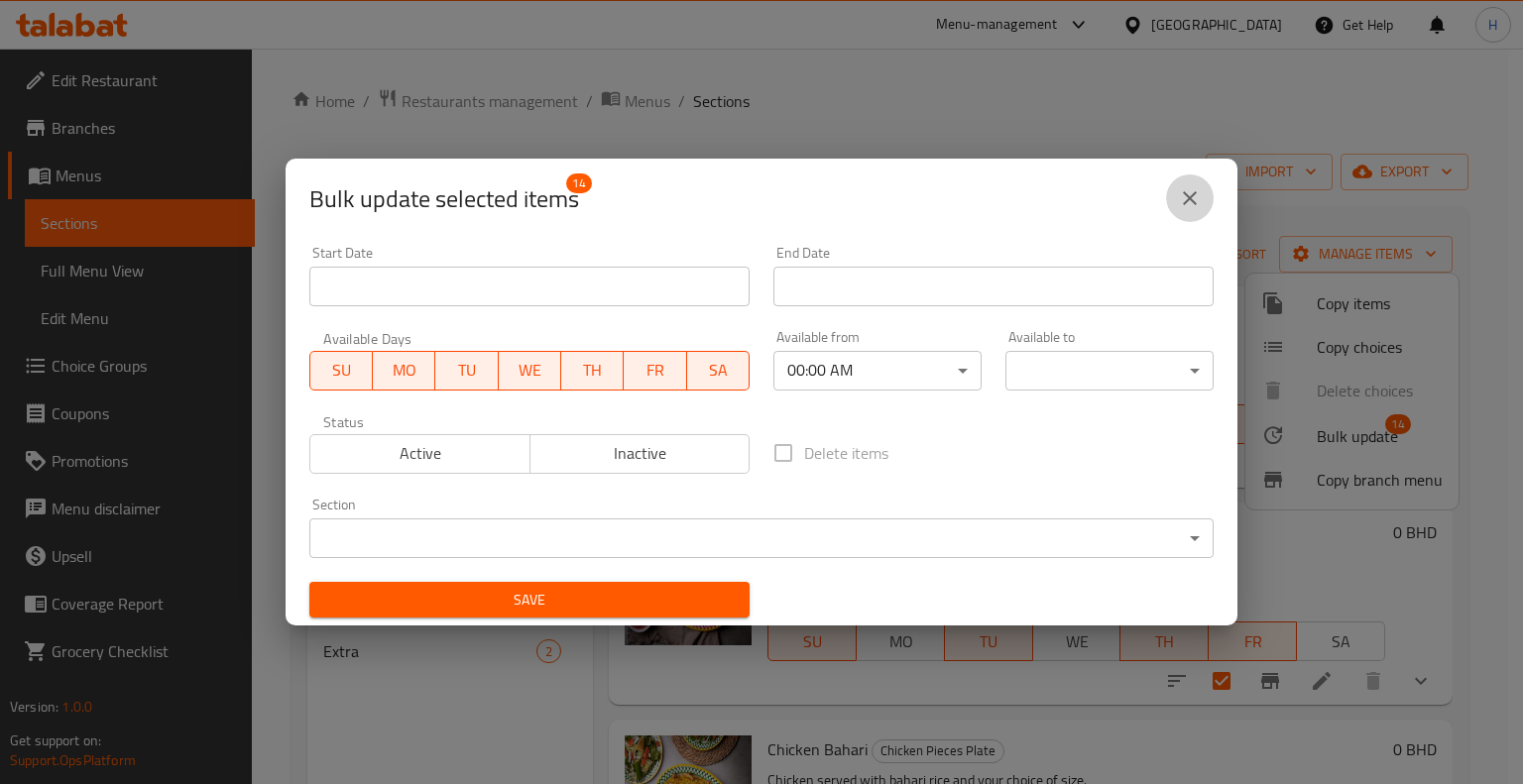 click 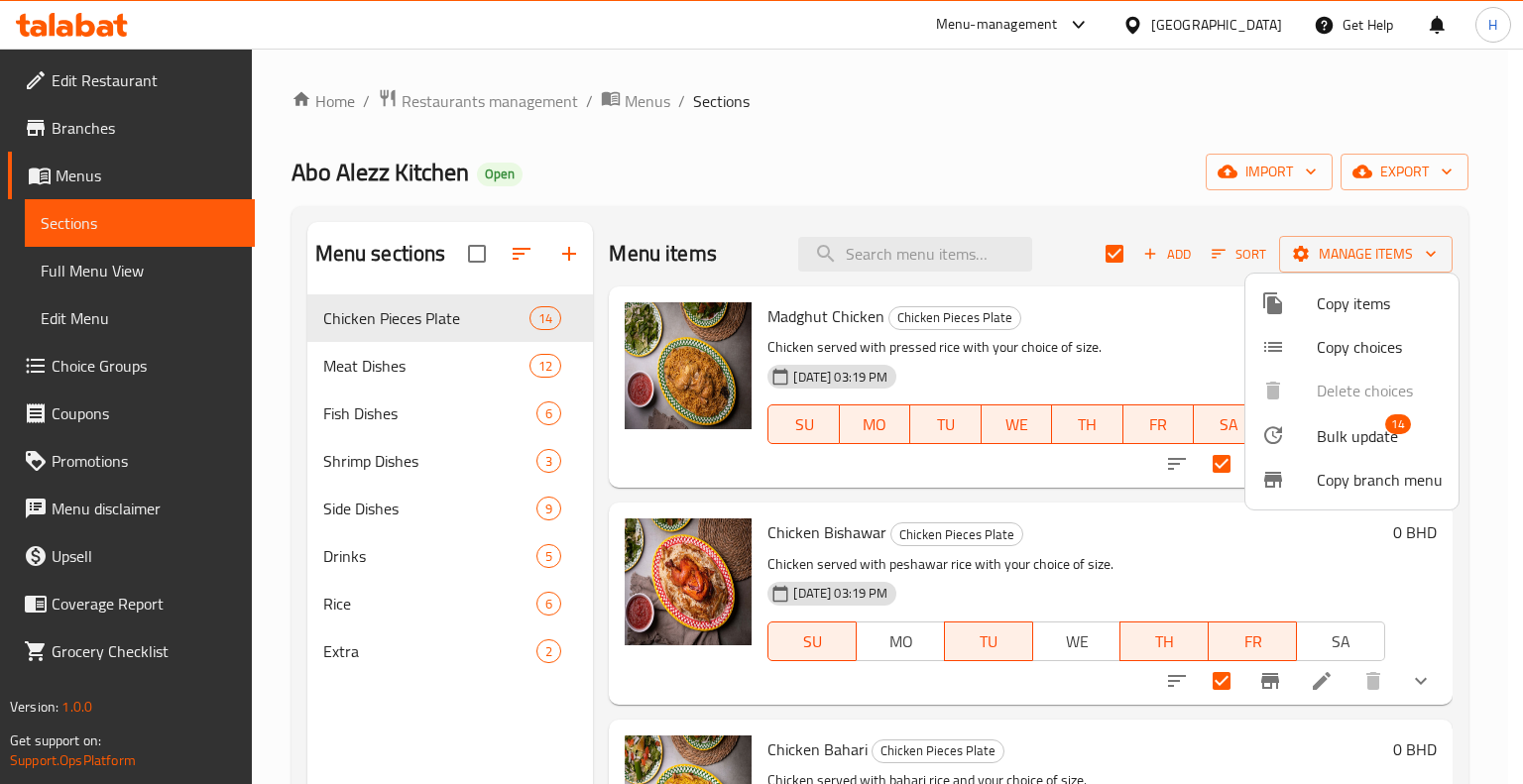 click on "Bulk update" at bounding box center [1357, 436] 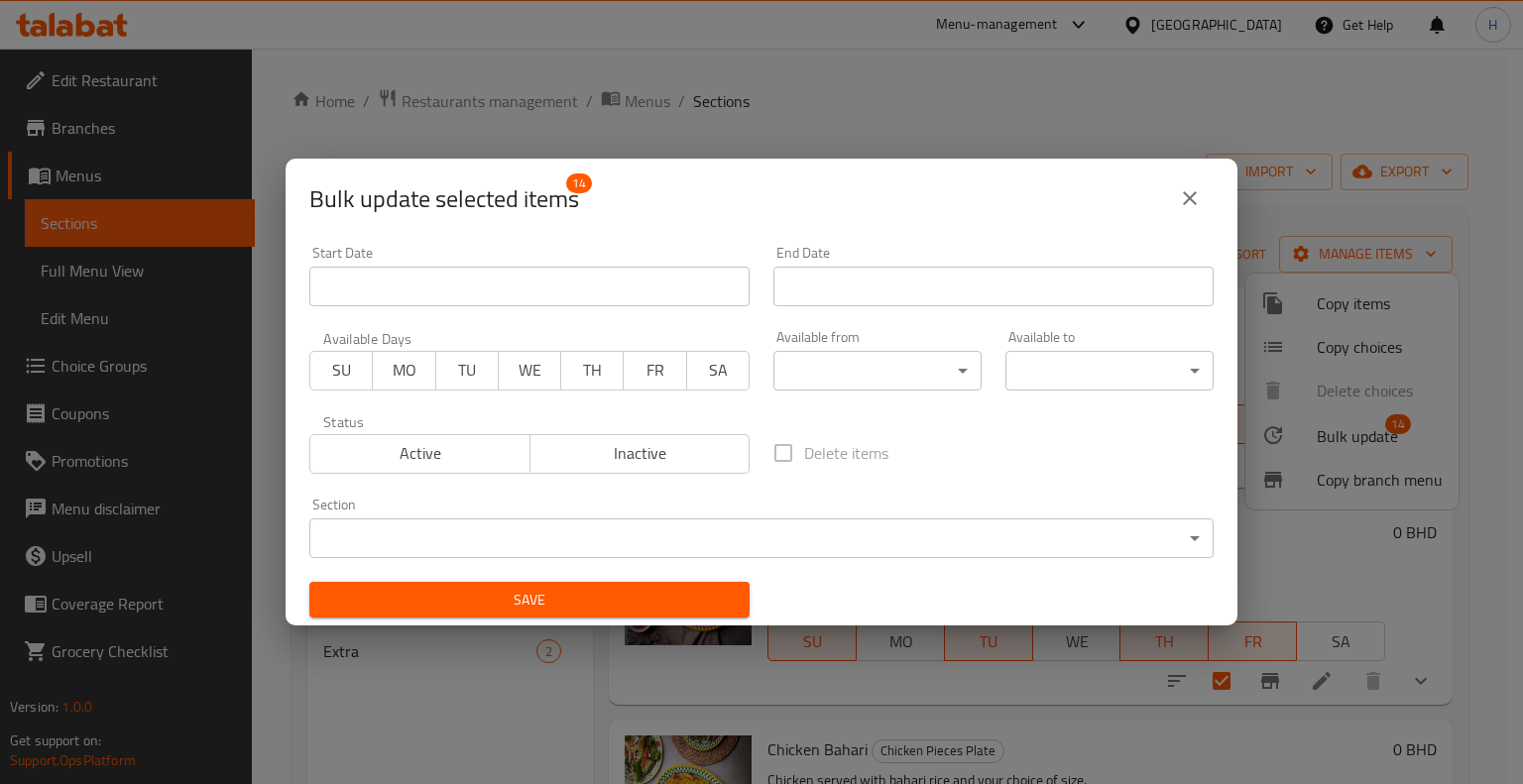 drag, startPoint x: 372, startPoint y: 446, endPoint x: 404, endPoint y: 444, distance: 32.06244 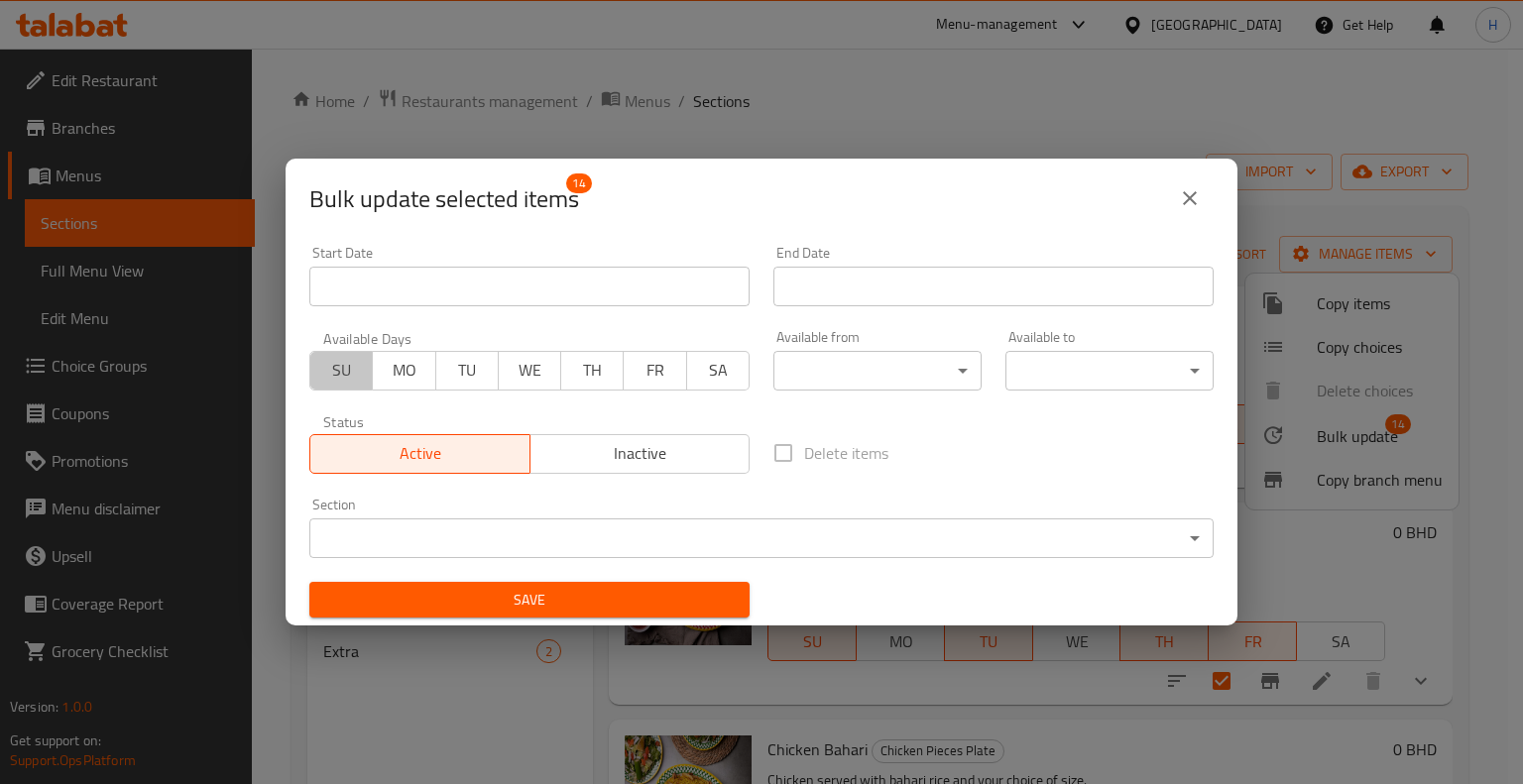 drag, startPoint x: 337, startPoint y: 374, endPoint x: 366, endPoint y: 375, distance: 29.017236 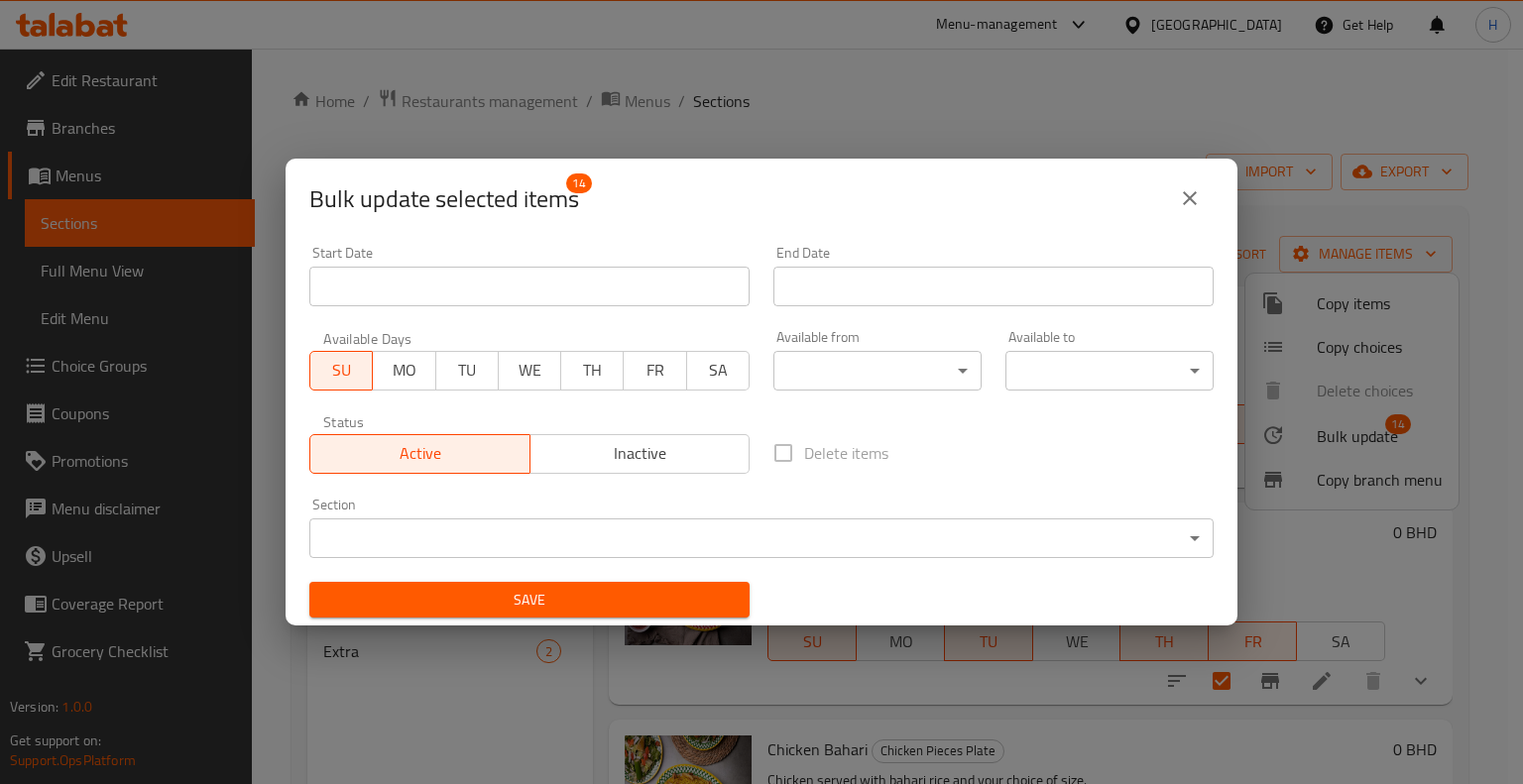 click on "MO" at bounding box center [404, 370] 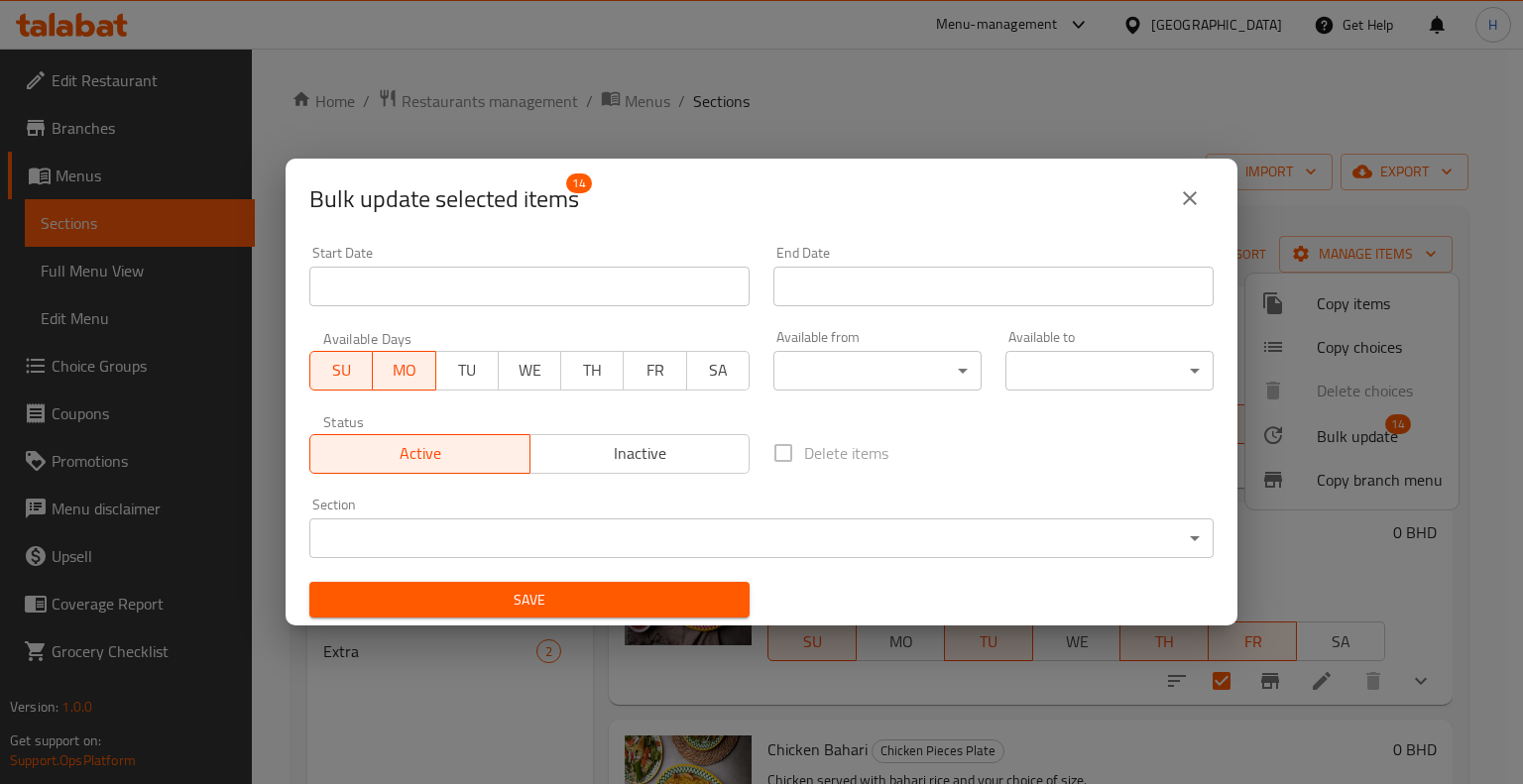 click on "TU" at bounding box center [467, 370] 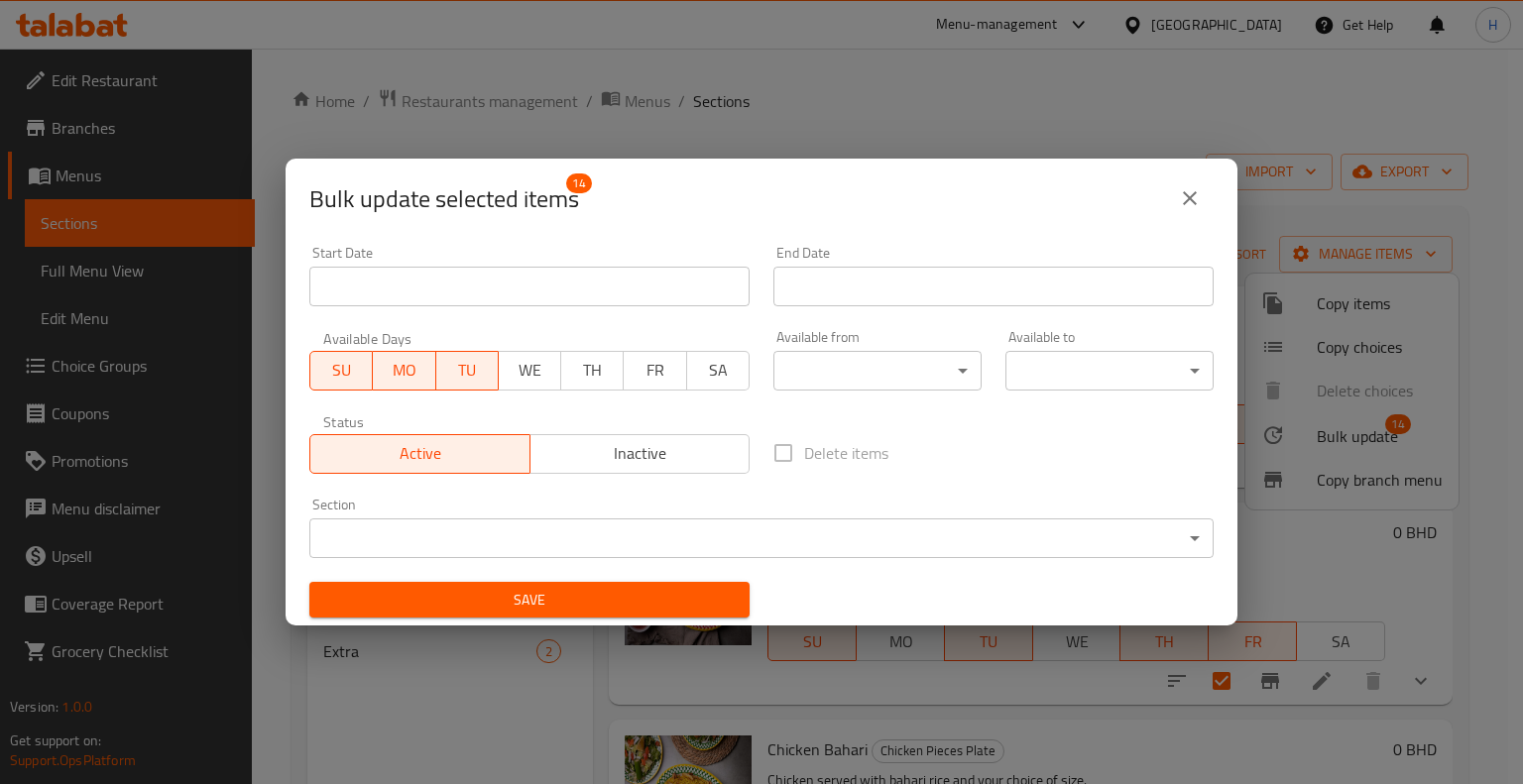 click on "WE" at bounding box center [529, 370] 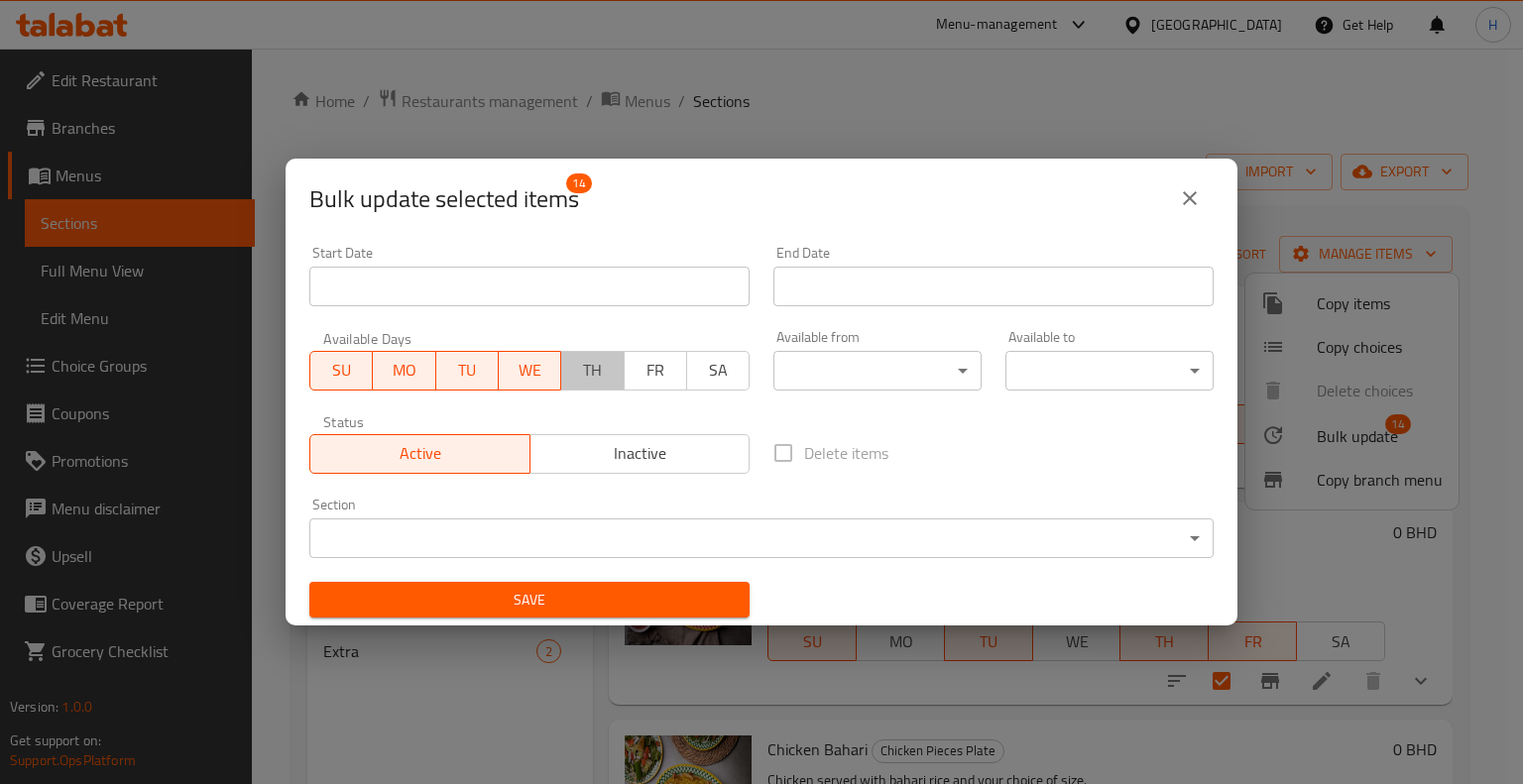 click on "TH" at bounding box center [592, 370] 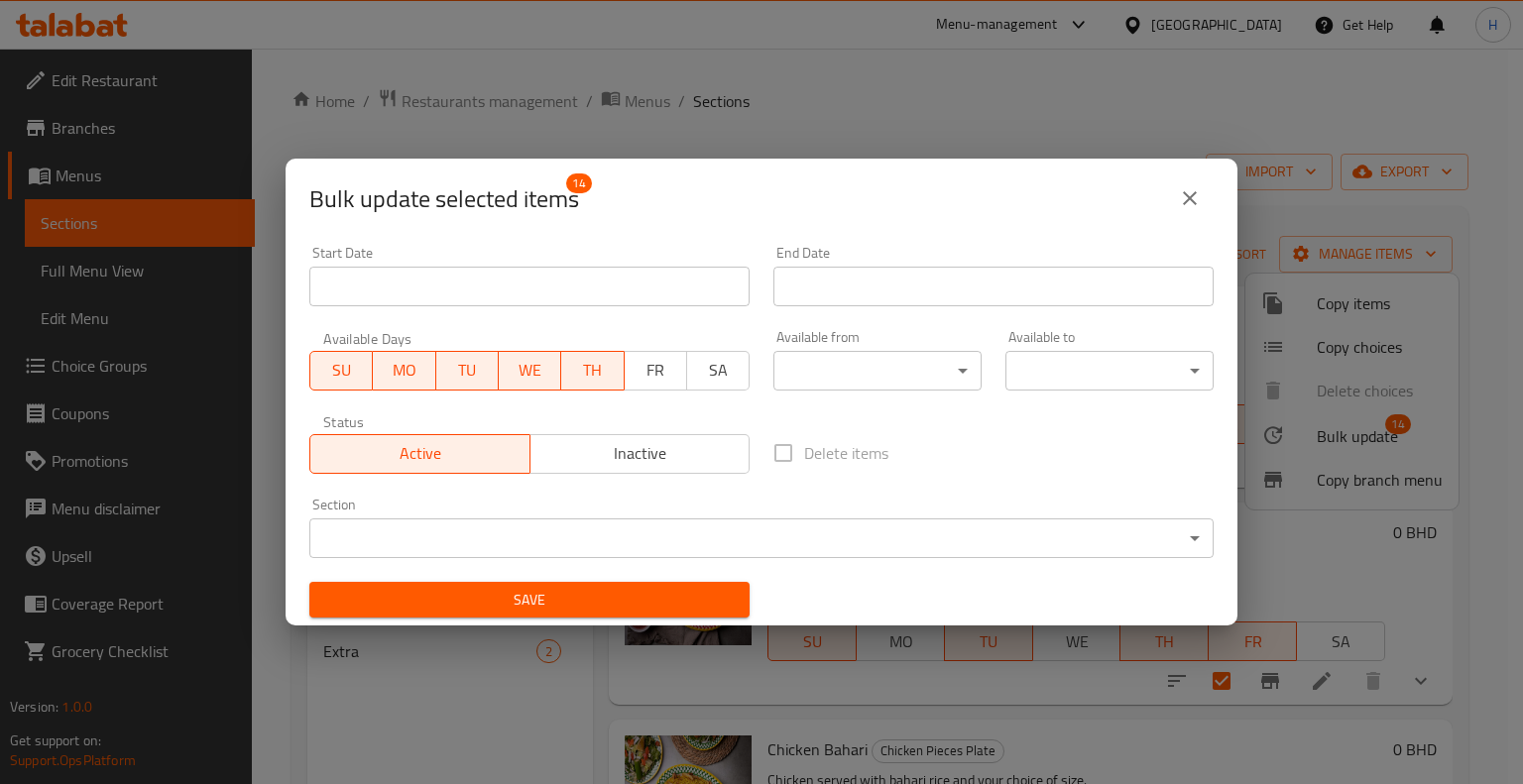 drag, startPoint x: 654, startPoint y: 369, endPoint x: 695, endPoint y: 371, distance: 41.04875 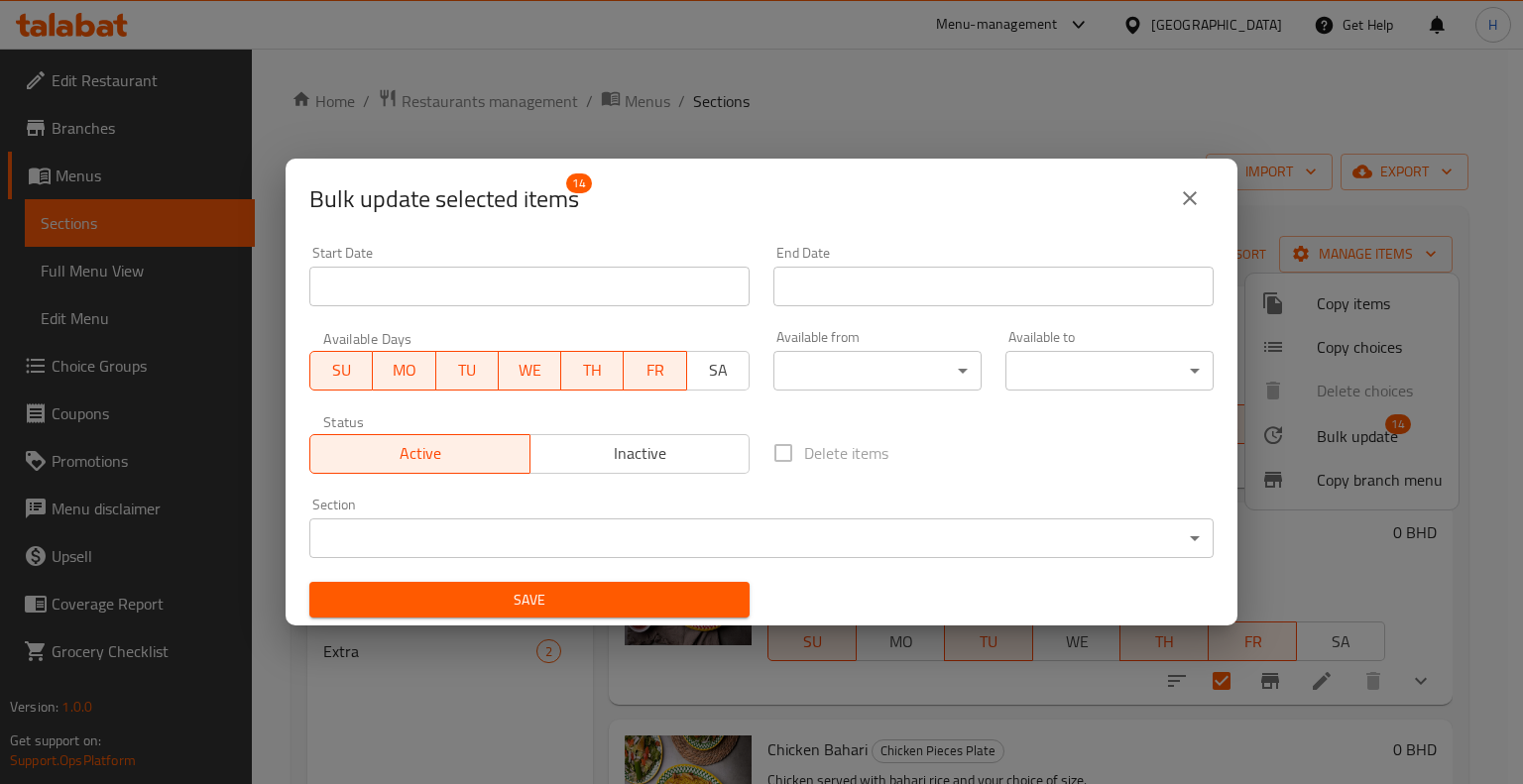 click on "SA" at bounding box center (718, 370) 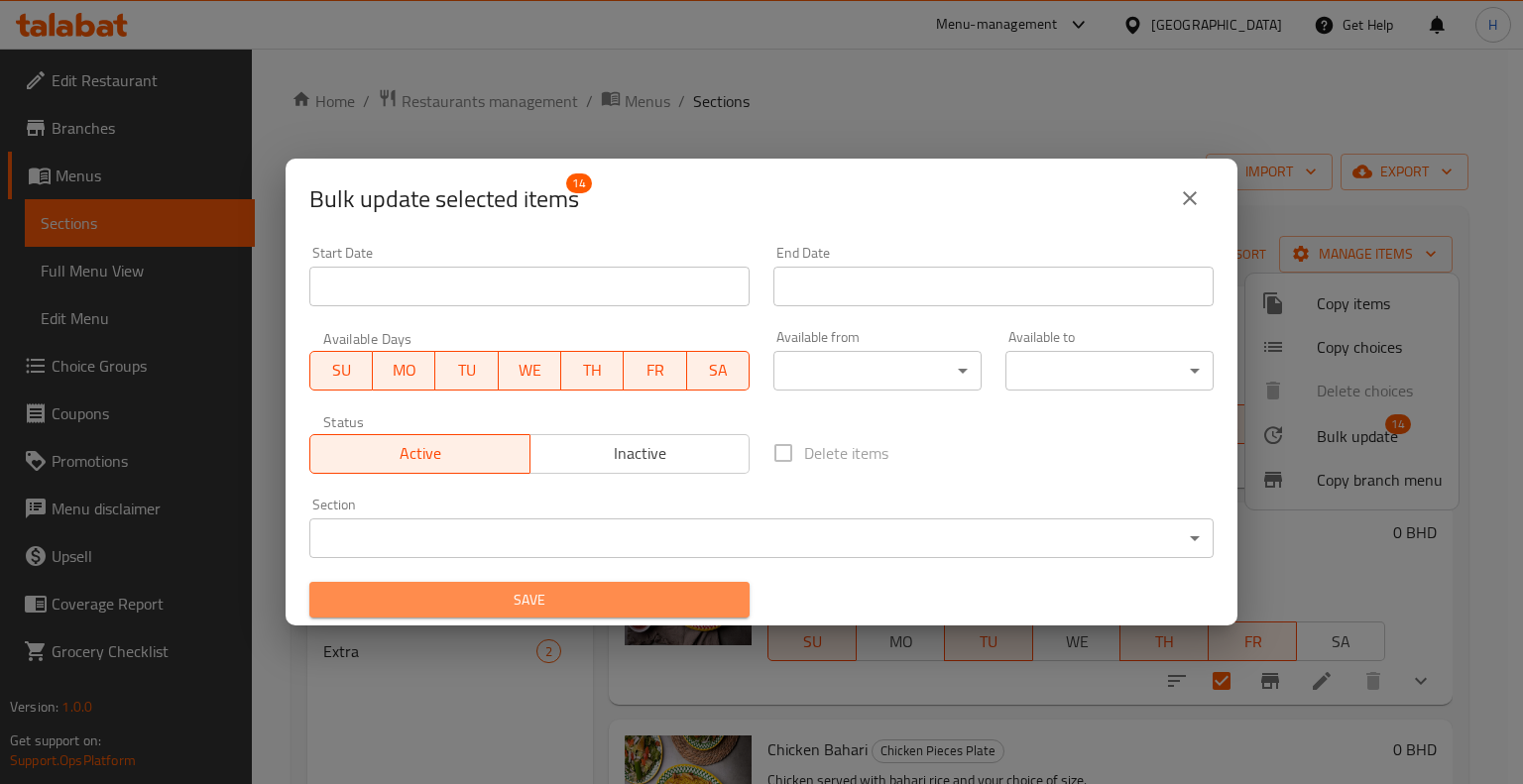 click on "Save" at bounding box center (529, 600) 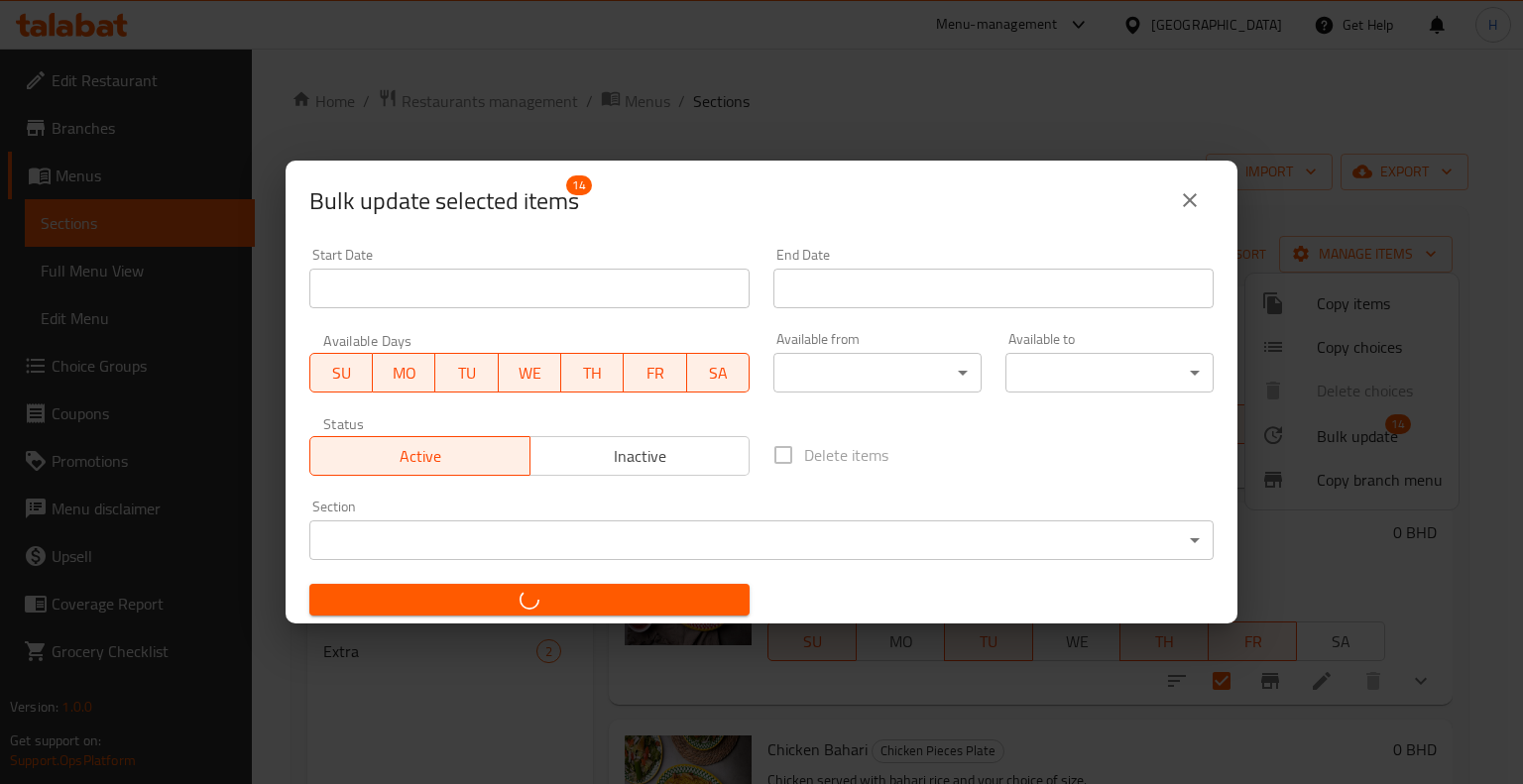 checkbox on "false" 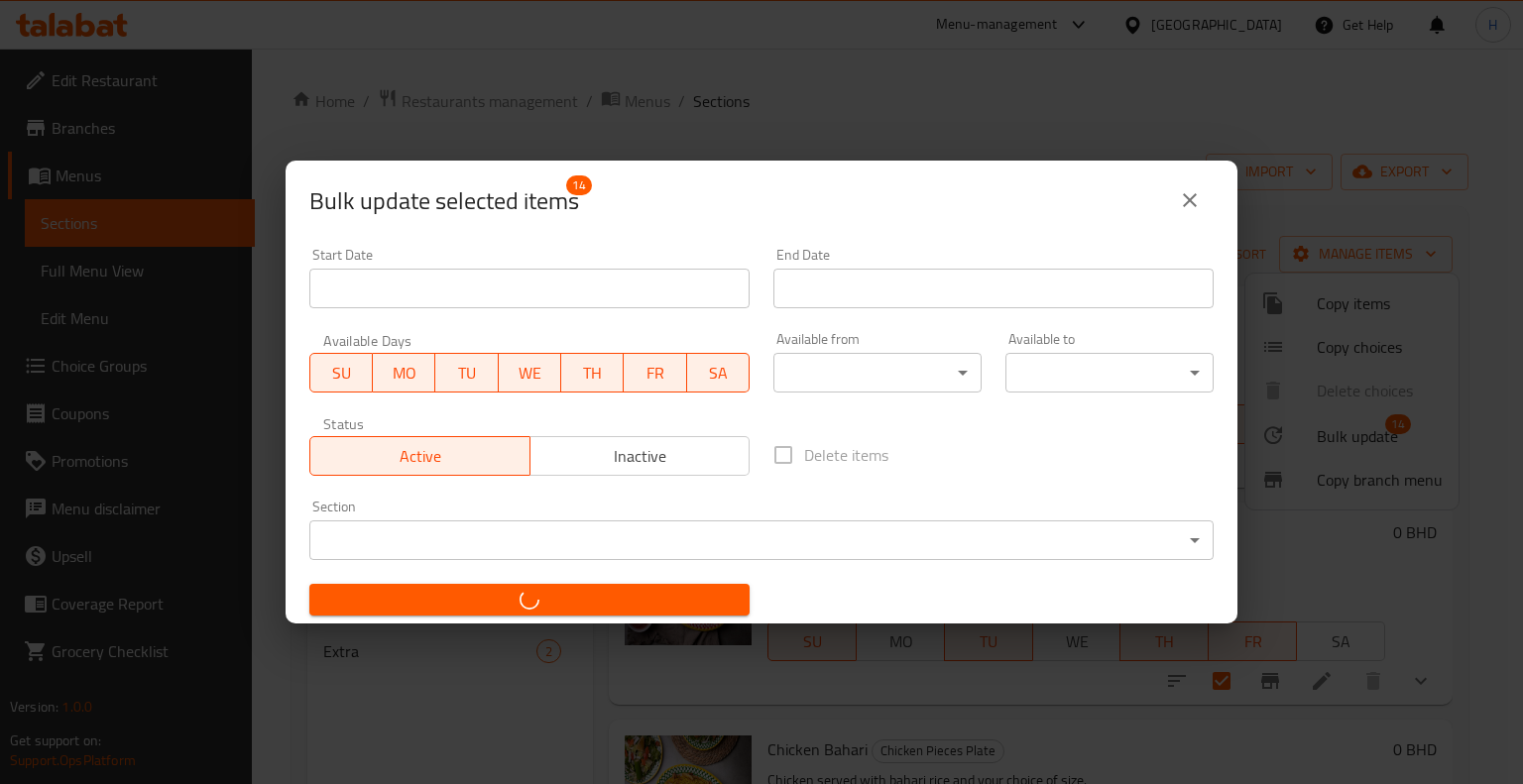 checkbox on "false" 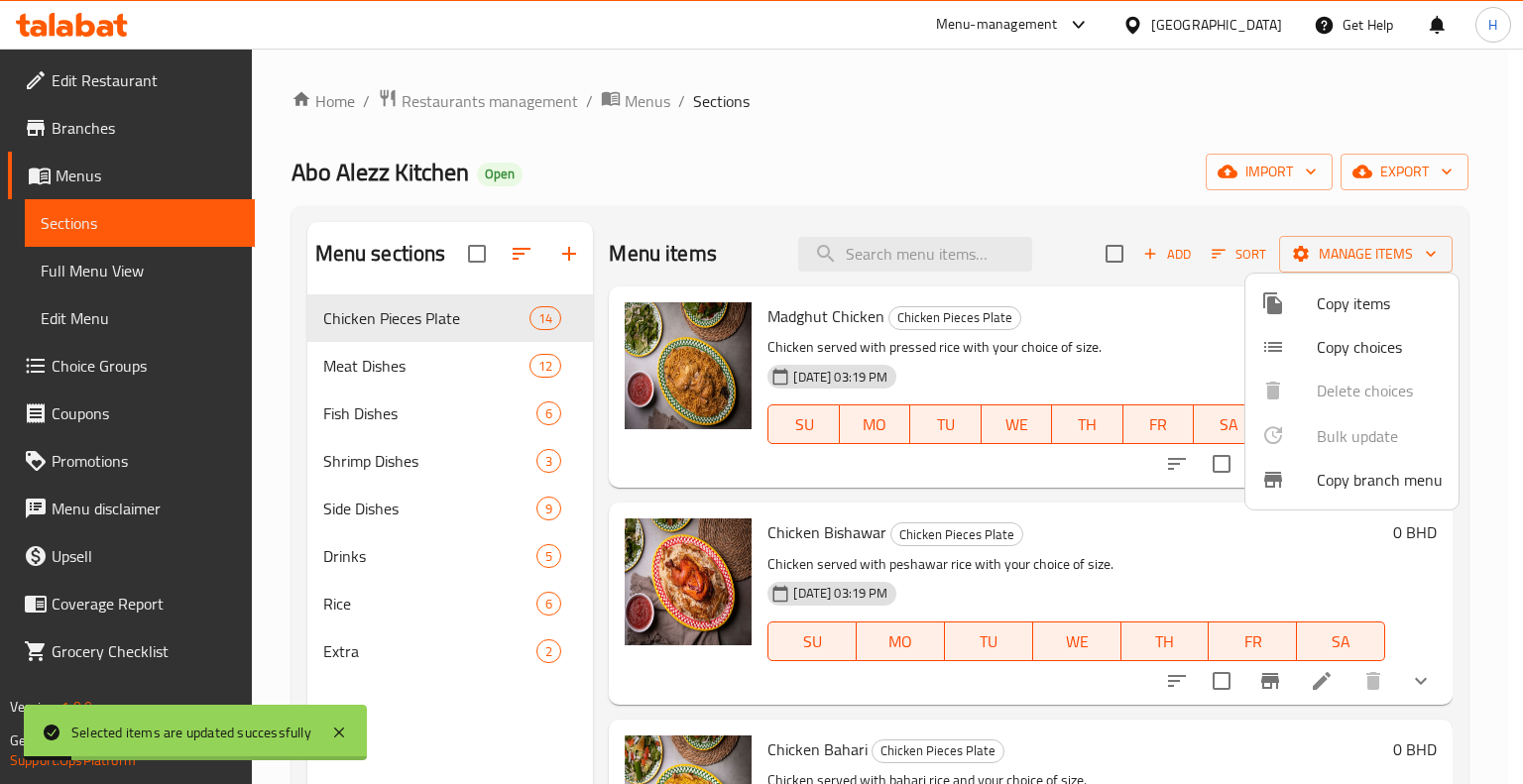click at bounding box center (762, 392) 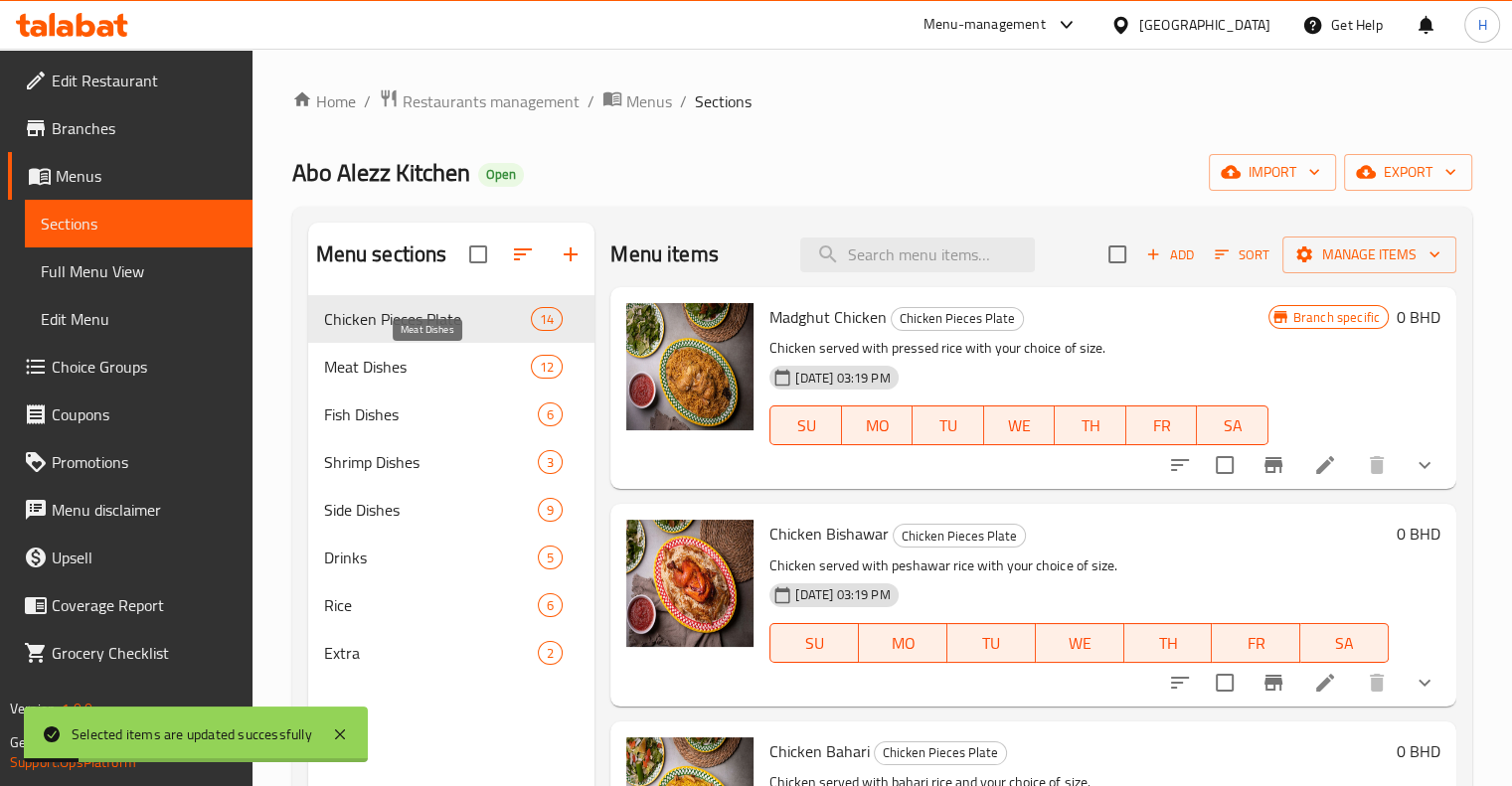 click on "Meat Dishes" at bounding box center [427, 367] 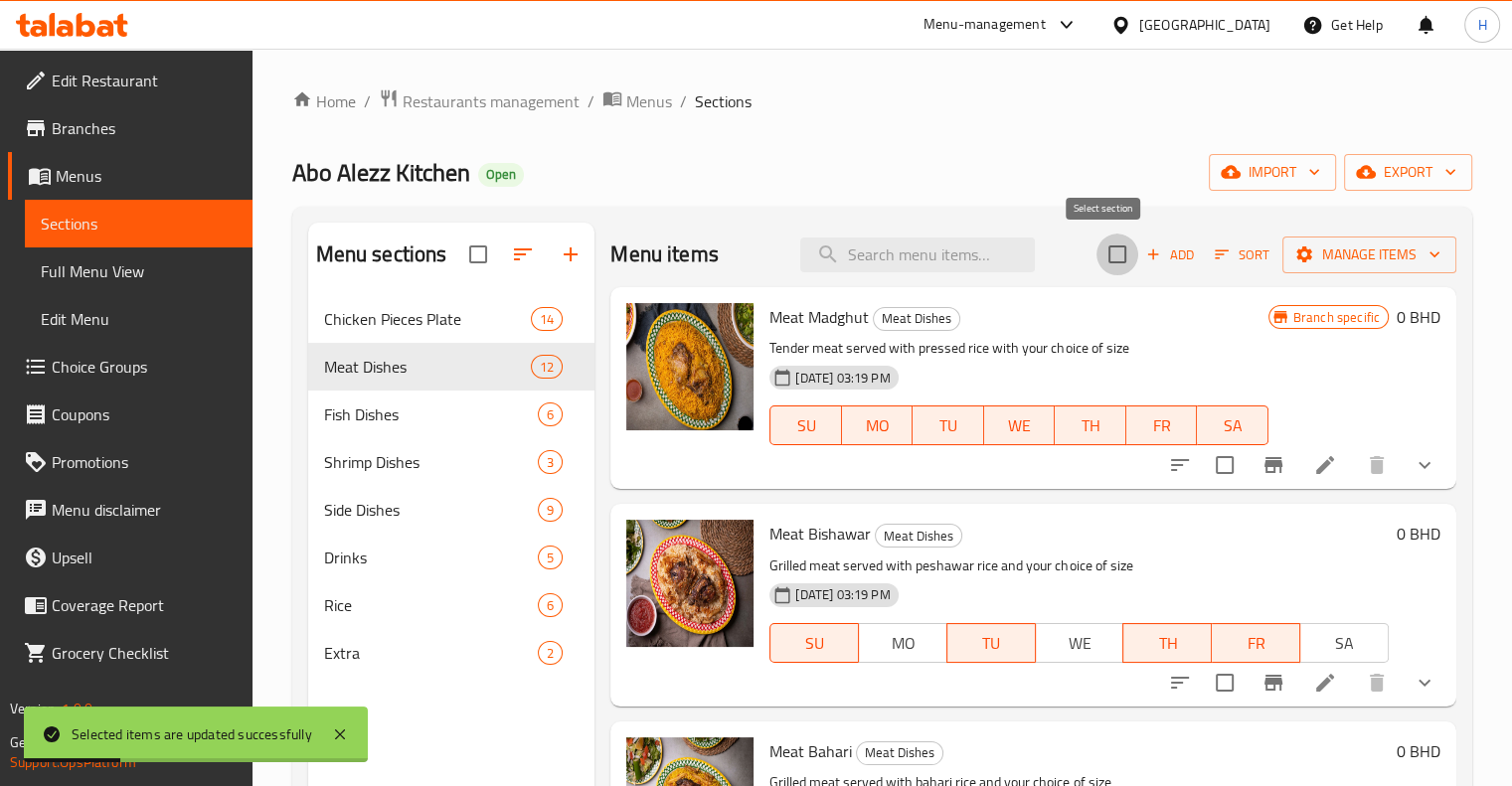 click at bounding box center [1117, 254] 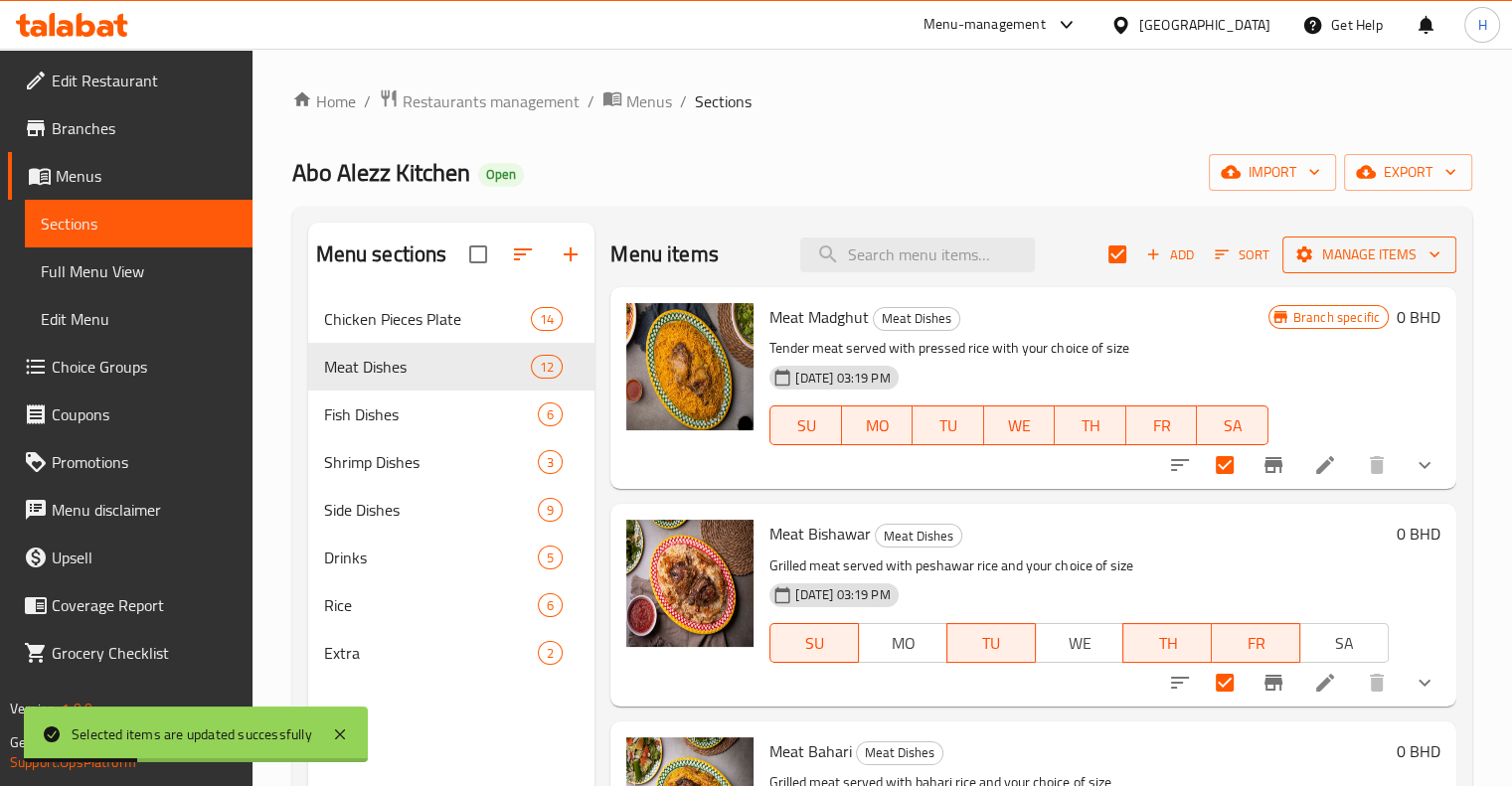 click on "Manage items" at bounding box center (1369, 254) 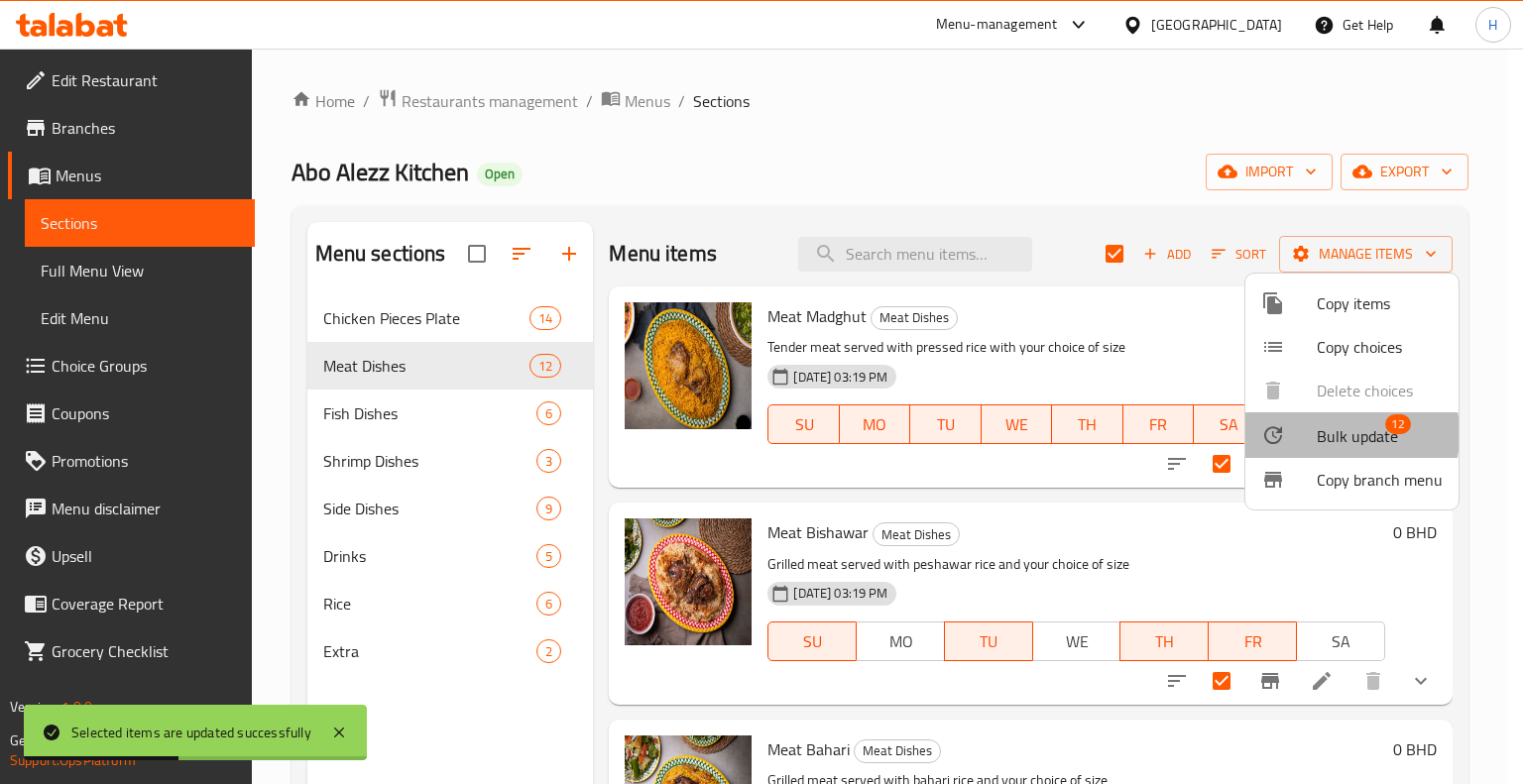click on "Bulk update" at bounding box center [1357, 436] 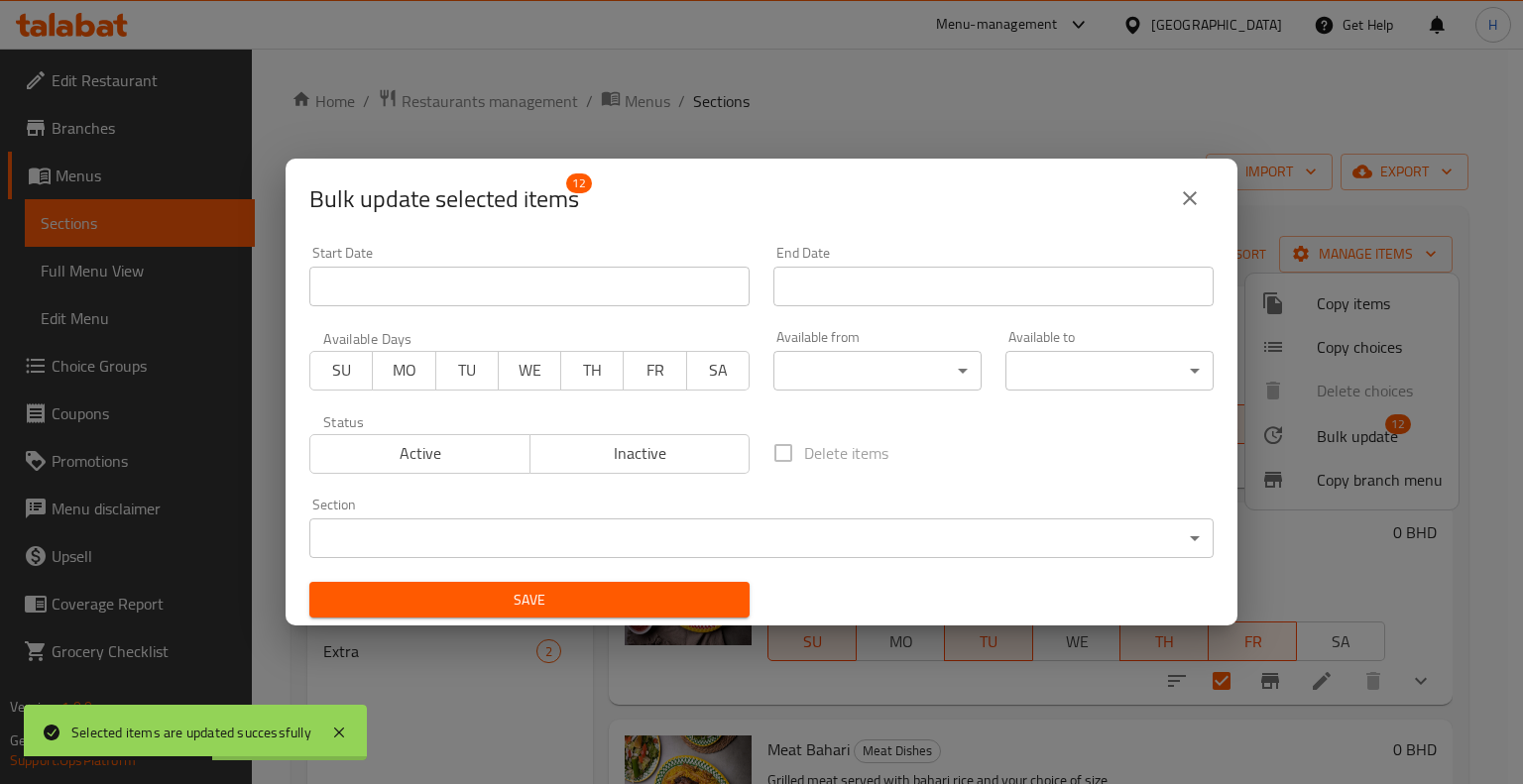 click on "SU" at bounding box center (341, 370) 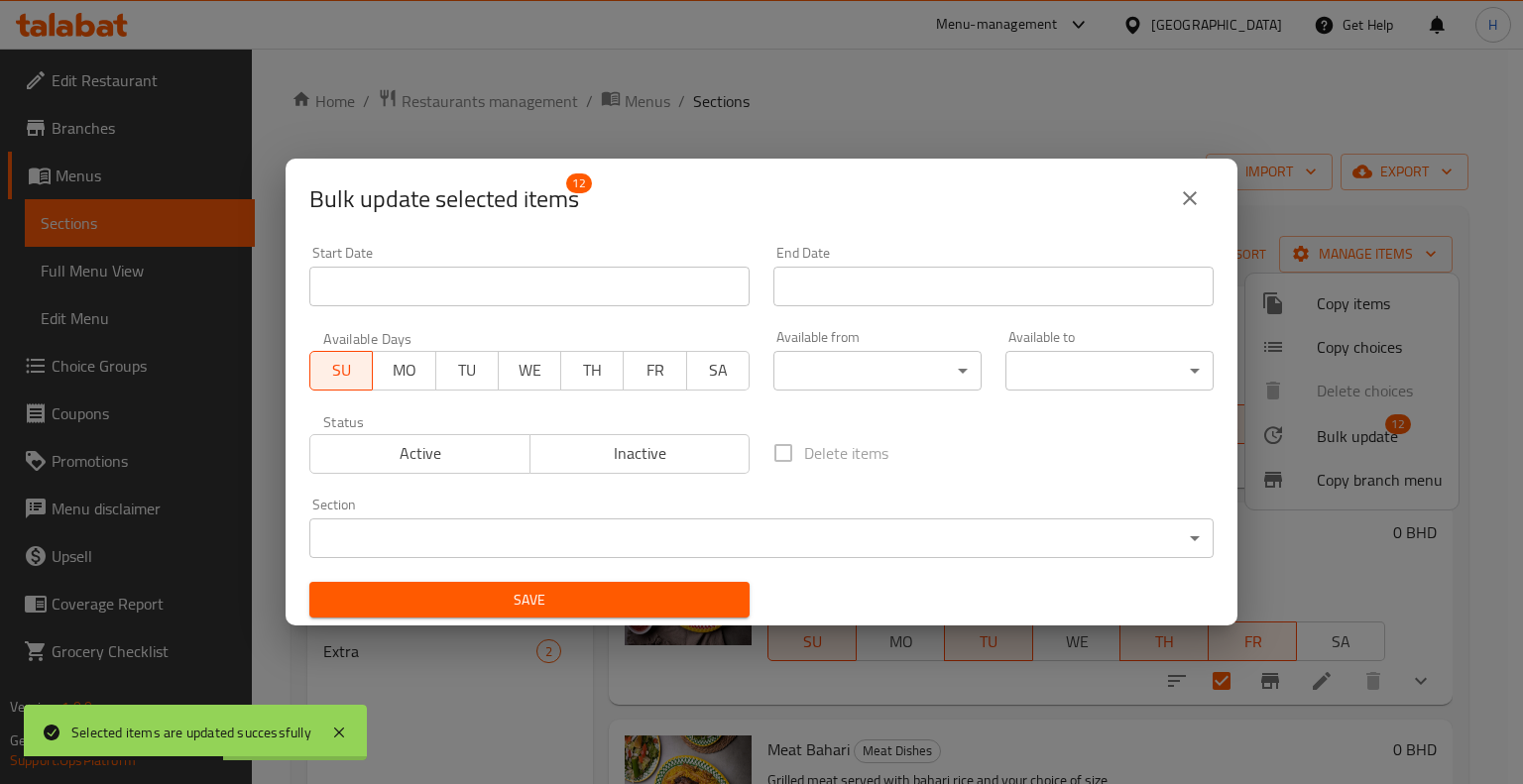 click on "MO" at bounding box center (404, 370) 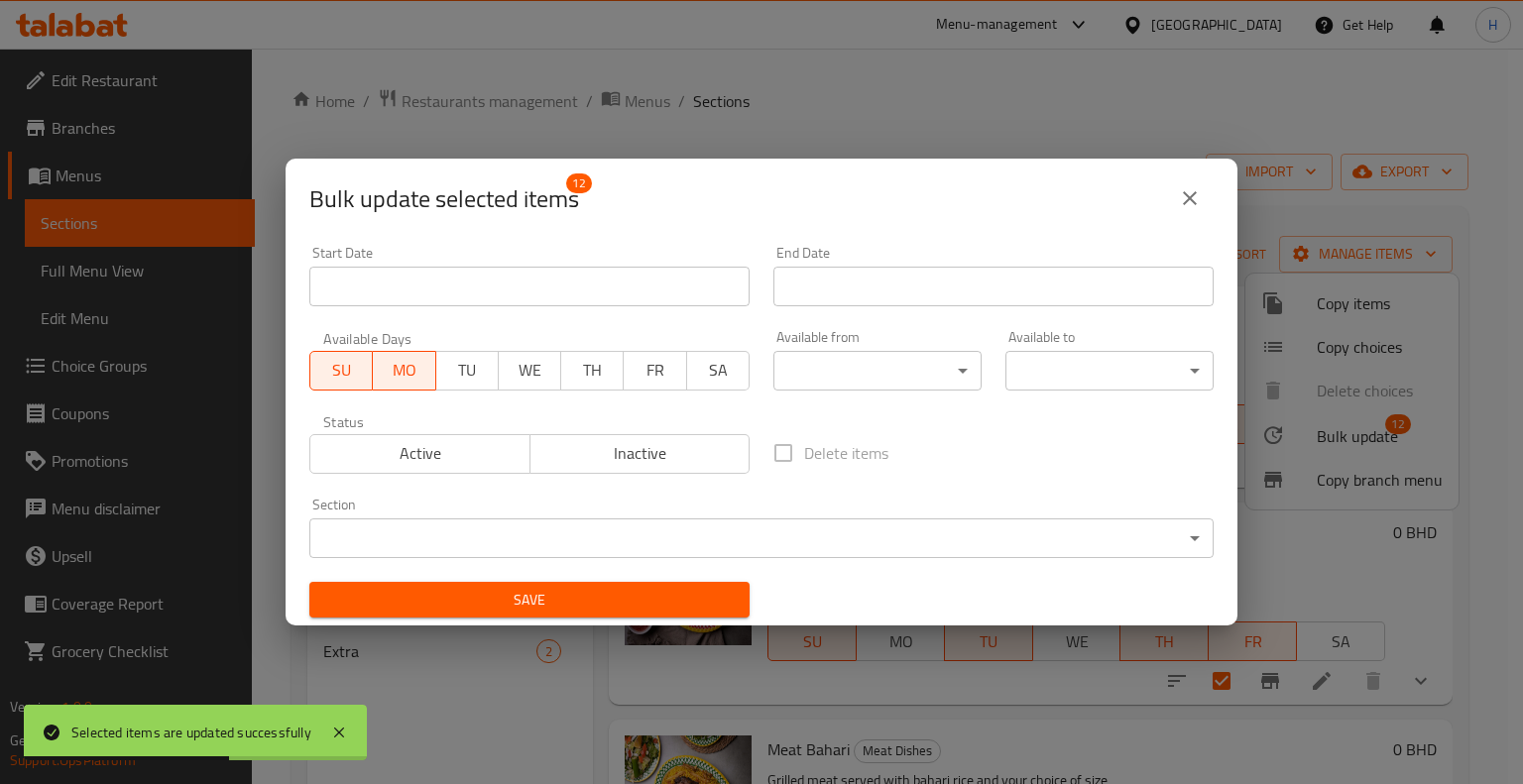 click on "TU" at bounding box center (467, 370) 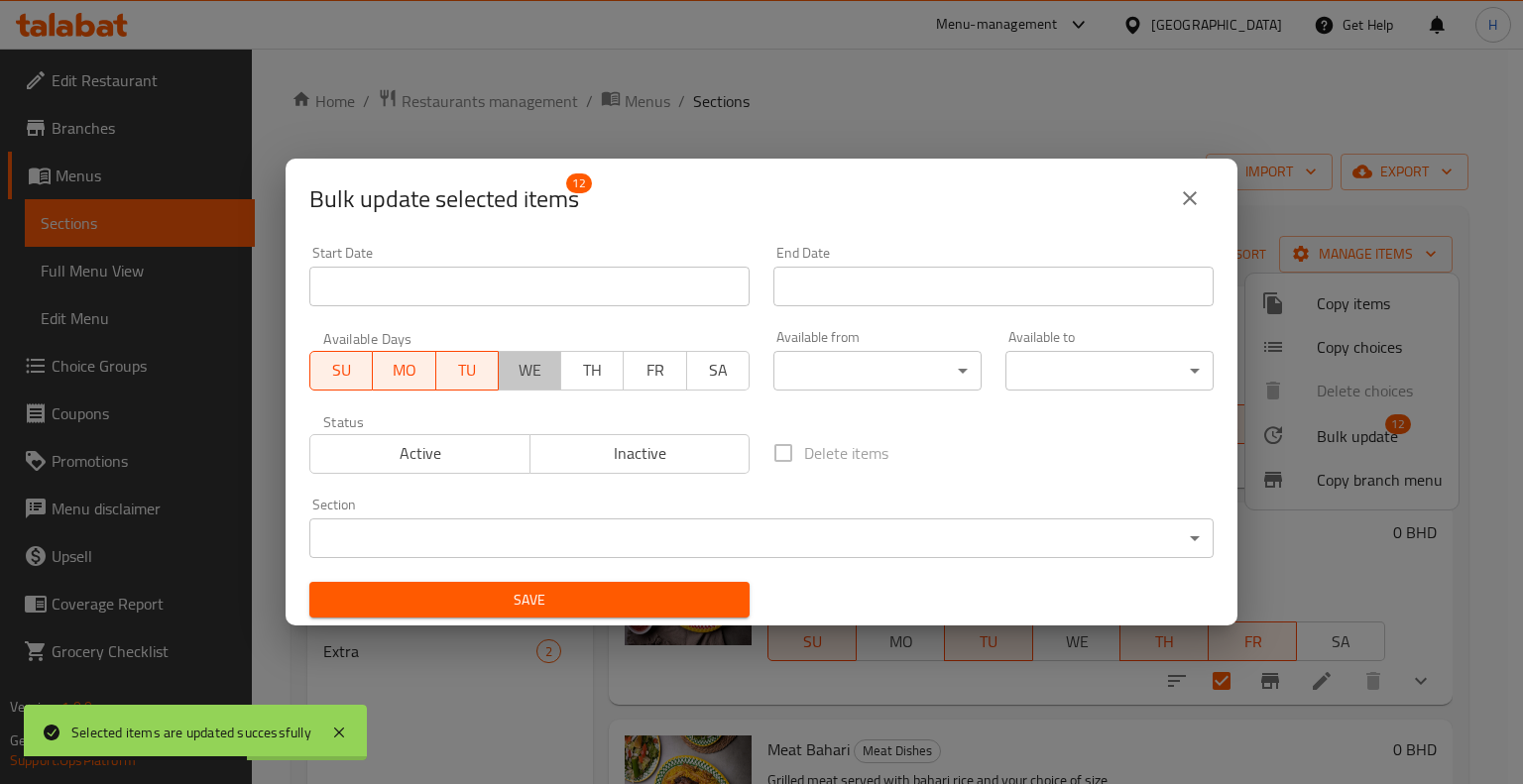 click on "WE" at bounding box center [529, 370] 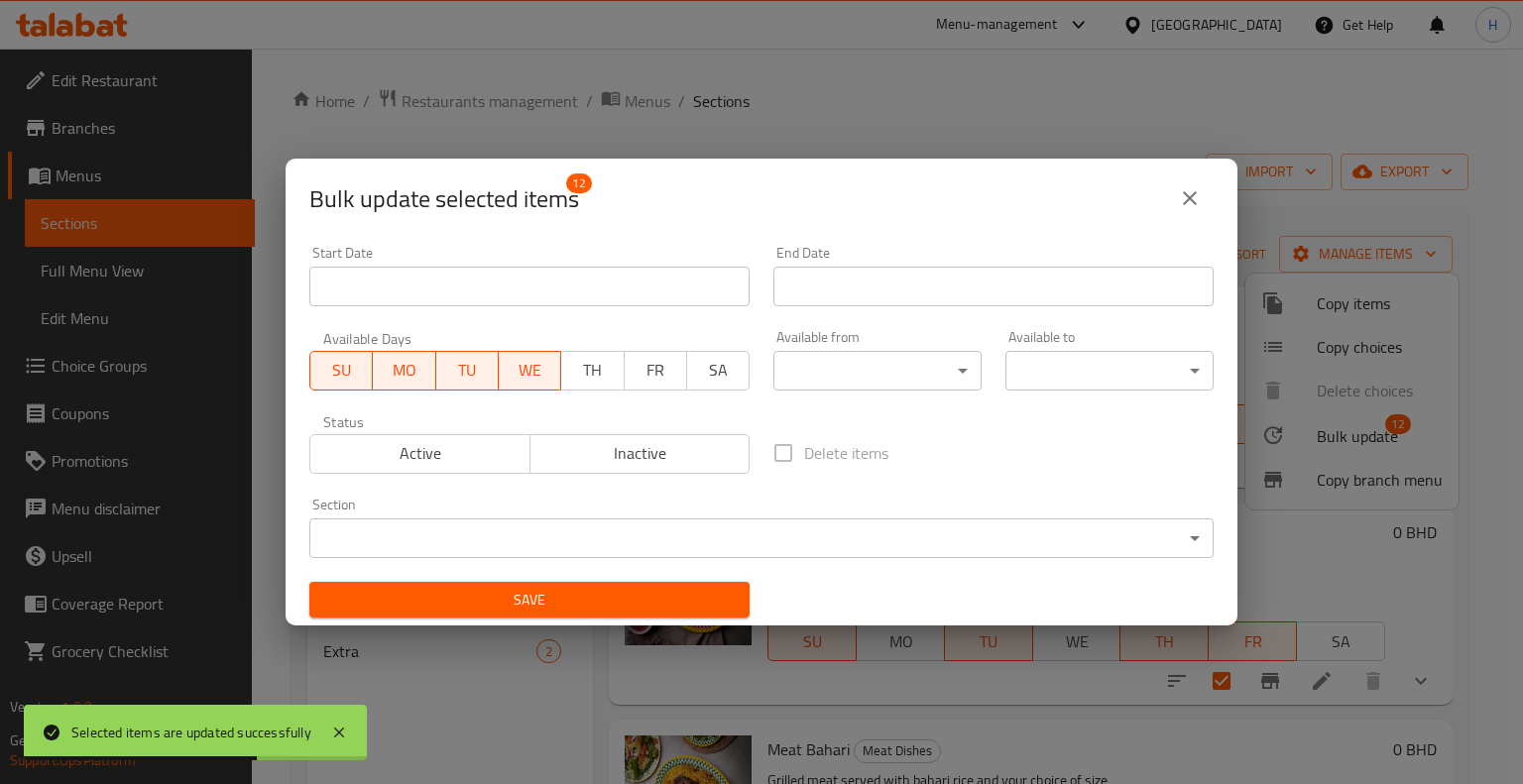 click on "TH" at bounding box center (592, 370) 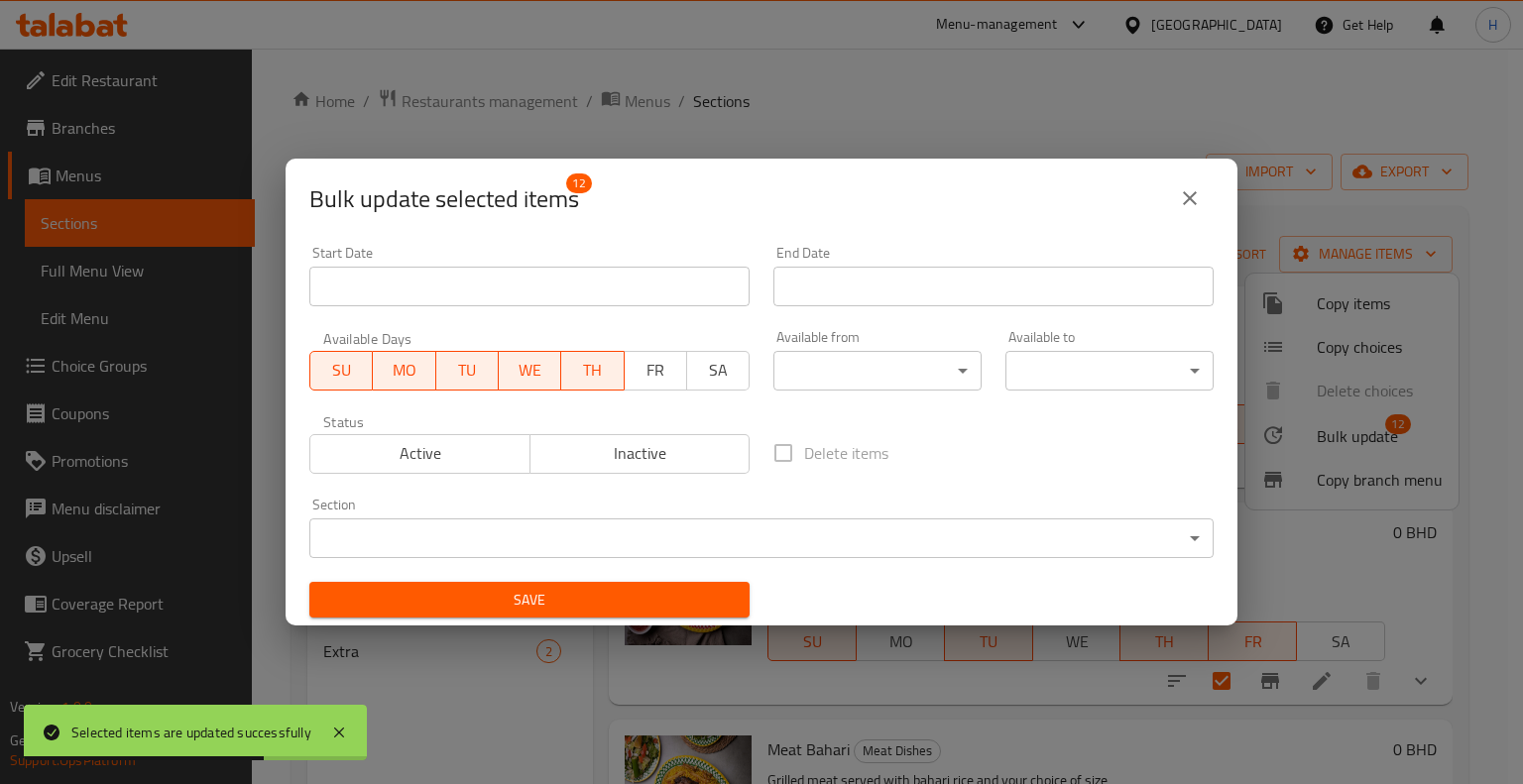 click on "FR" at bounding box center [655, 370] 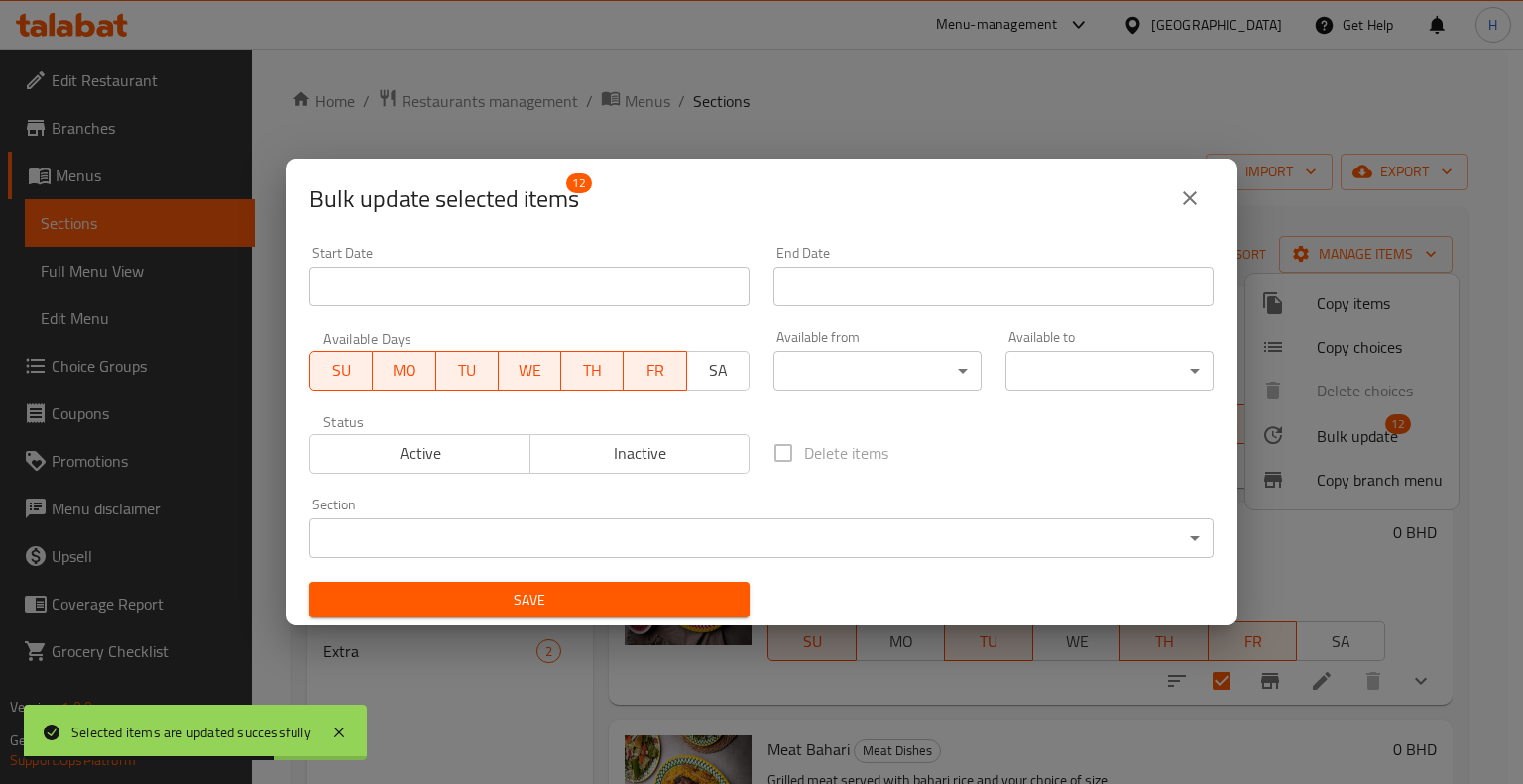 click on "SA" at bounding box center (718, 370) 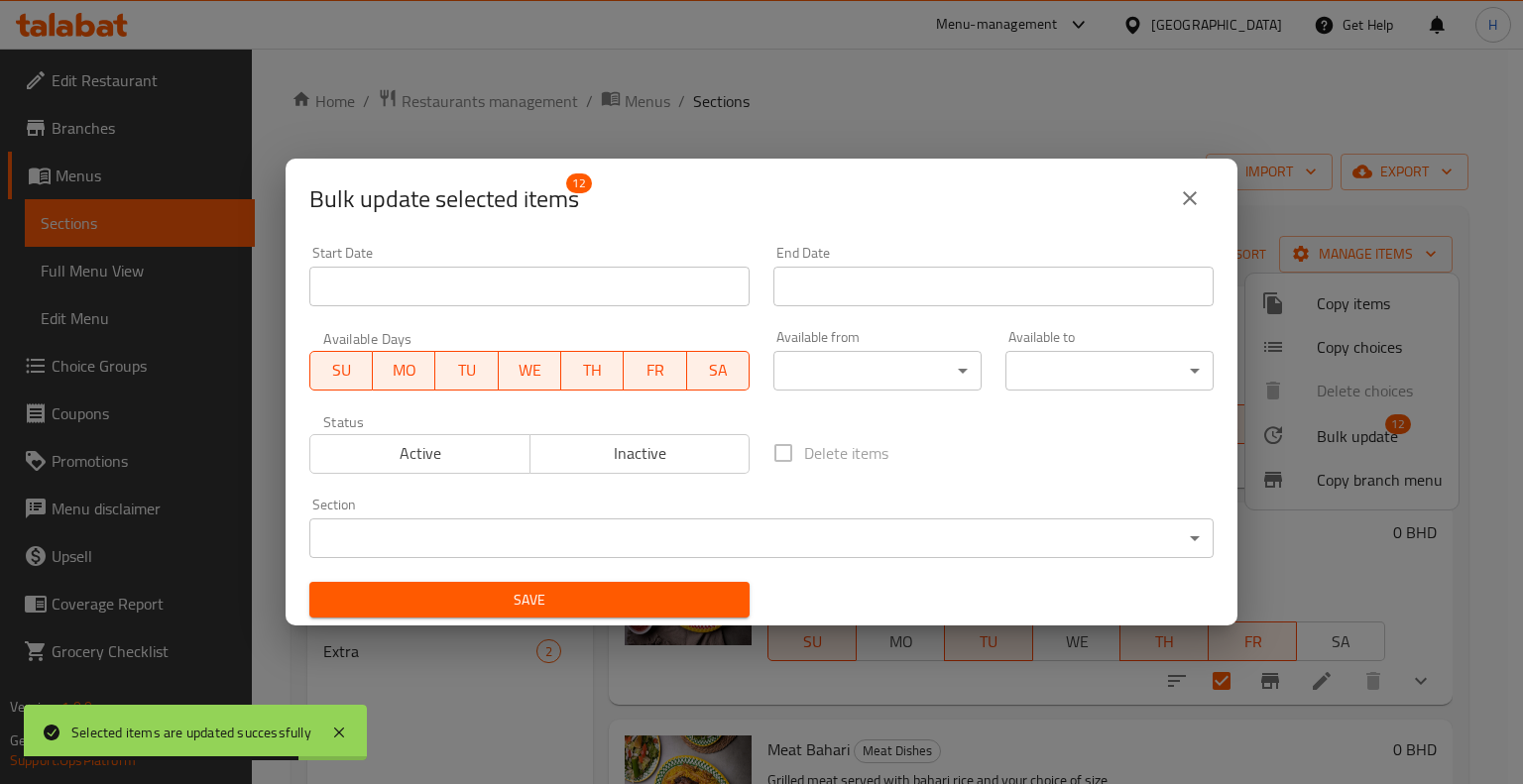 click on "Active" at bounding box center (420, 453) 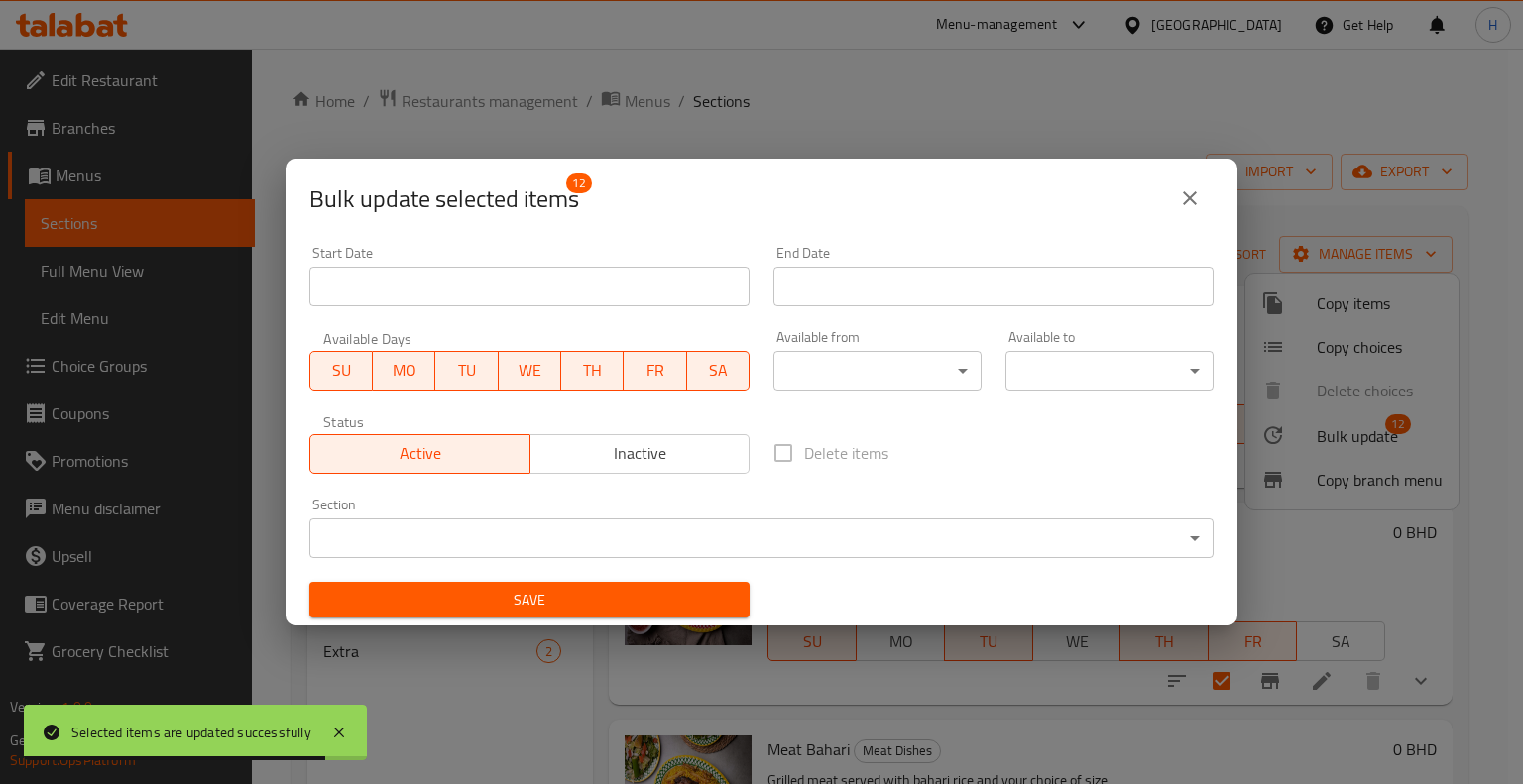 click on "Save" at bounding box center (529, 600) 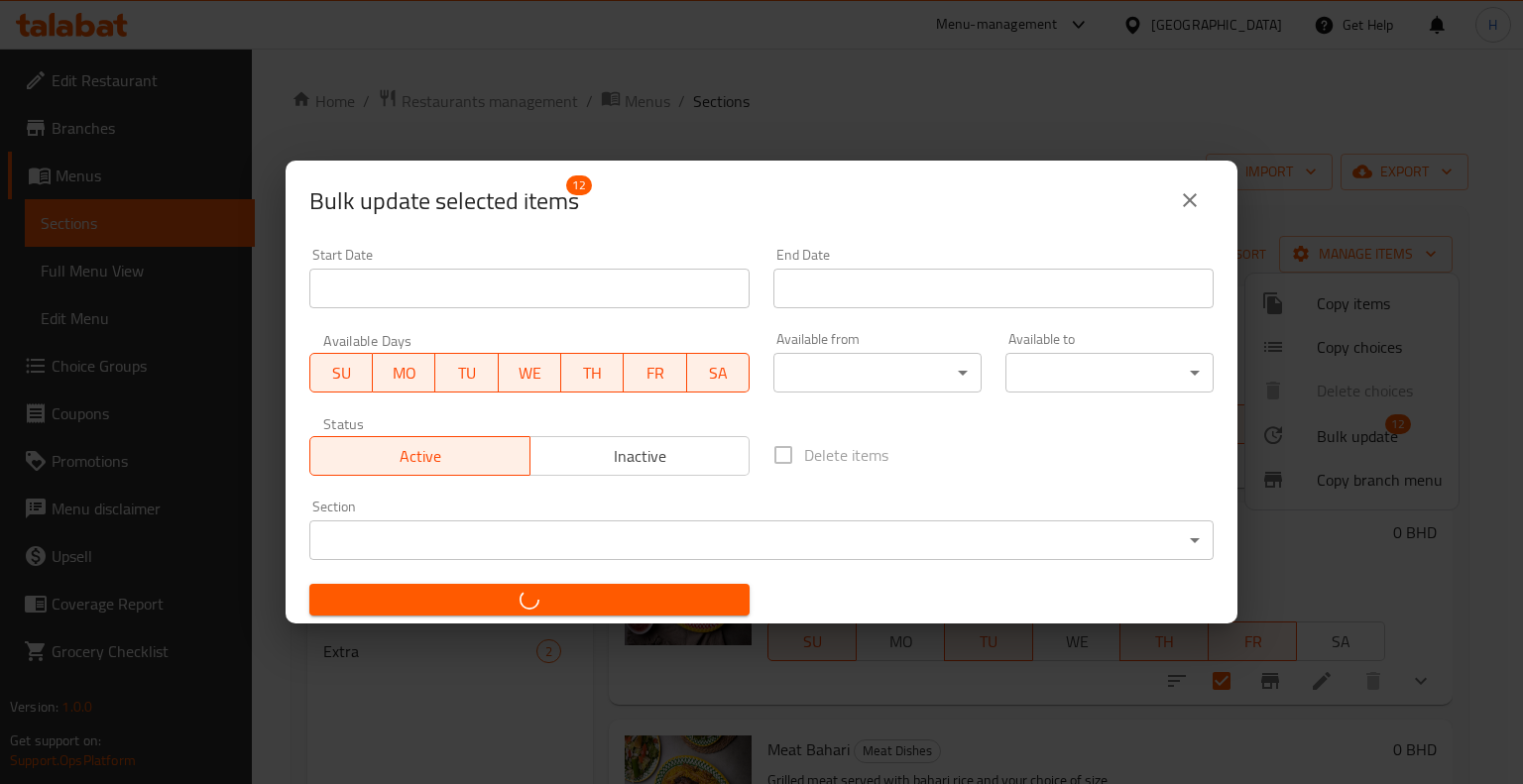 checkbox on "false" 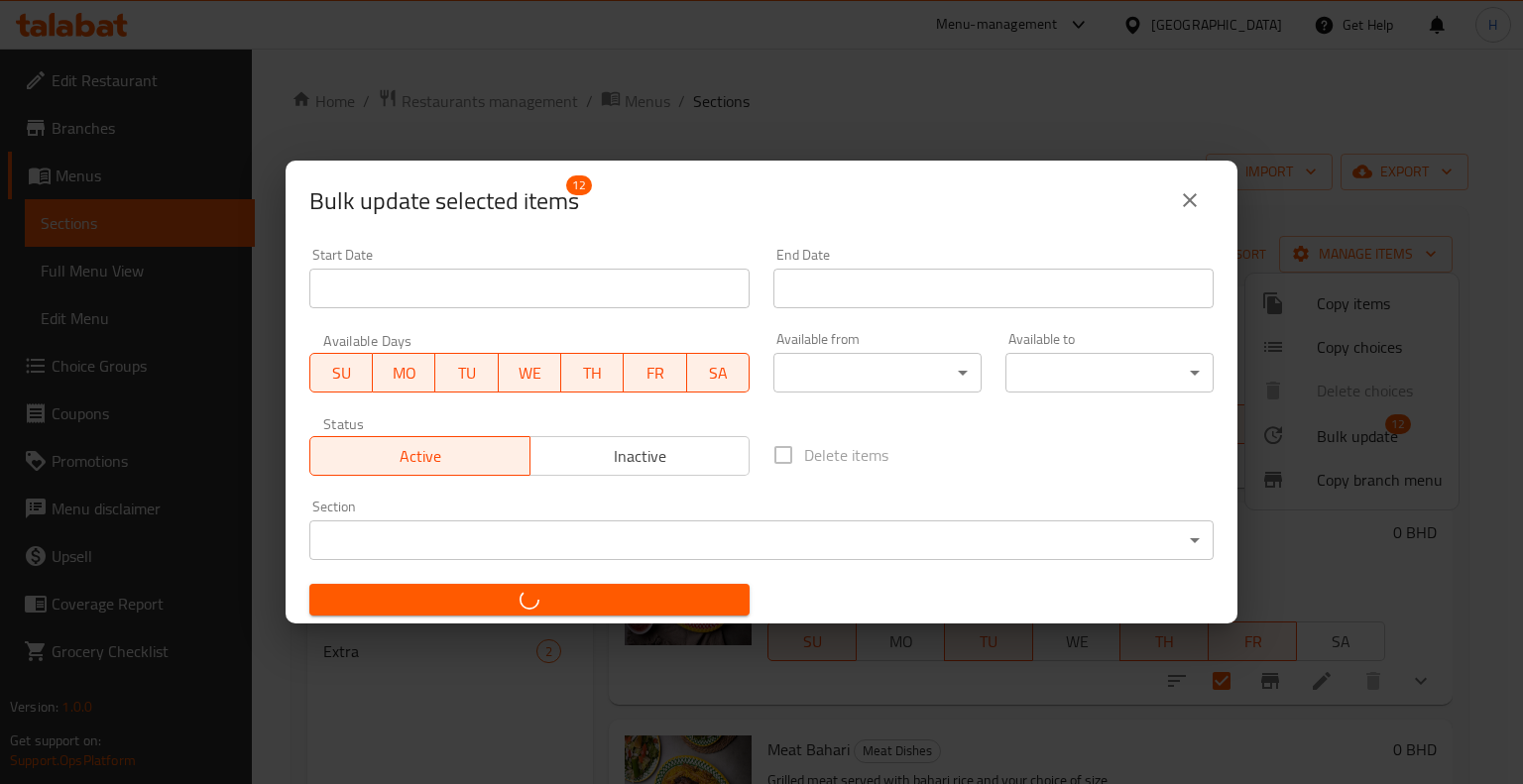 checkbox on "false" 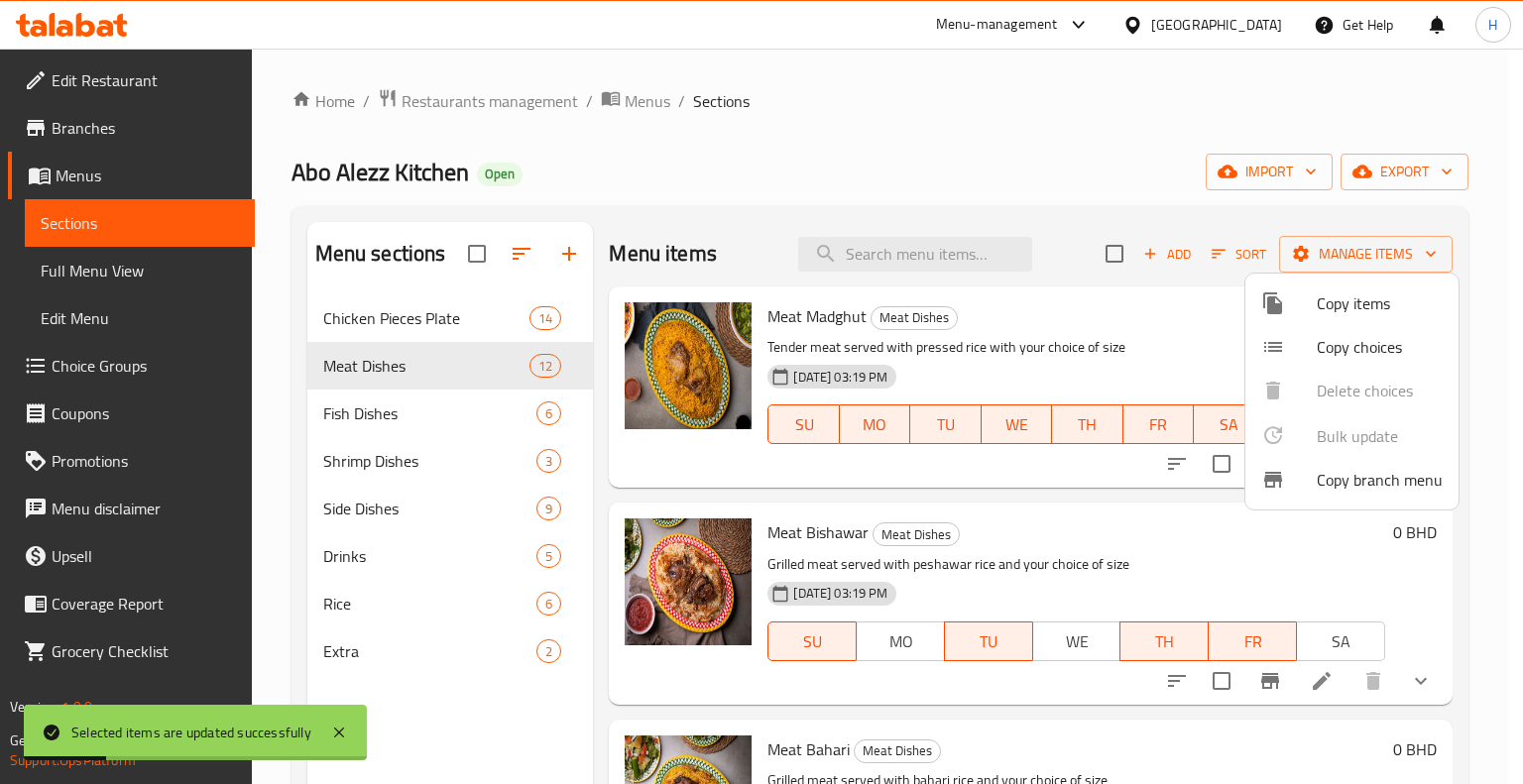 click at bounding box center (762, 392) 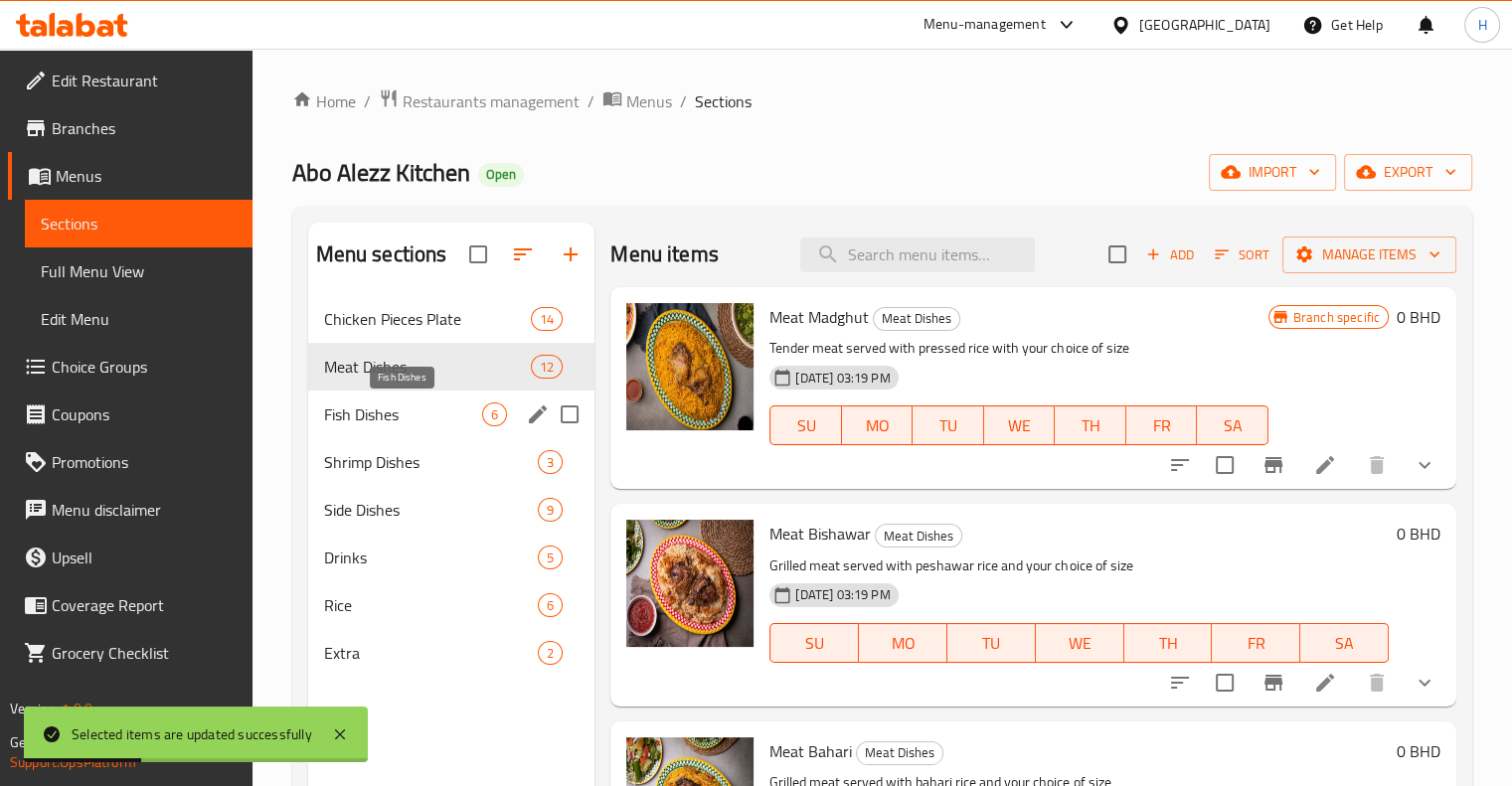 click on "Fish Dishes" at bounding box center [404, 414] 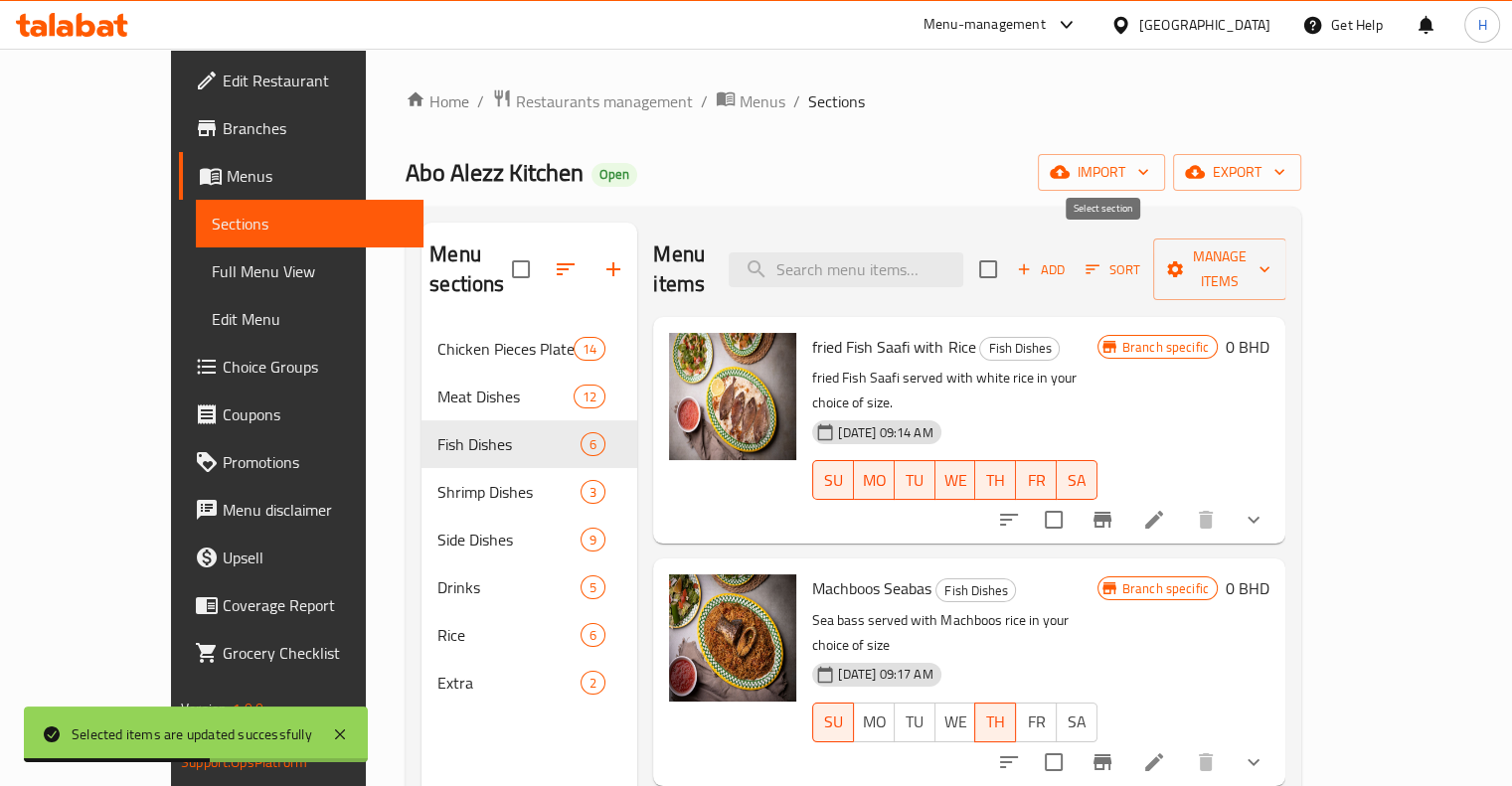 click at bounding box center [988, 269] 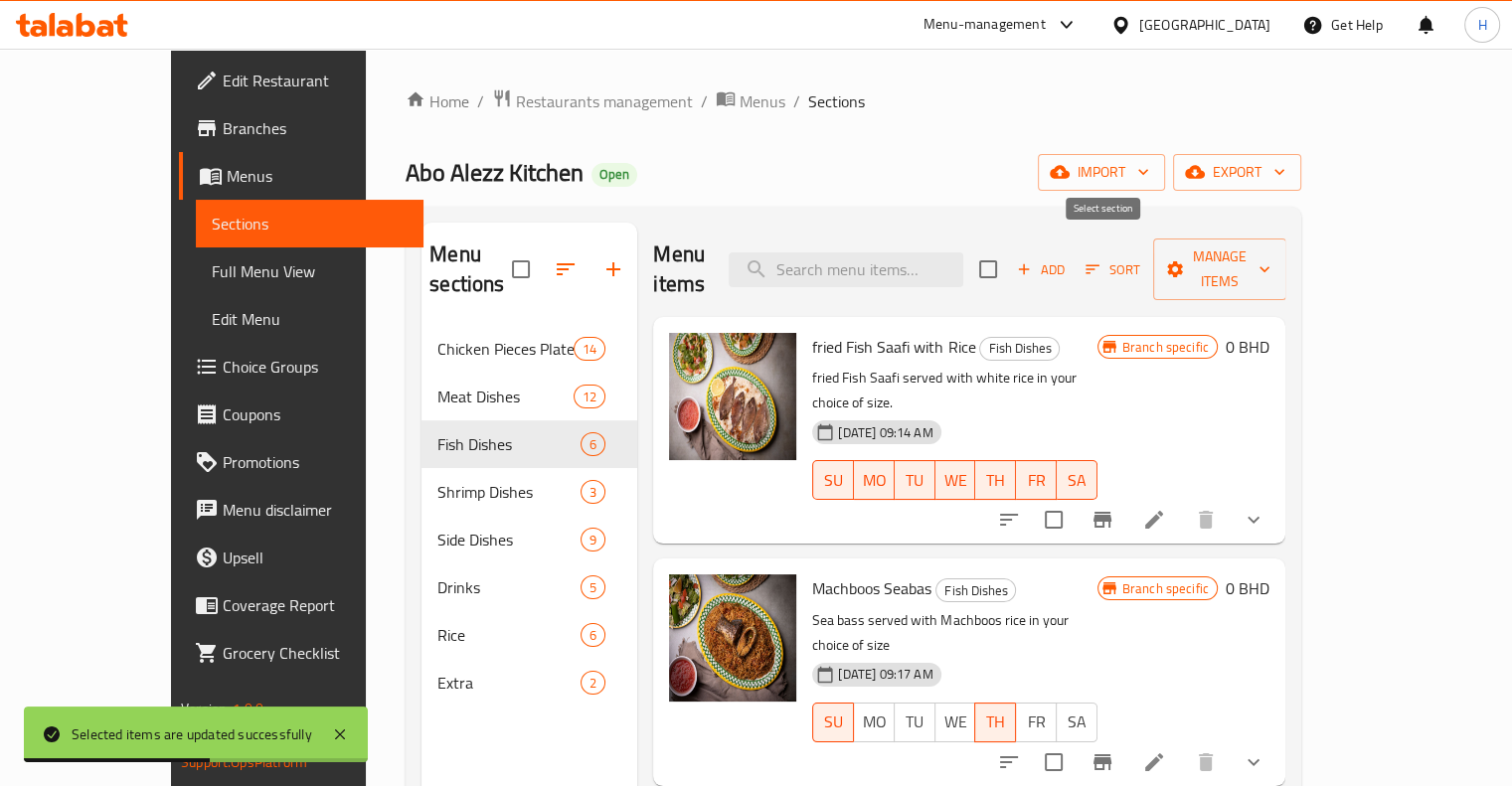 checkbox on "true" 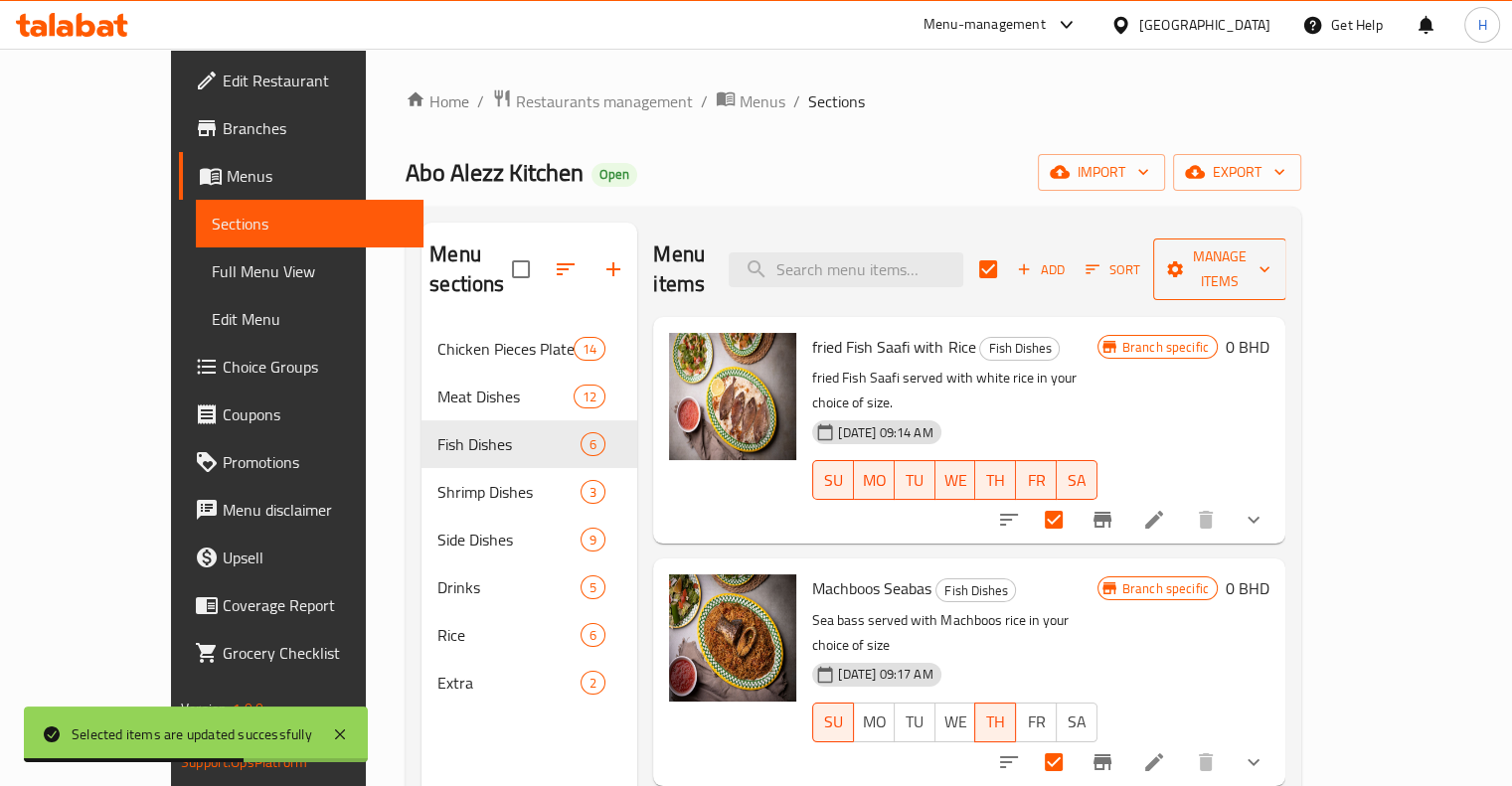 click on "Manage items" at bounding box center [1220, 269] 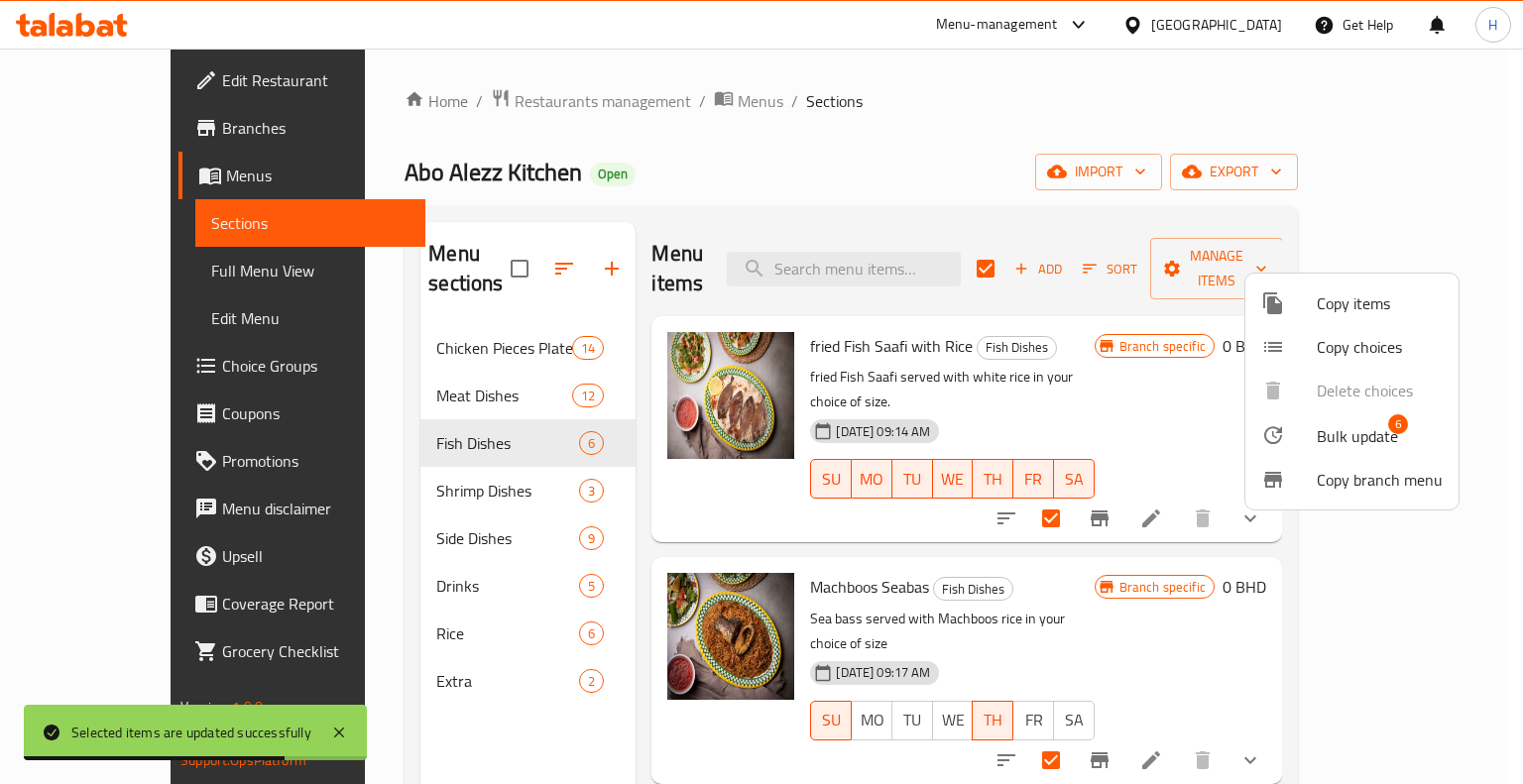 click at bounding box center (1289, 435) 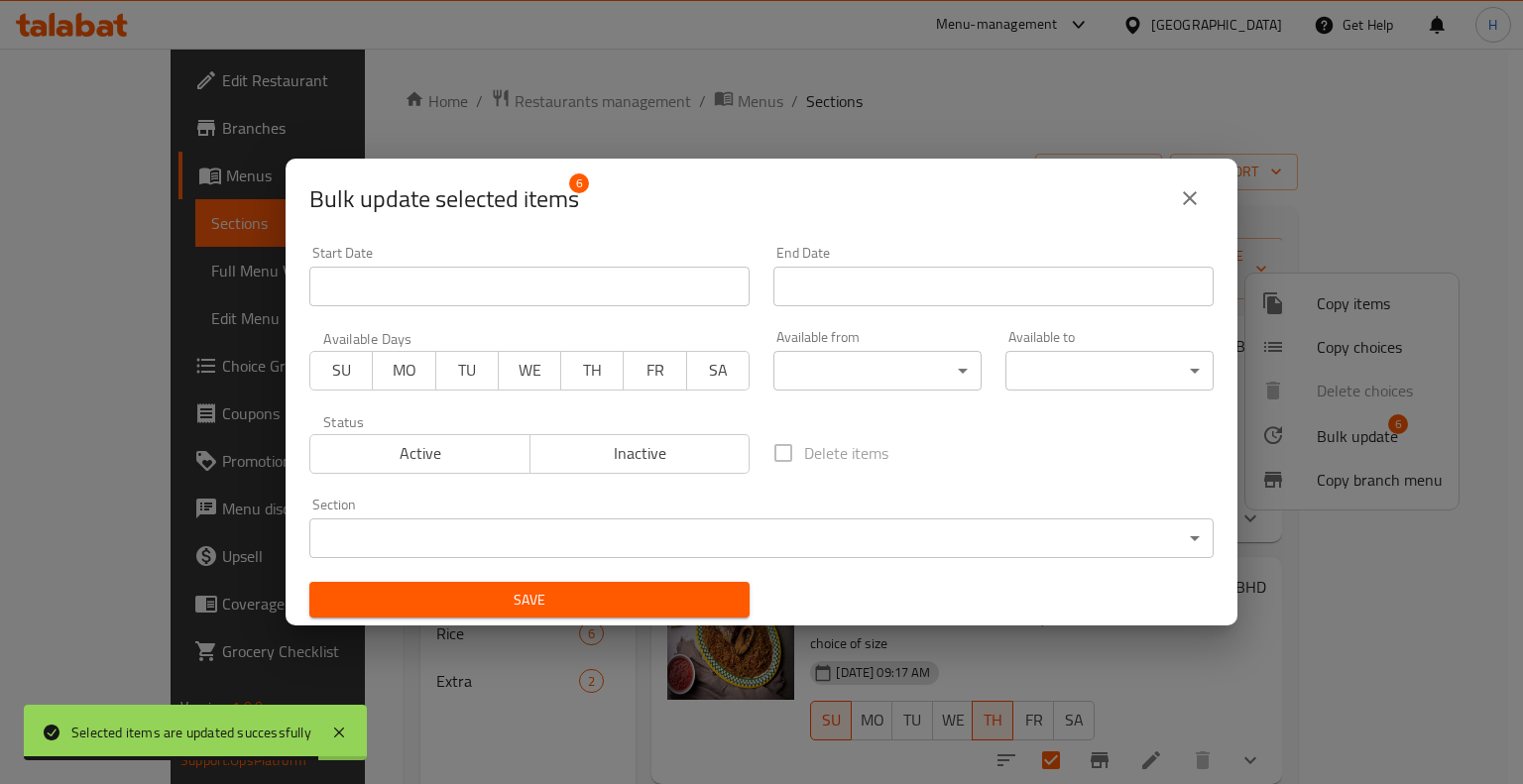 drag, startPoint x: 326, startPoint y: 366, endPoint x: 403, endPoint y: 371, distance: 77.16217 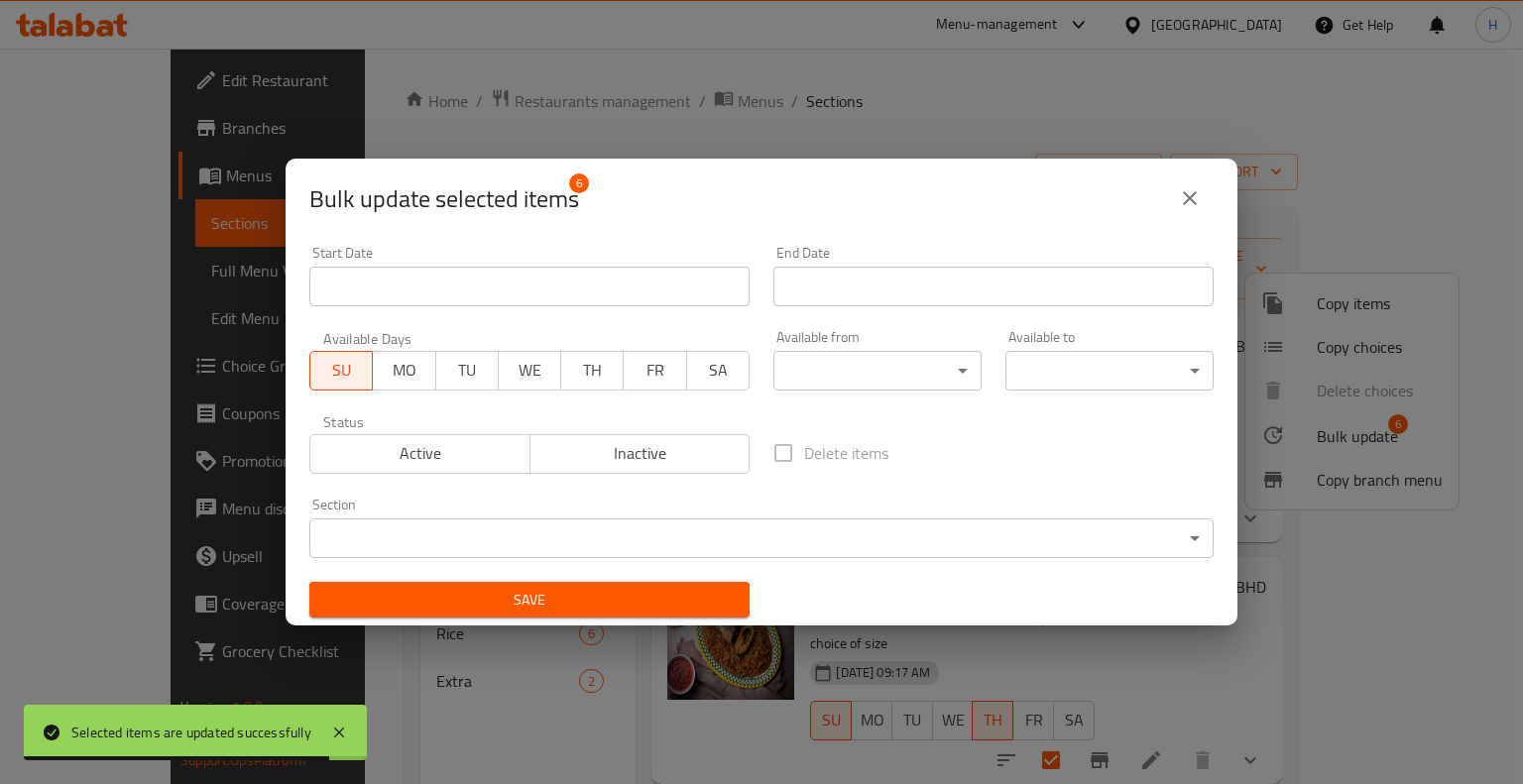 click on "MO" at bounding box center (404, 370) 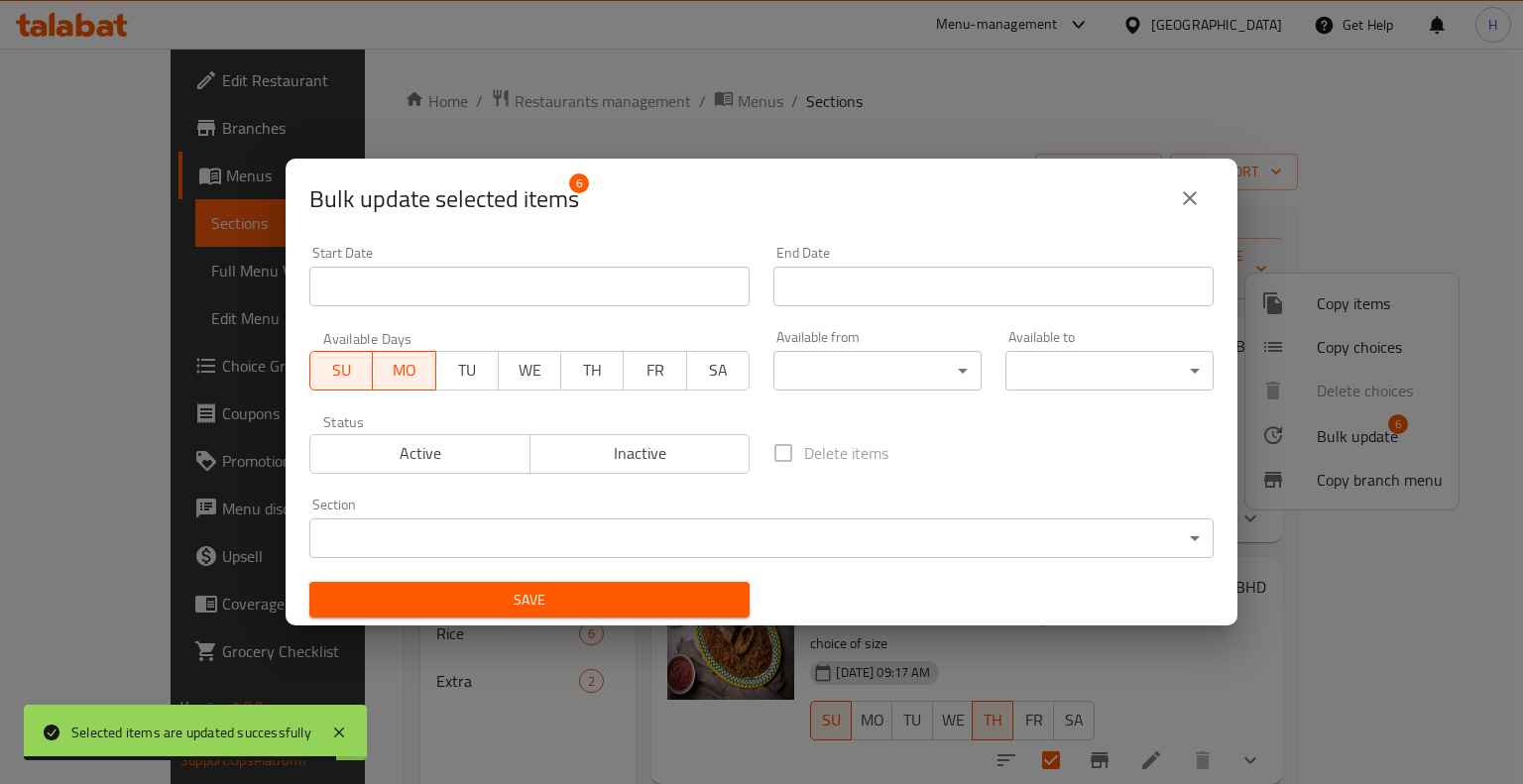 click on "TU" at bounding box center [467, 370] 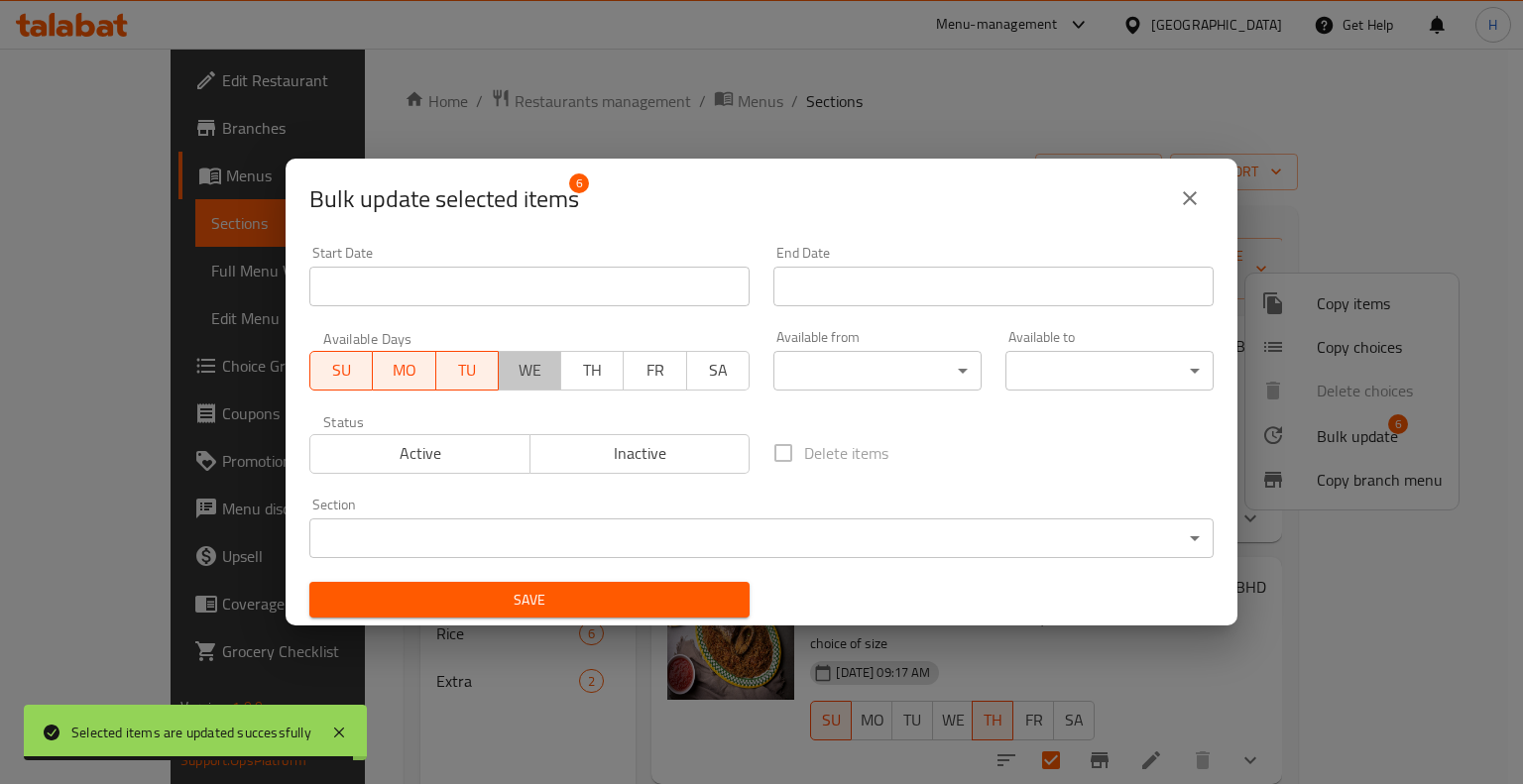 drag, startPoint x: 526, startPoint y: 368, endPoint x: 574, endPoint y: 371, distance: 48.09366 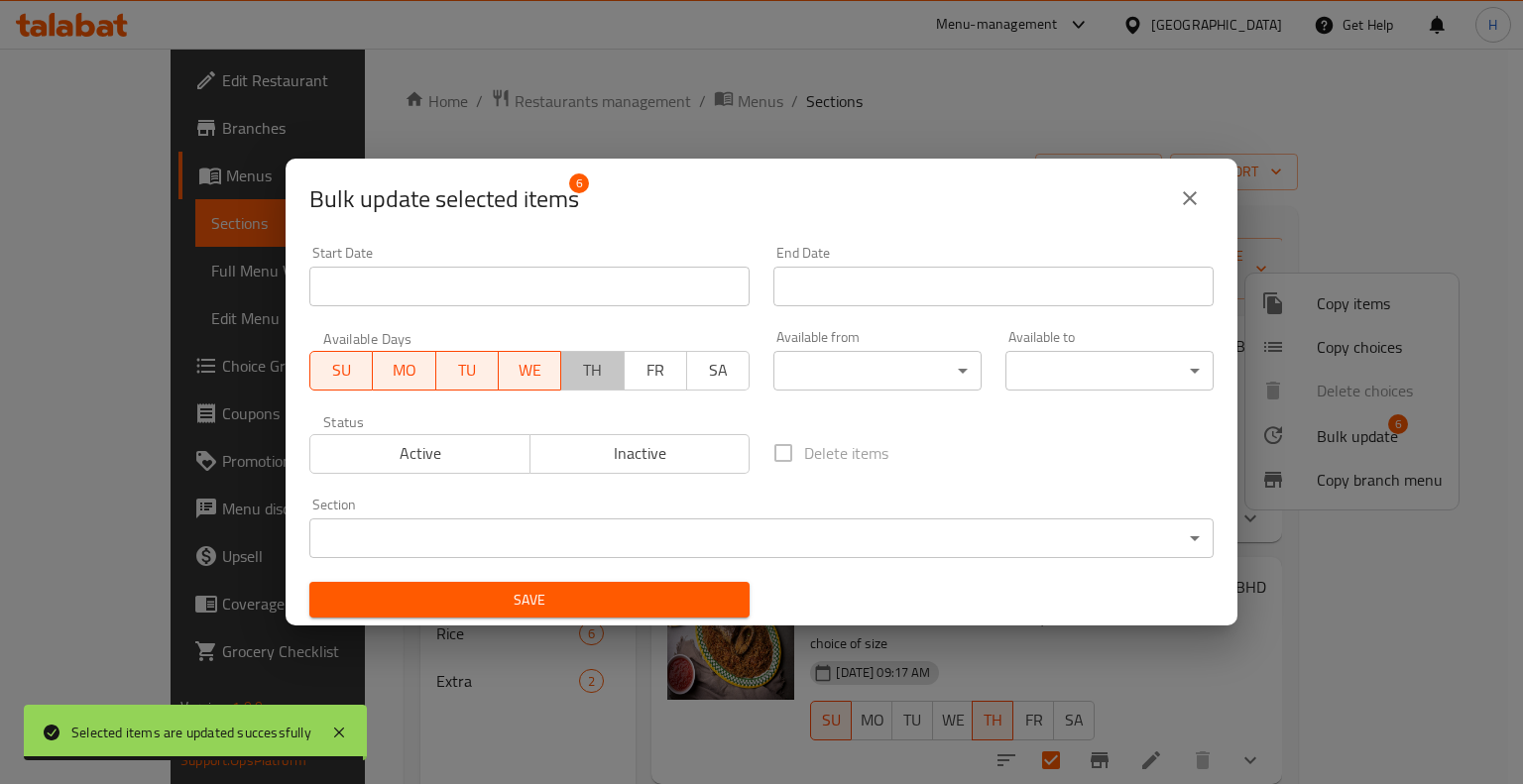 click on "TH" at bounding box center [592, 370] 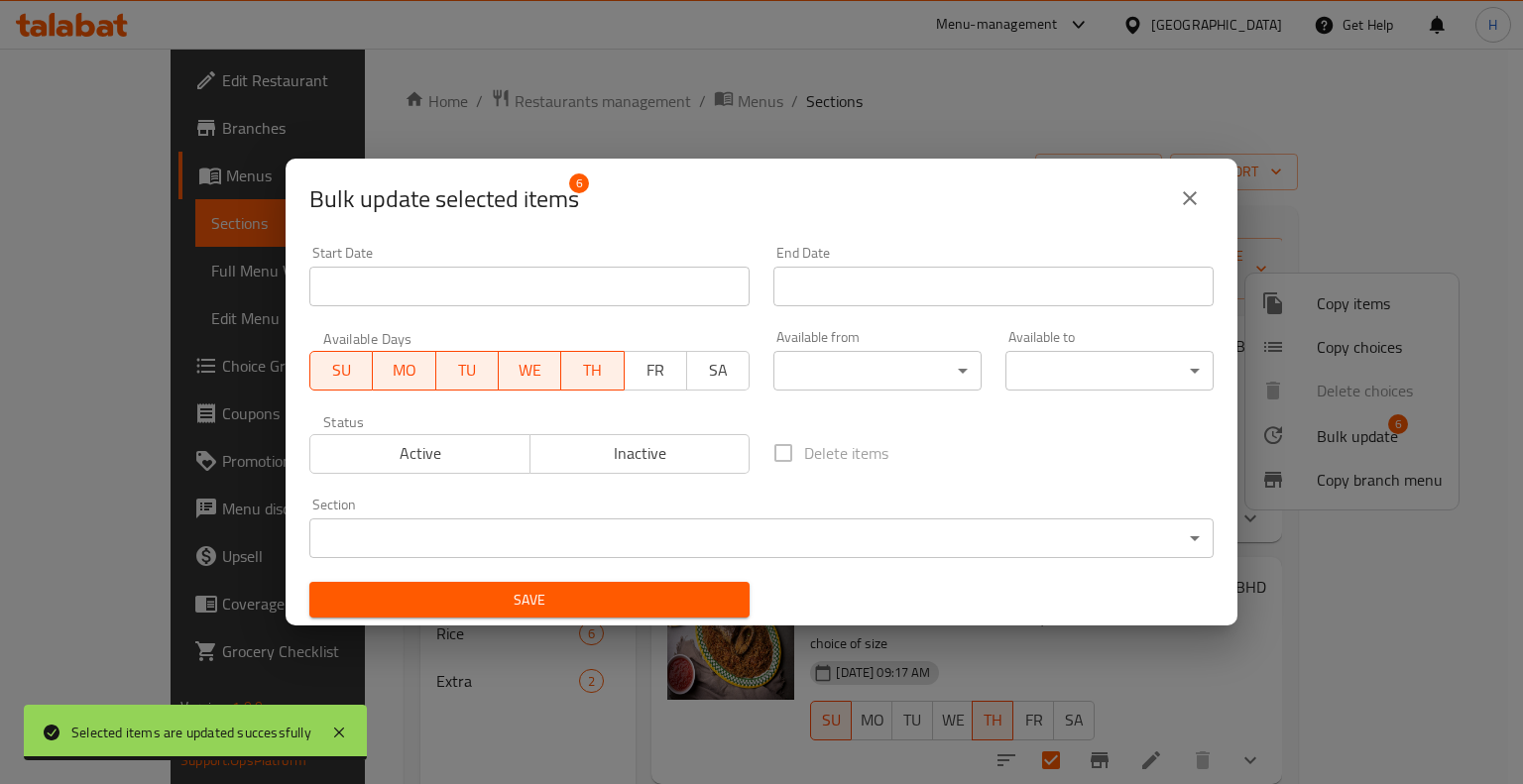 click on "FR" at bounding box center [655, 370] 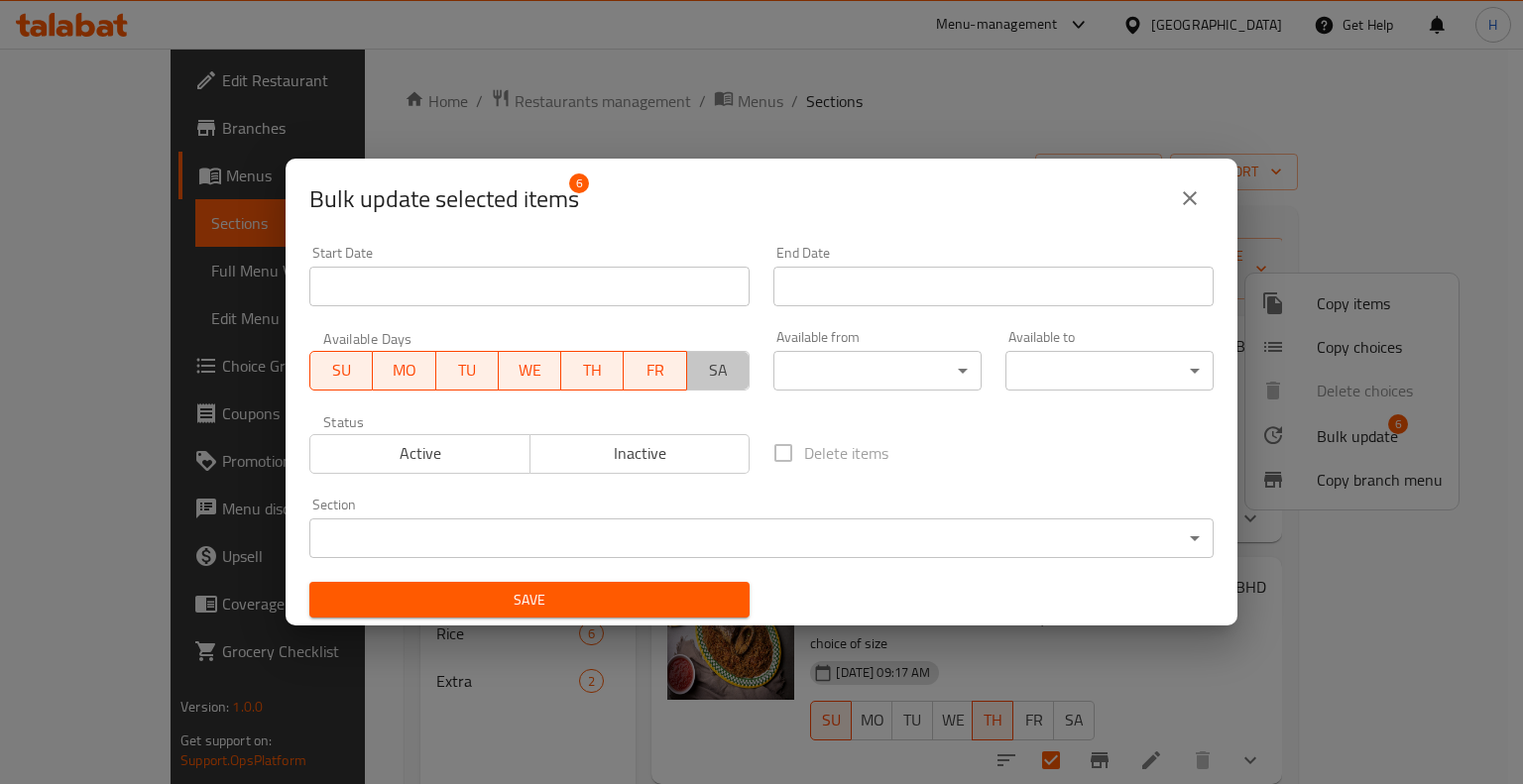 click on "SA" at bounding box center (718, 370) 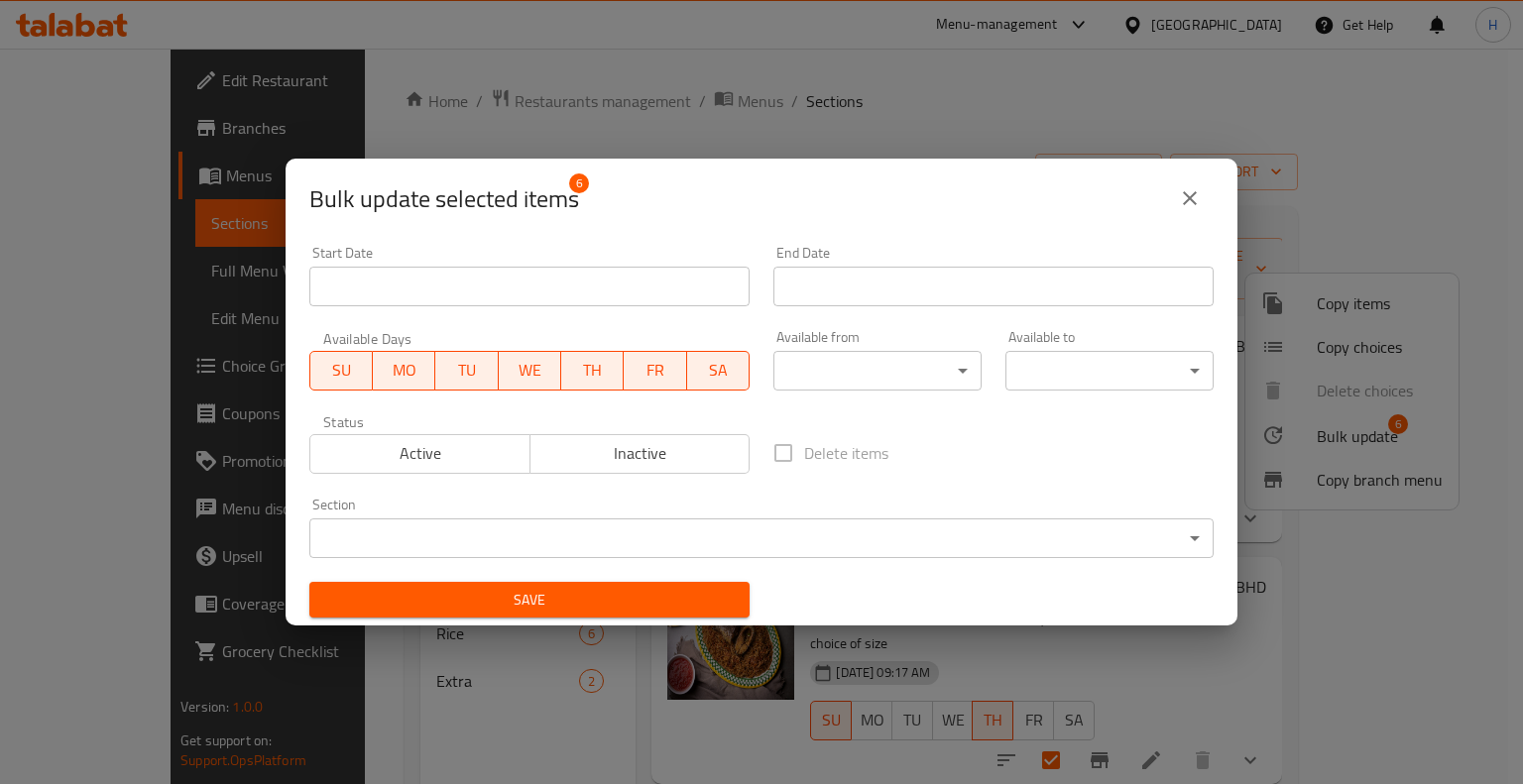 click on "Active" at bounding box center (419, 454) 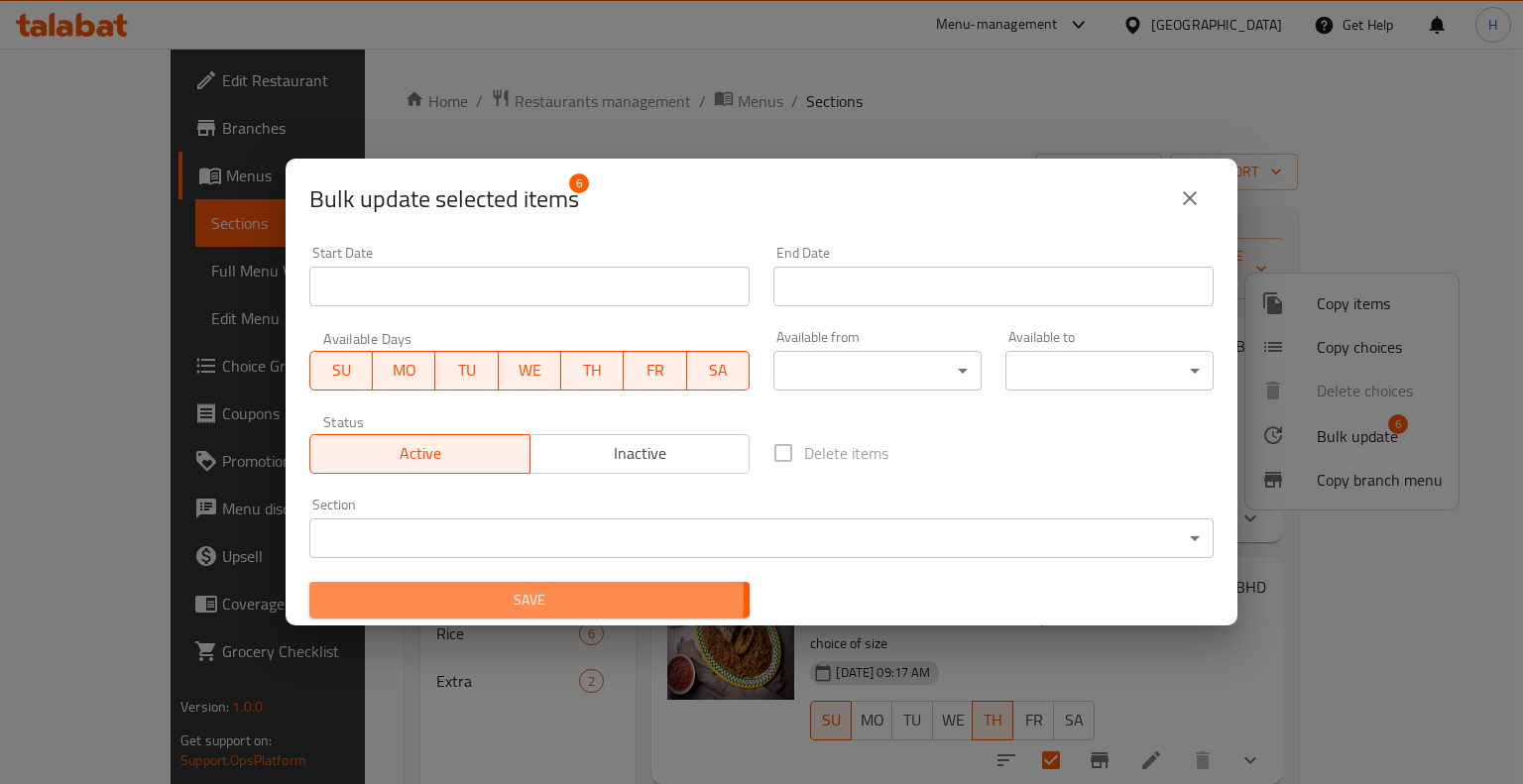 click on "Save" at bounding box center (529, 600) 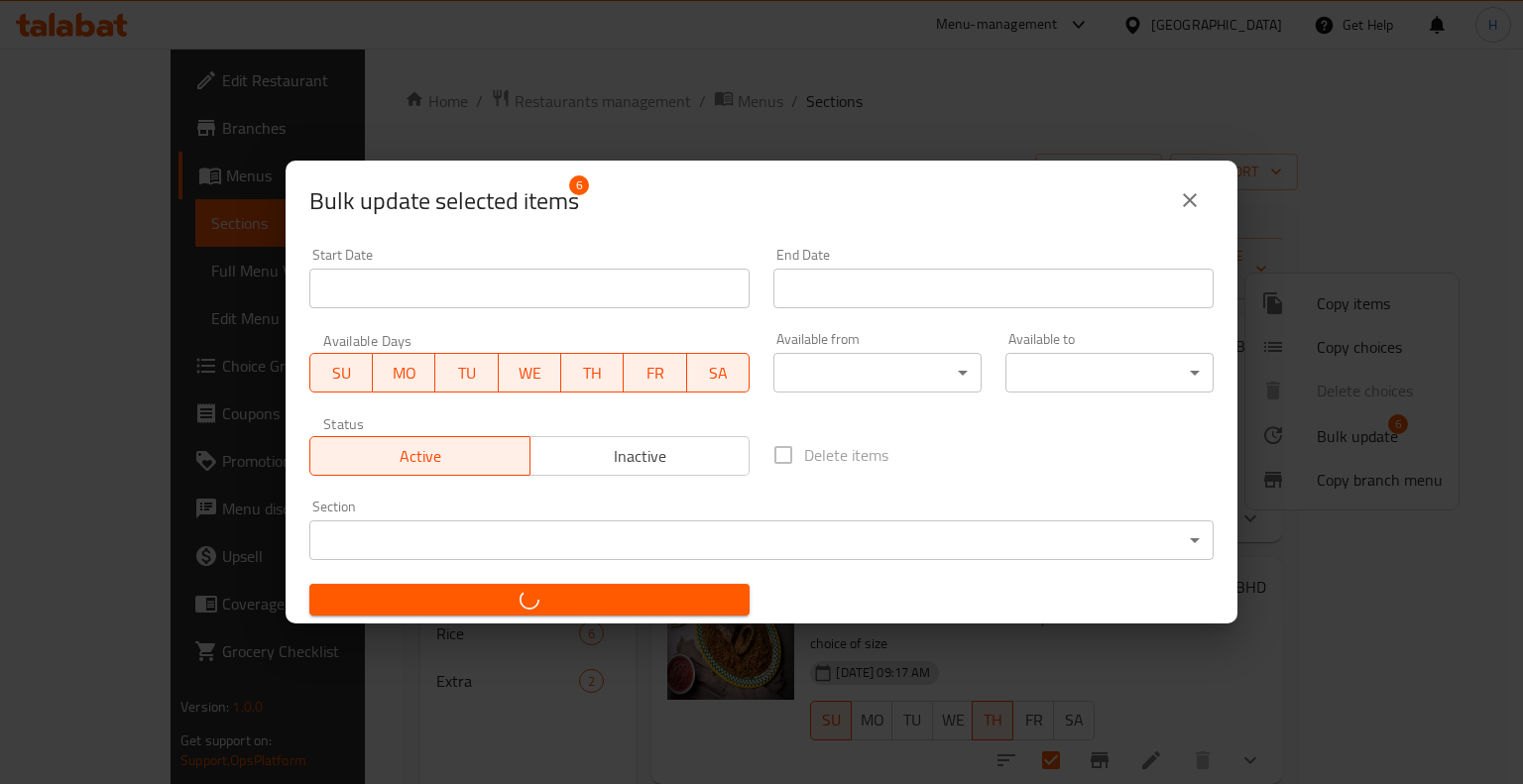 checkbox on "false" 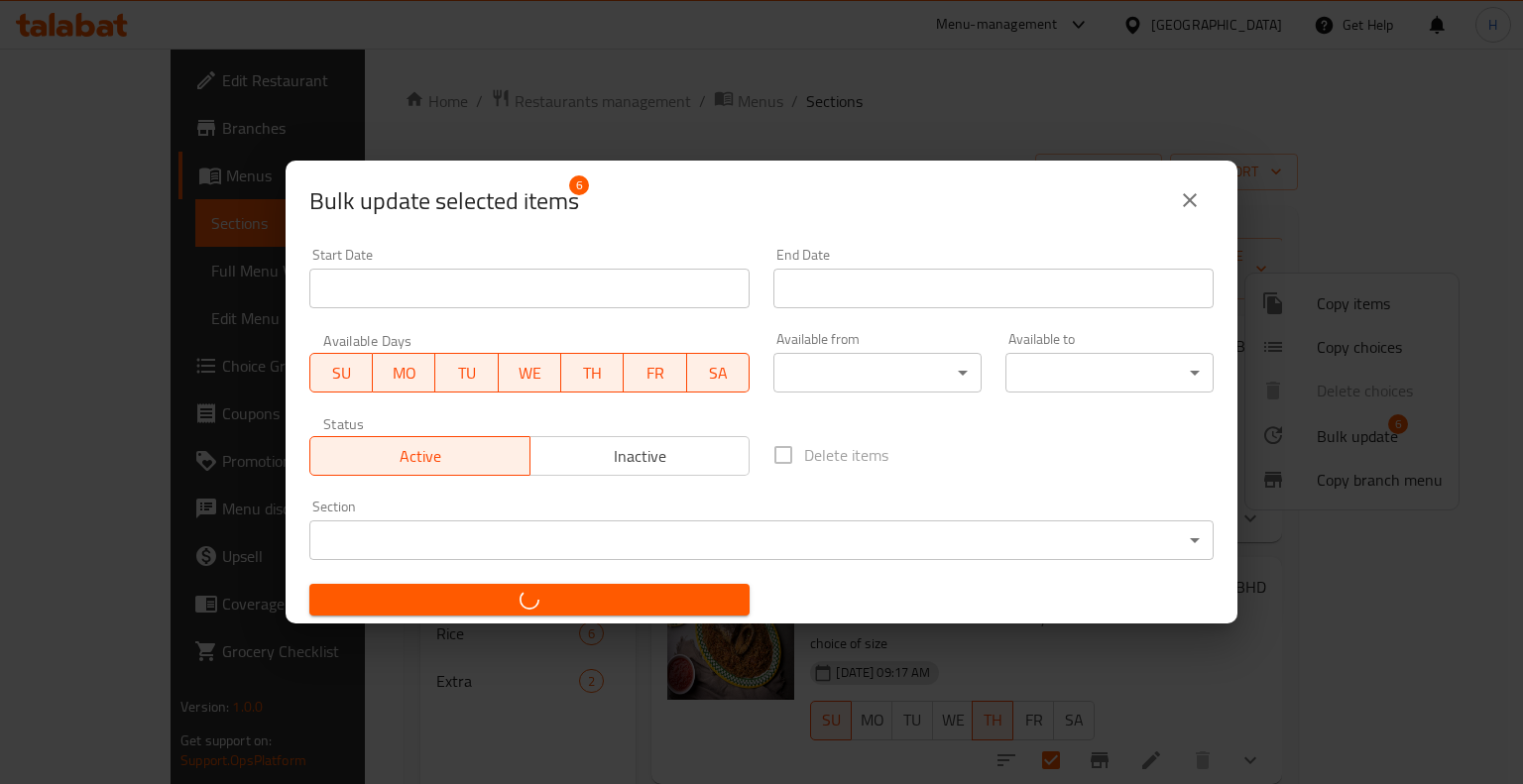 checkbox on "false" 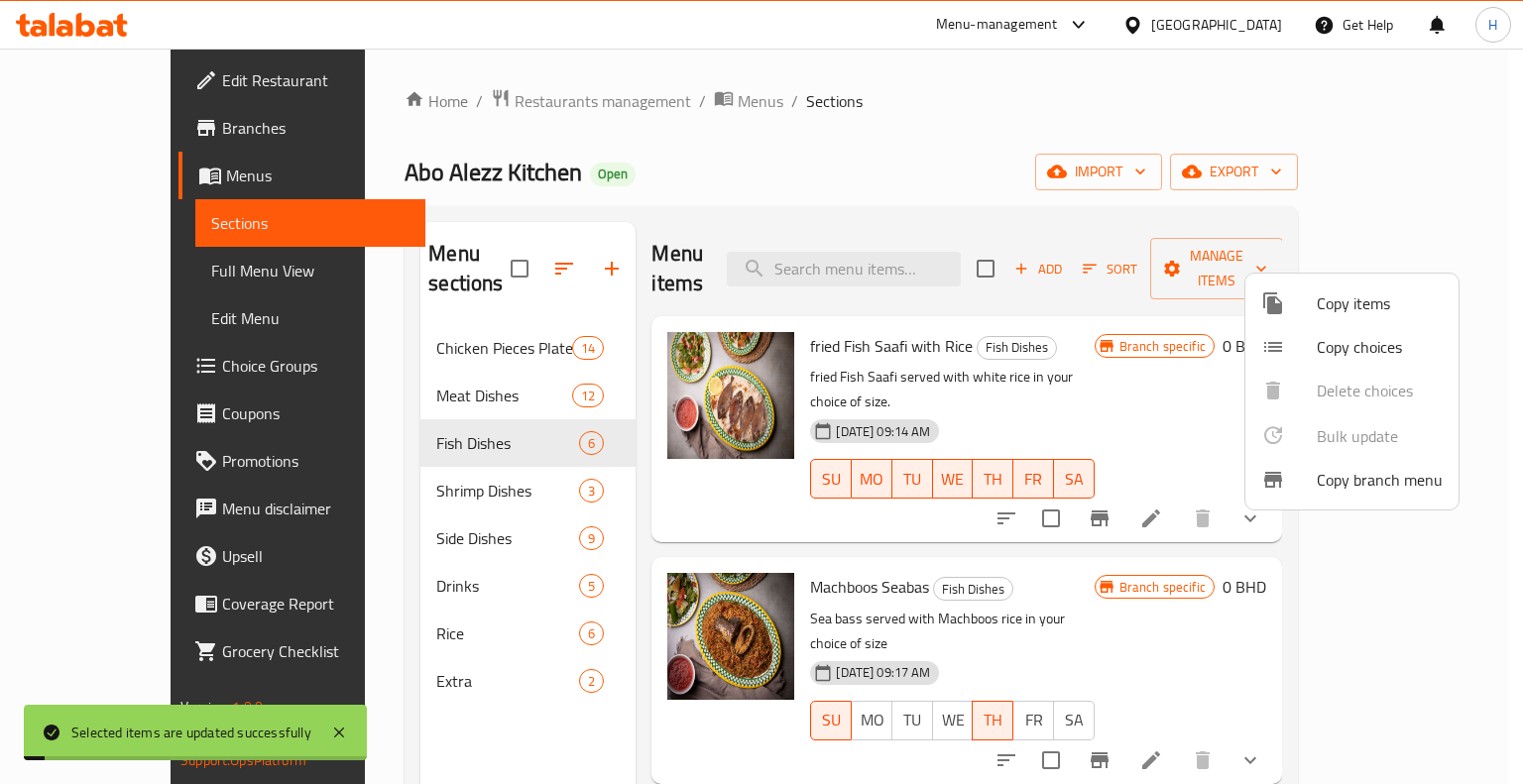click at bounding box center (762, 392) 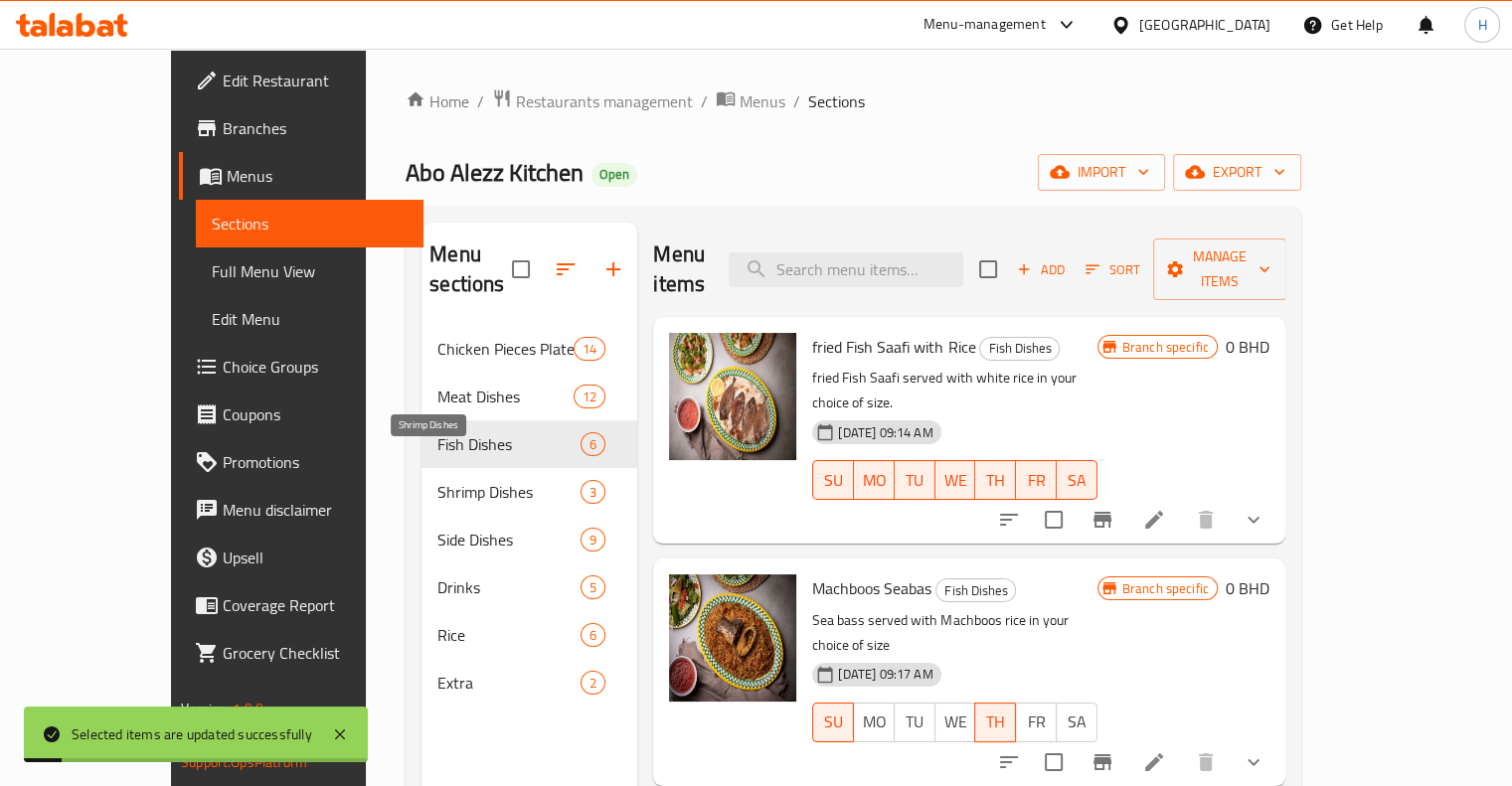 click on "Shrimp Dishes" at bounding box center [509, 492] 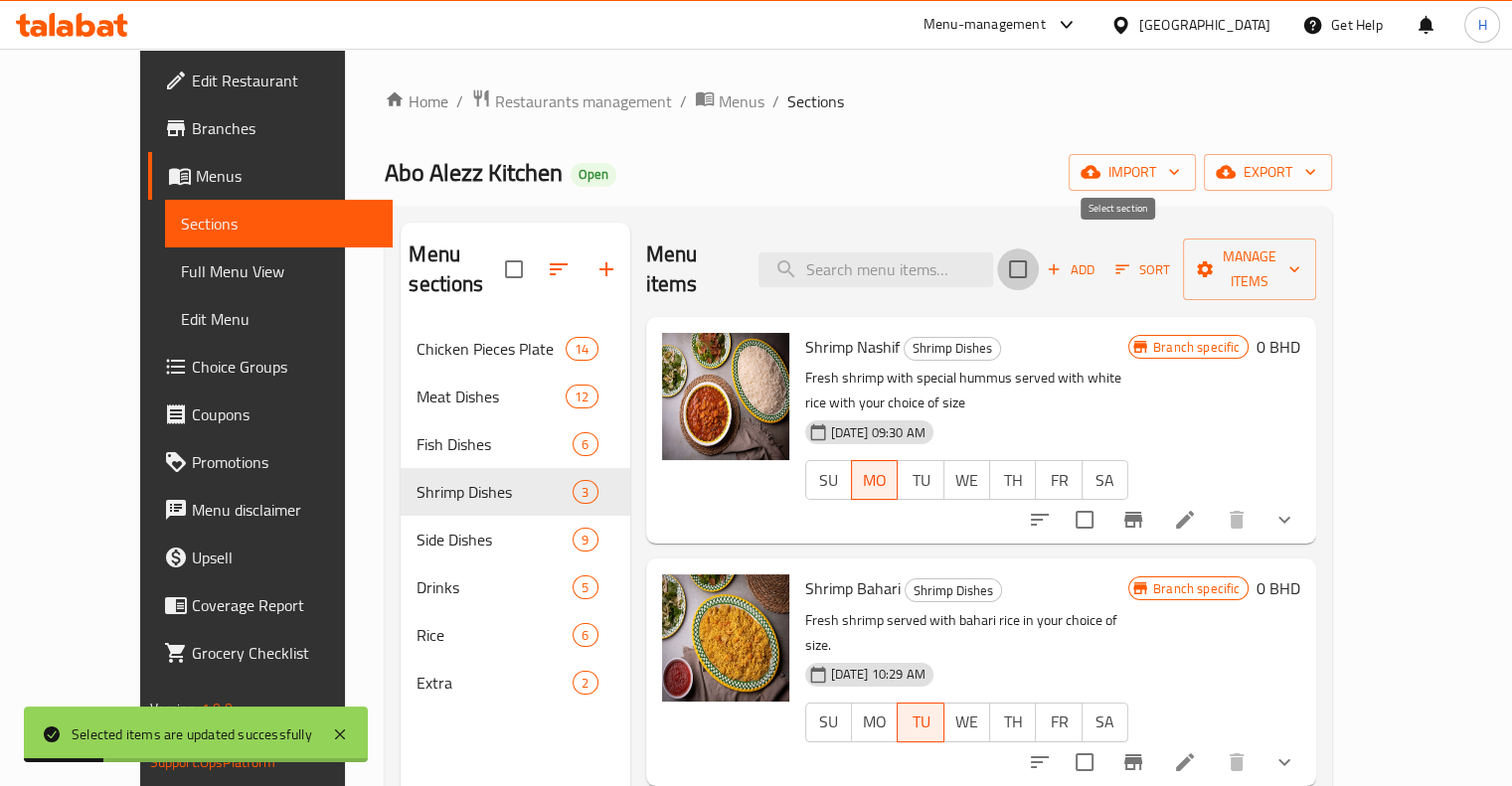 click at bounding box center [1018, 269] 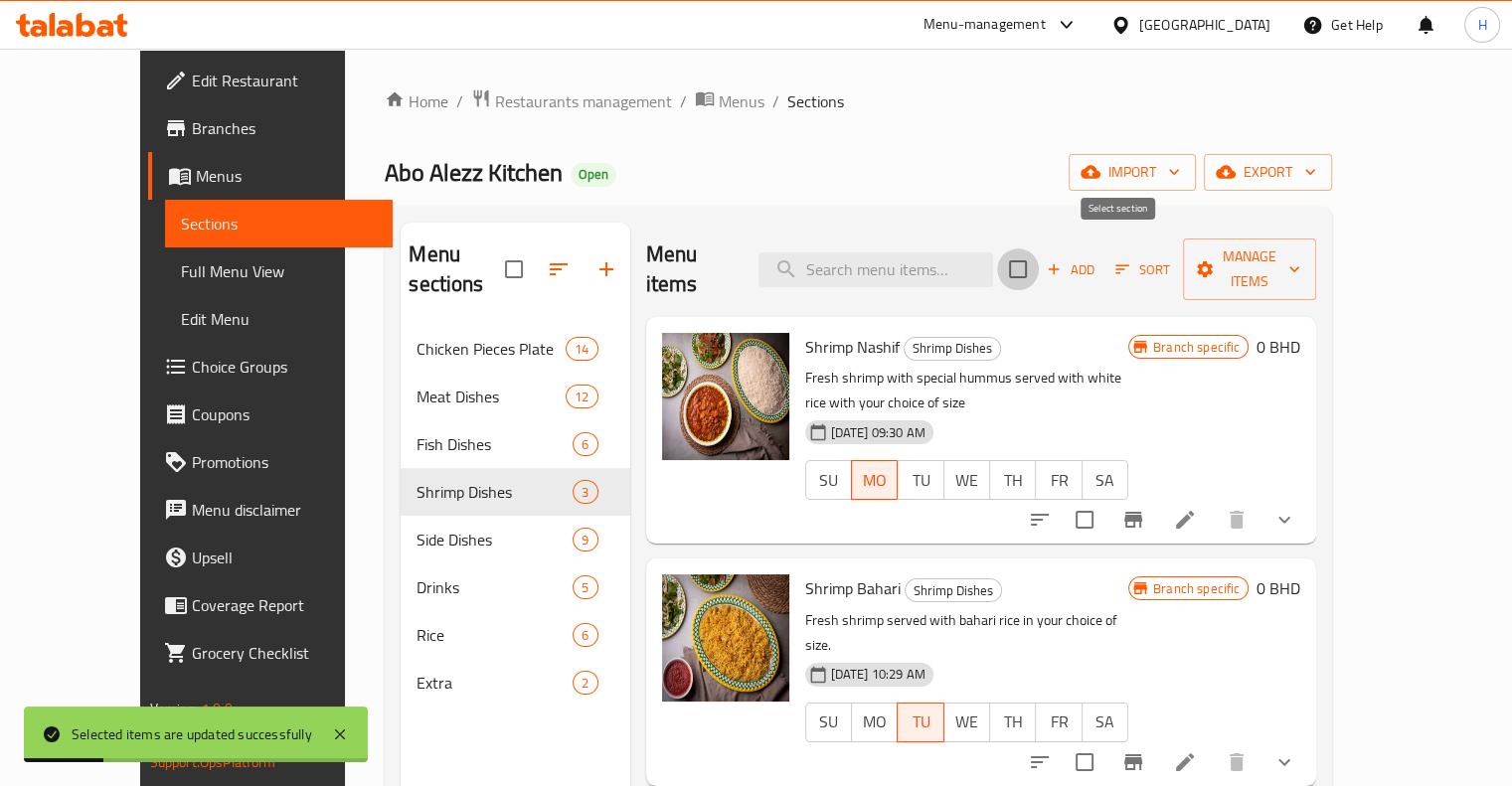 checkbox on "true" 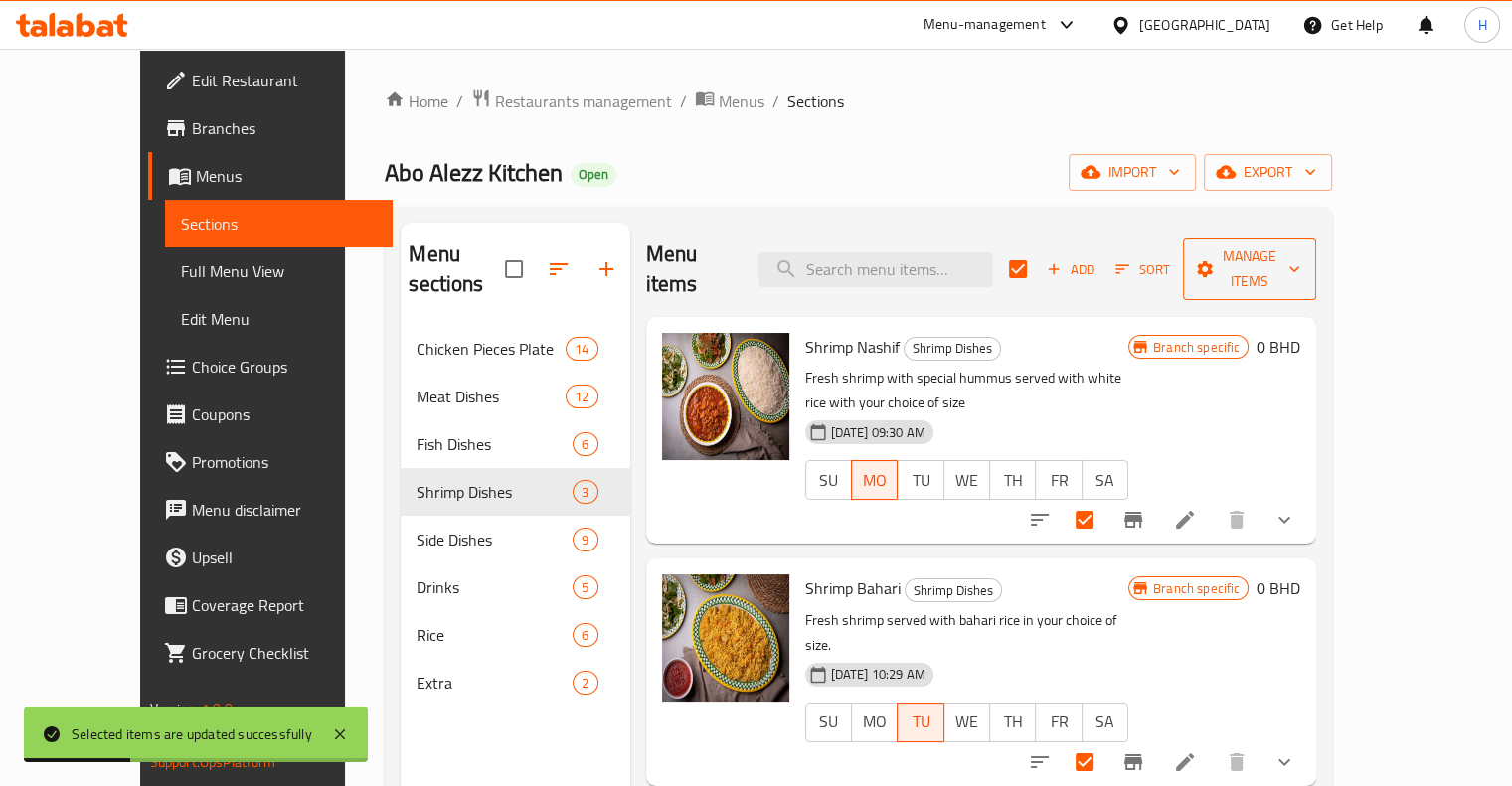 click on "Manage items" at bounding box center (1250, 269) 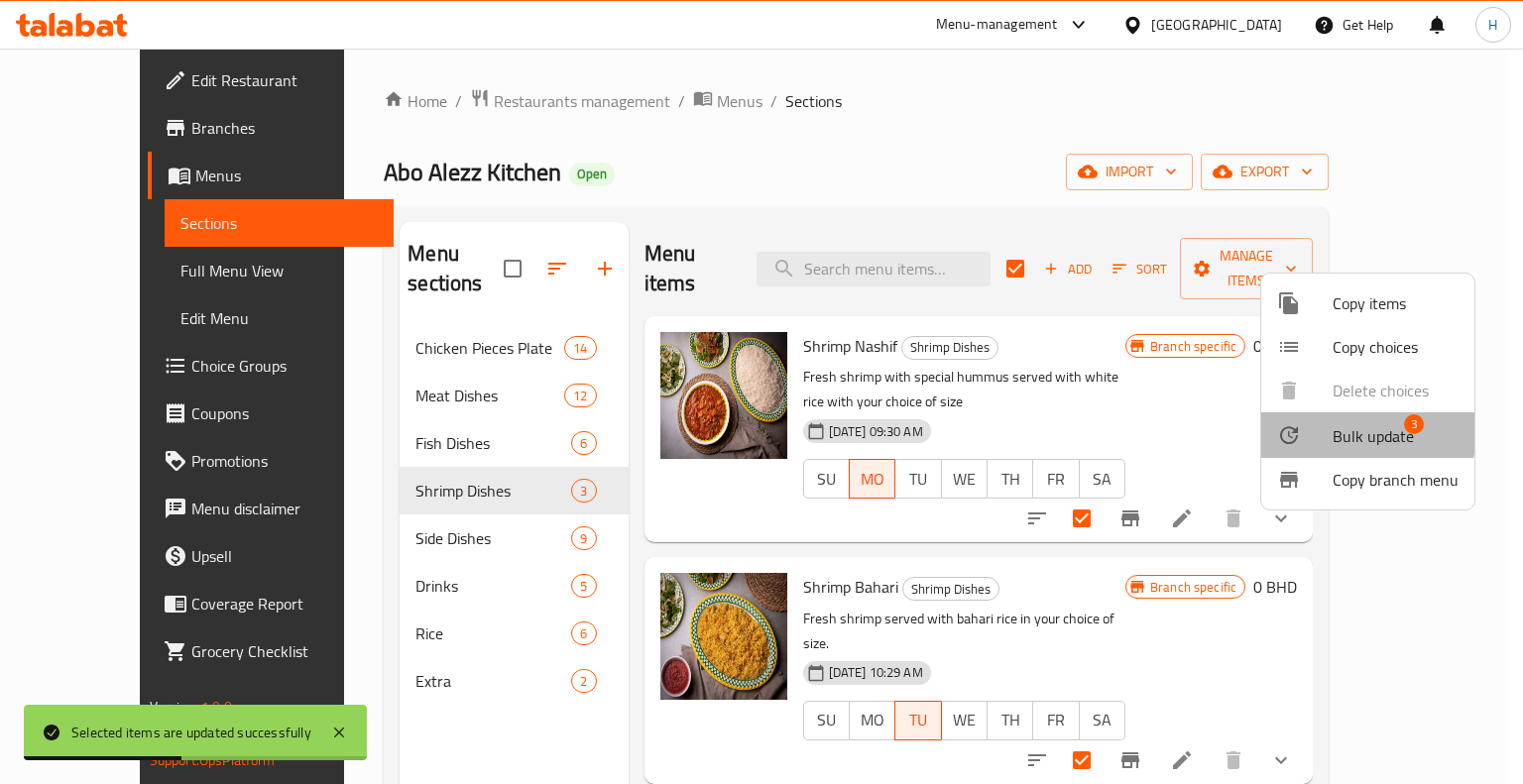 click at bounding box center (1305, 435) 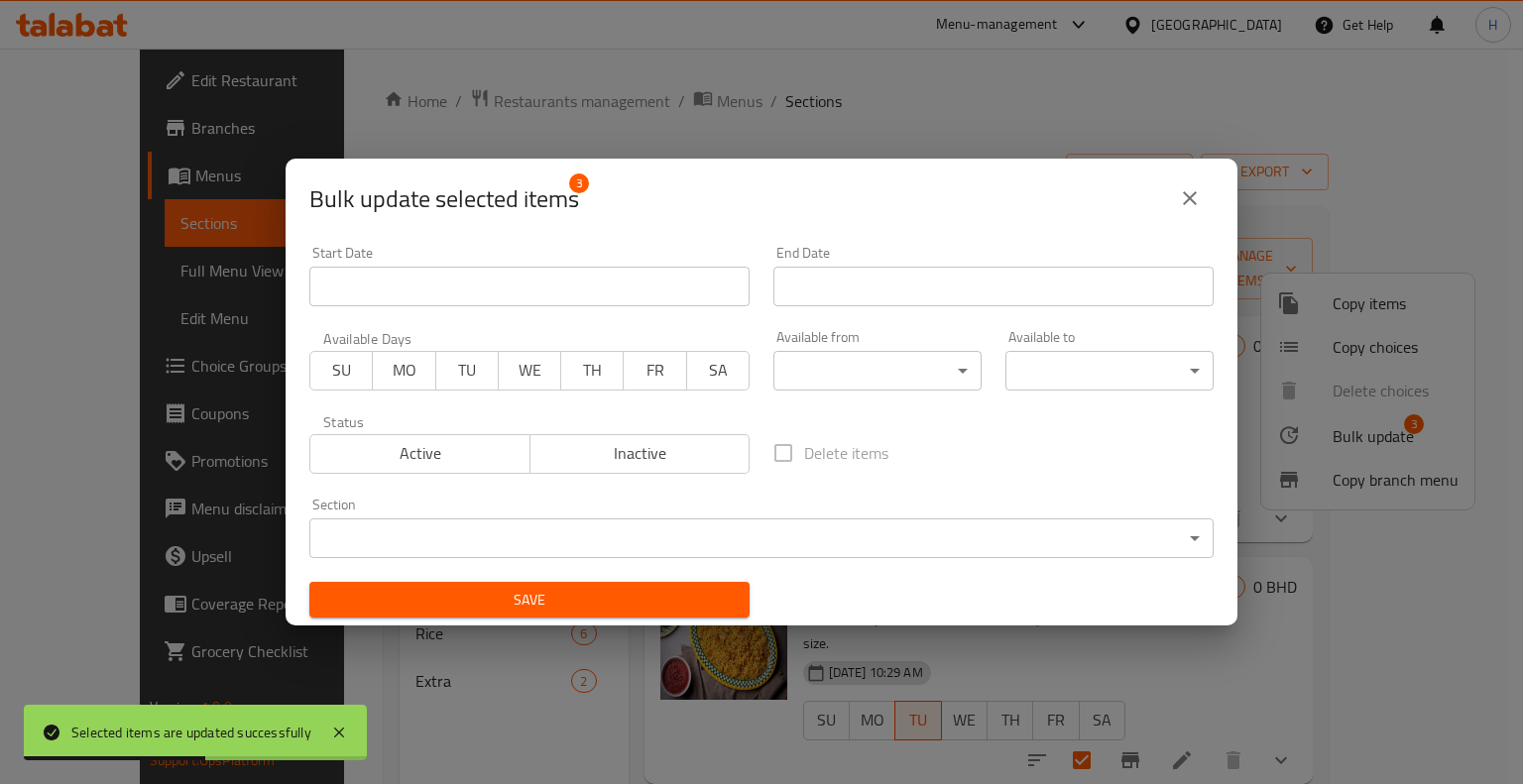 drag, startPoint x: 329, startPoint y: 376, endPoint x: 363, endPoint y: 372, distance: 34.234486 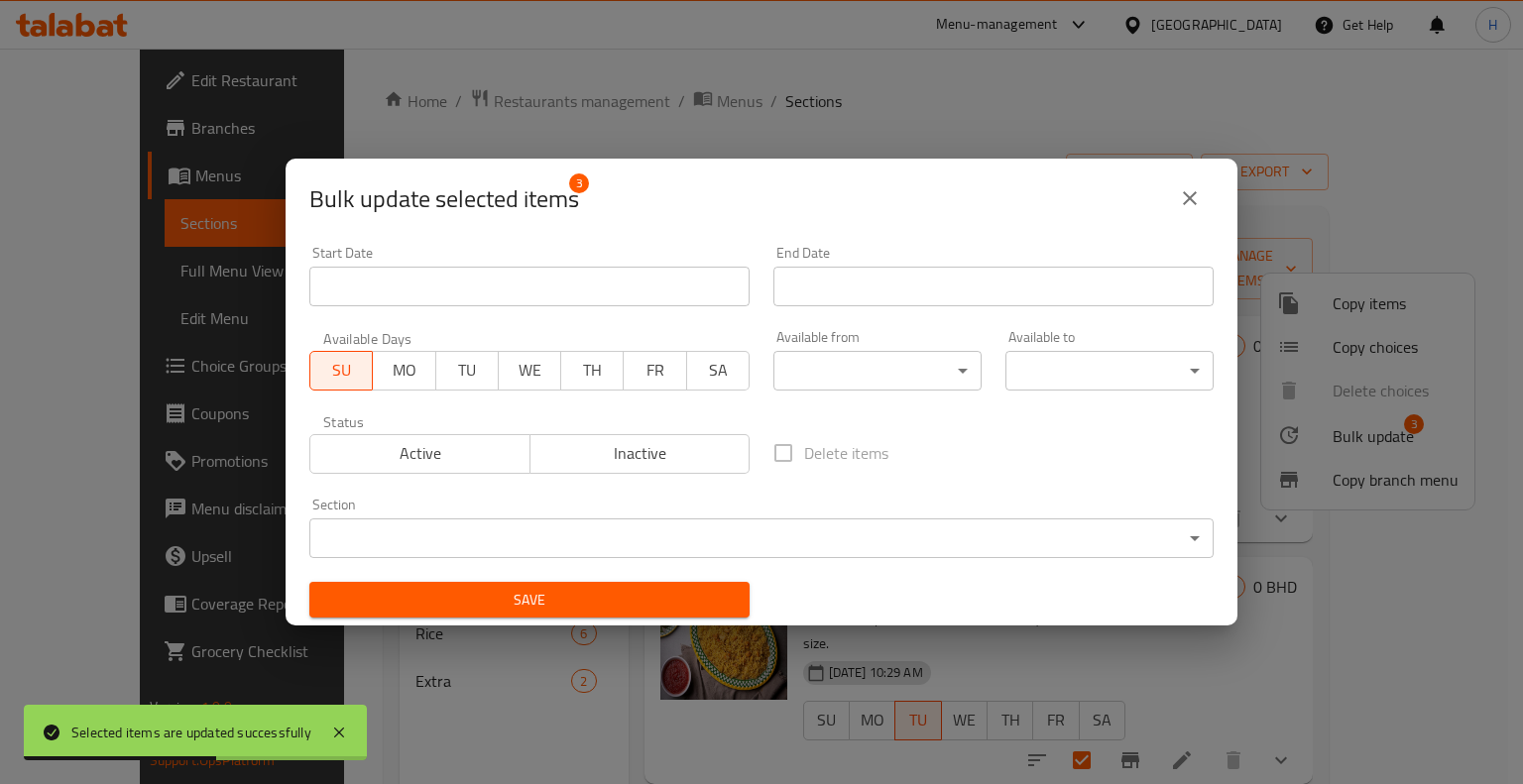 click on "MO" at bounding box center (404, 370) 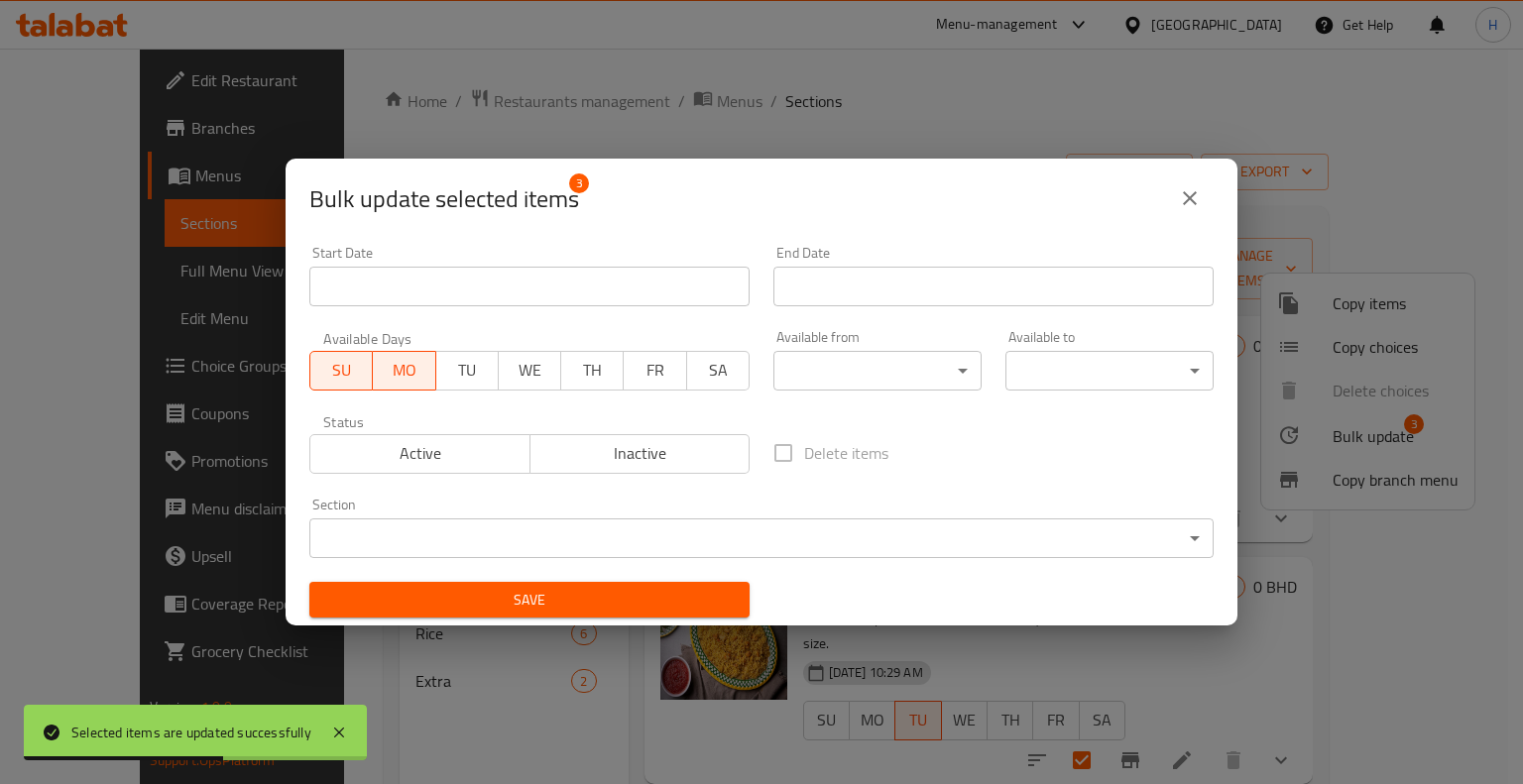 click on "TU" at bounding box center [467, 370] 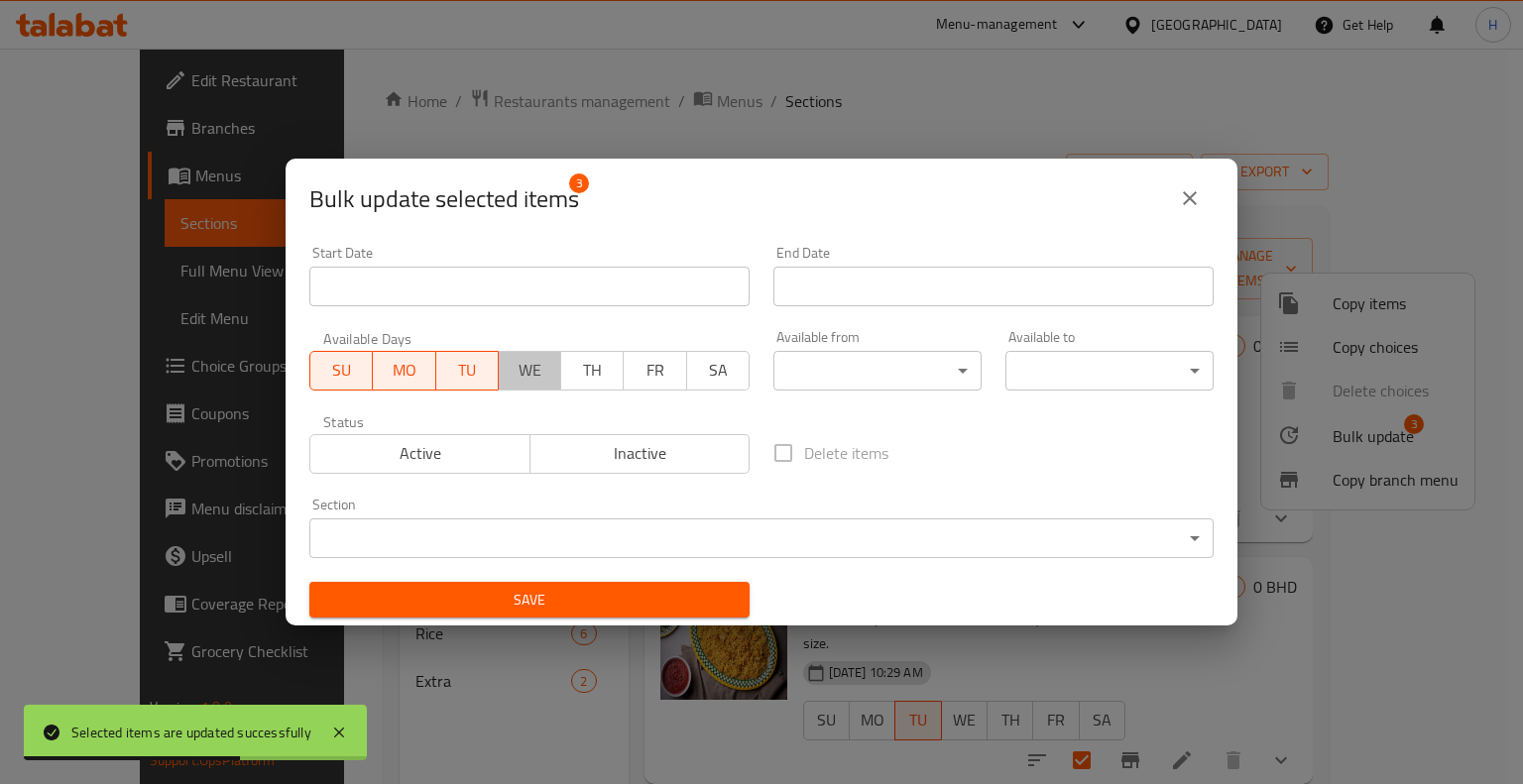 click on "WE" at bounding box center (529, 370) 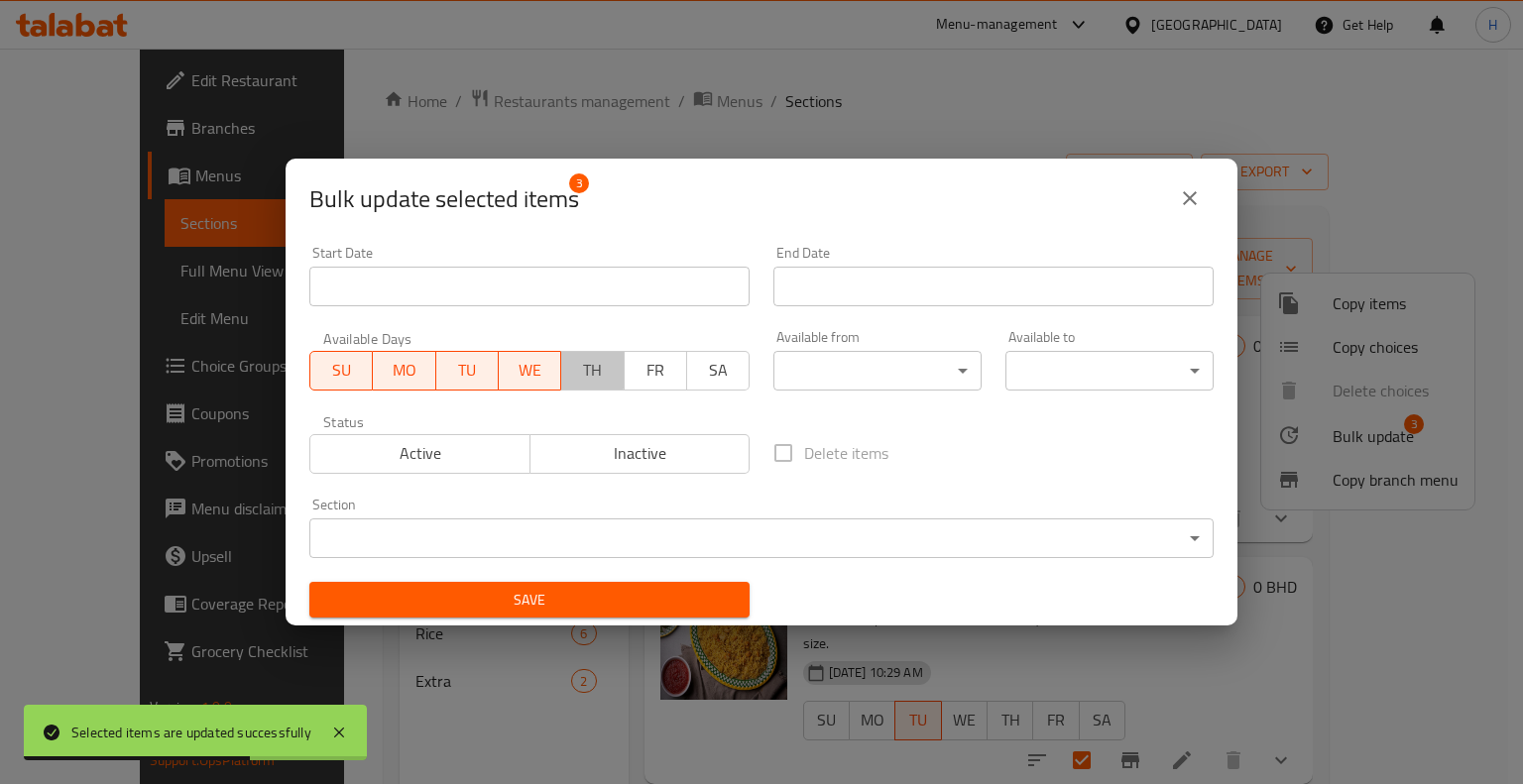 drag, startPoint x: 580, startPoint y: 360, endPoint x: 594, endPoint y: 360, distance: 14 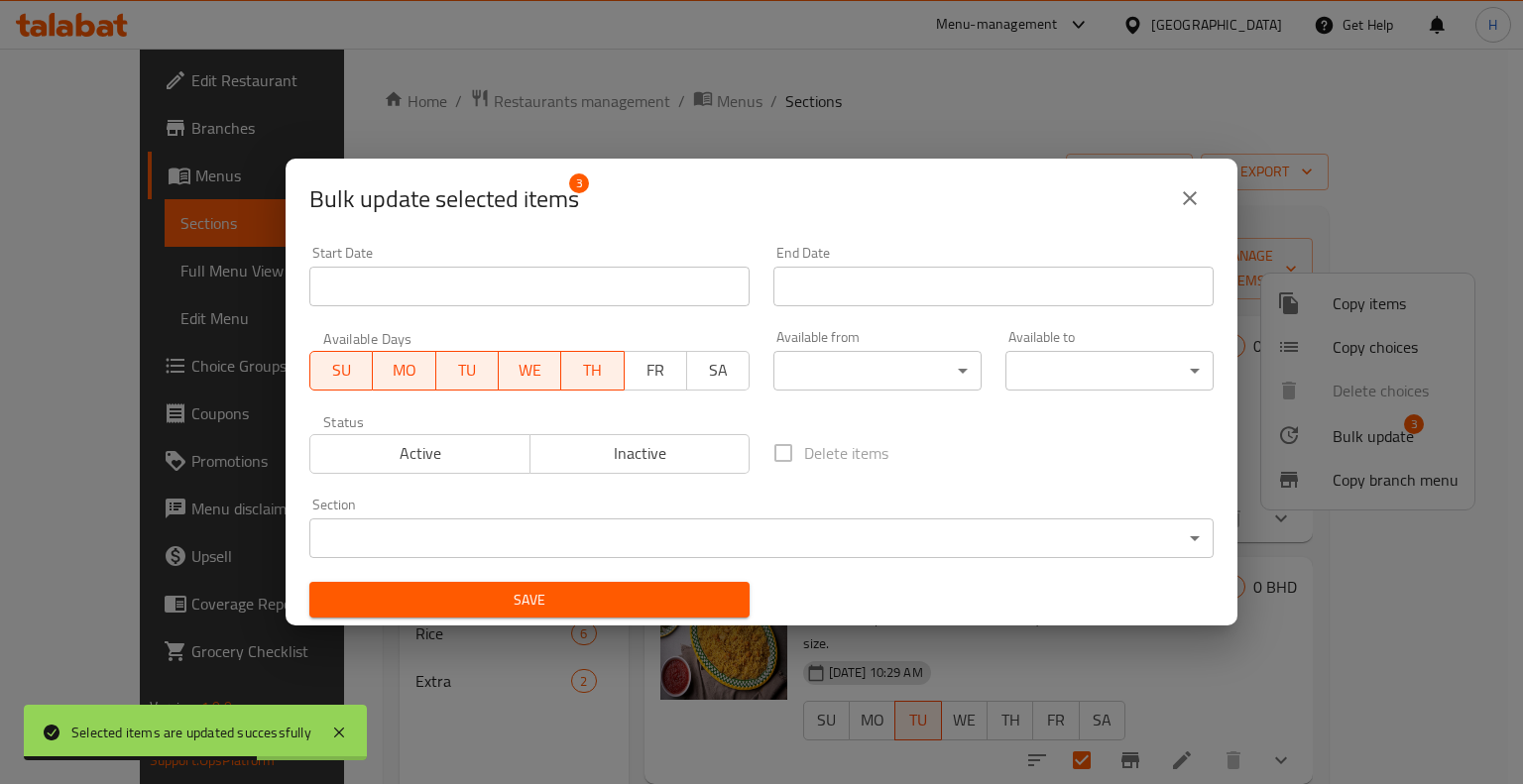 click on "FR" at bounding box center [655, 370] 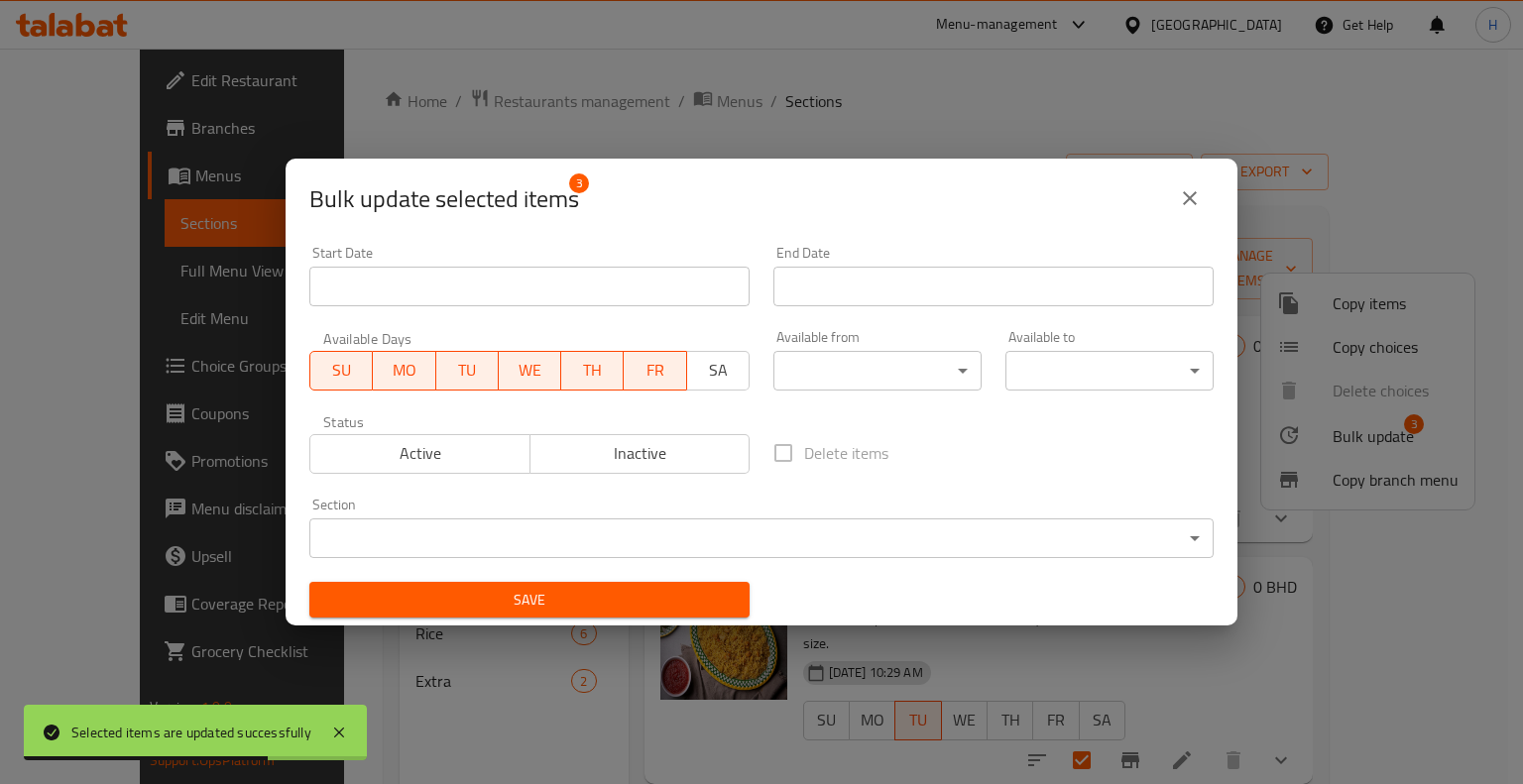 click on "SA" at bounding box center [718, 370] 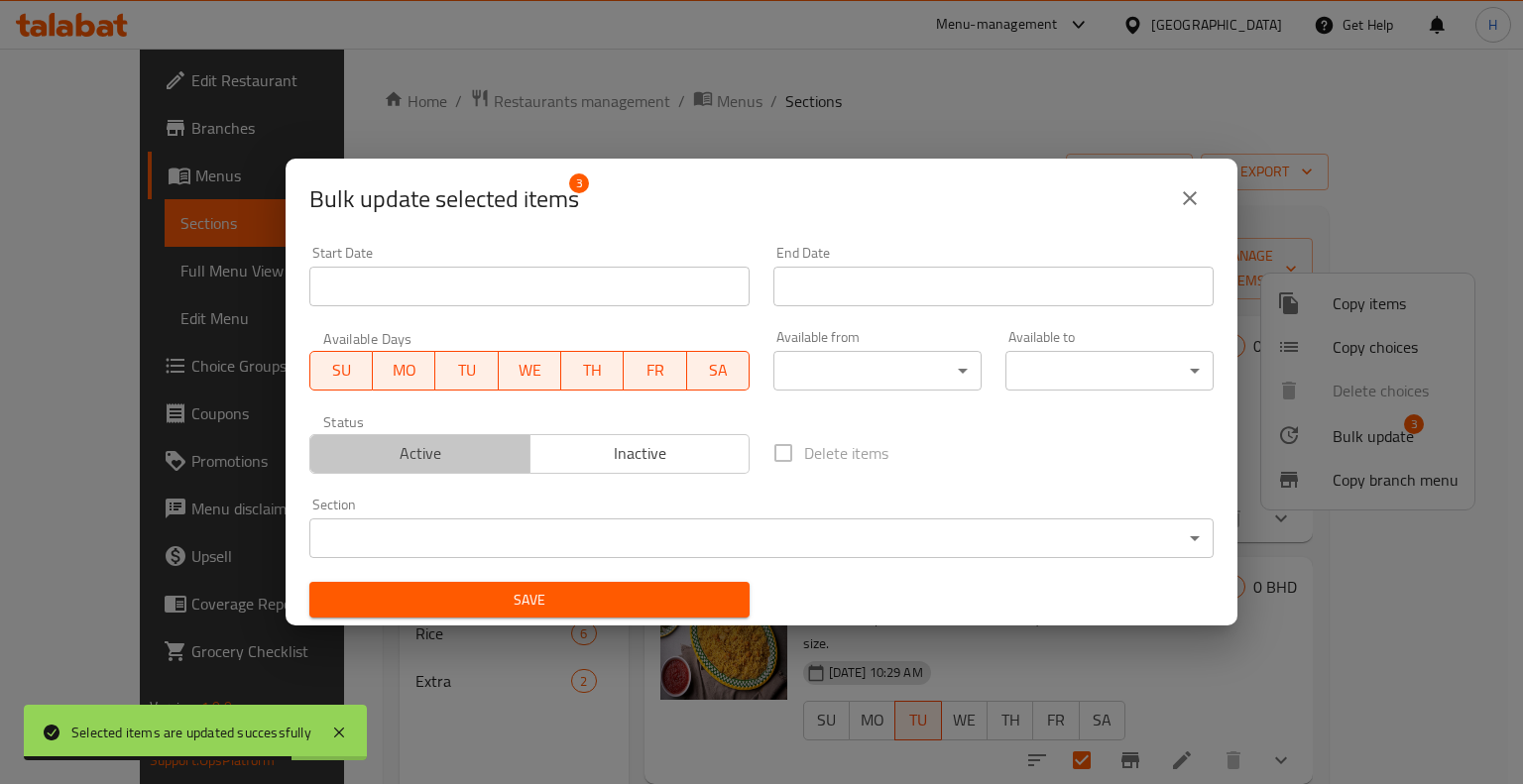 click on "Active" at bounding box center [420, 453] 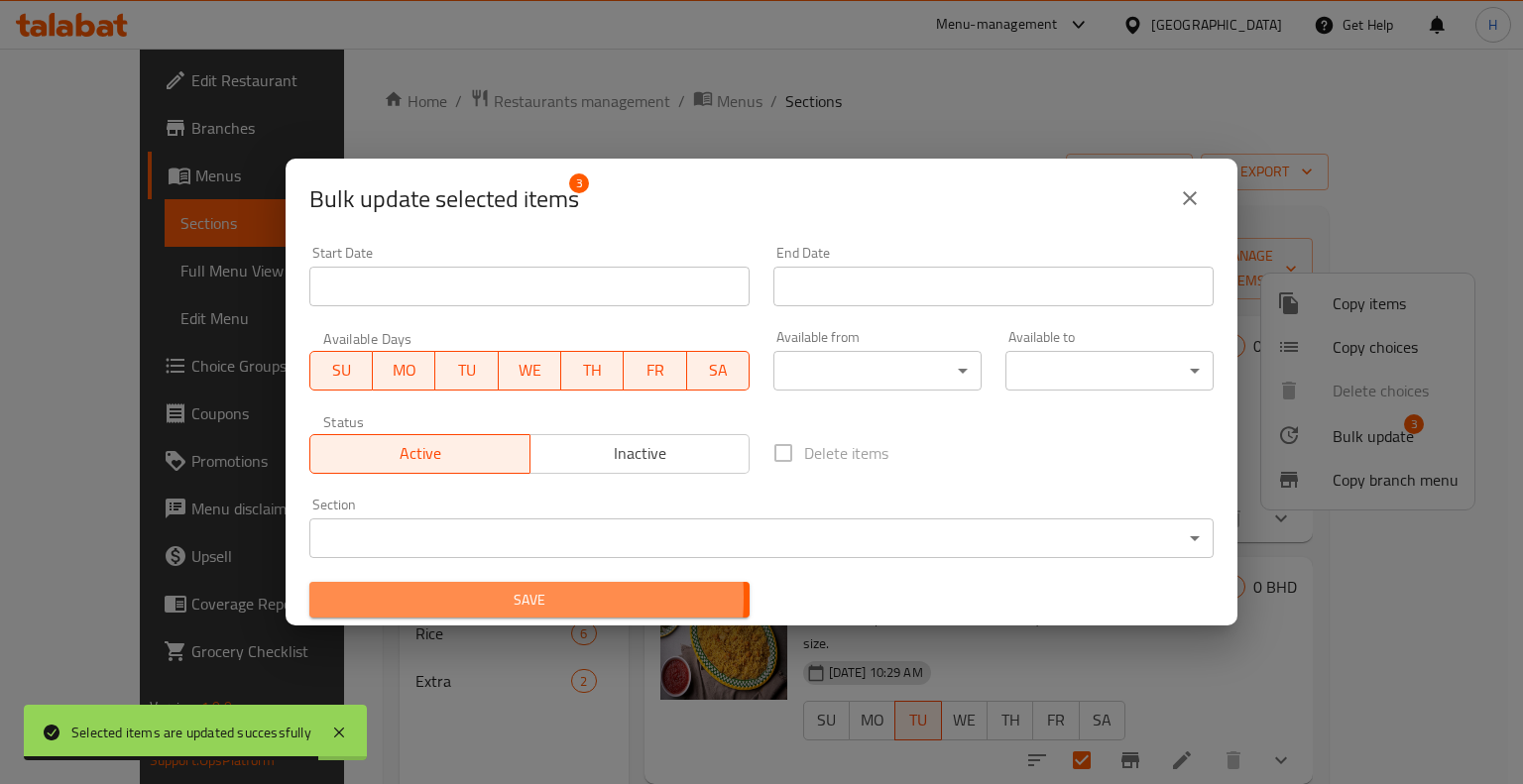 click on "Save" at bounding box center [529, 600] 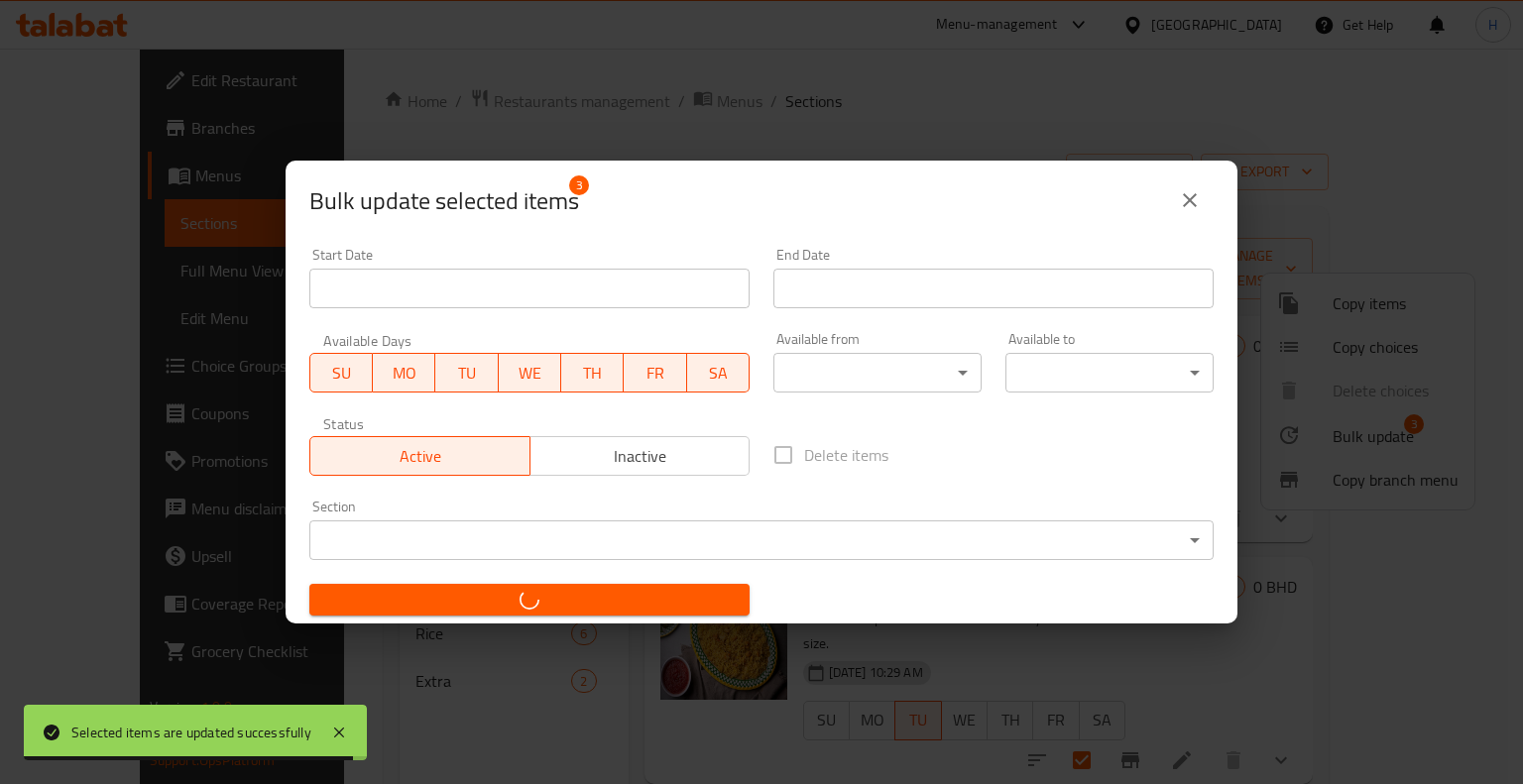 checkbox on "false" 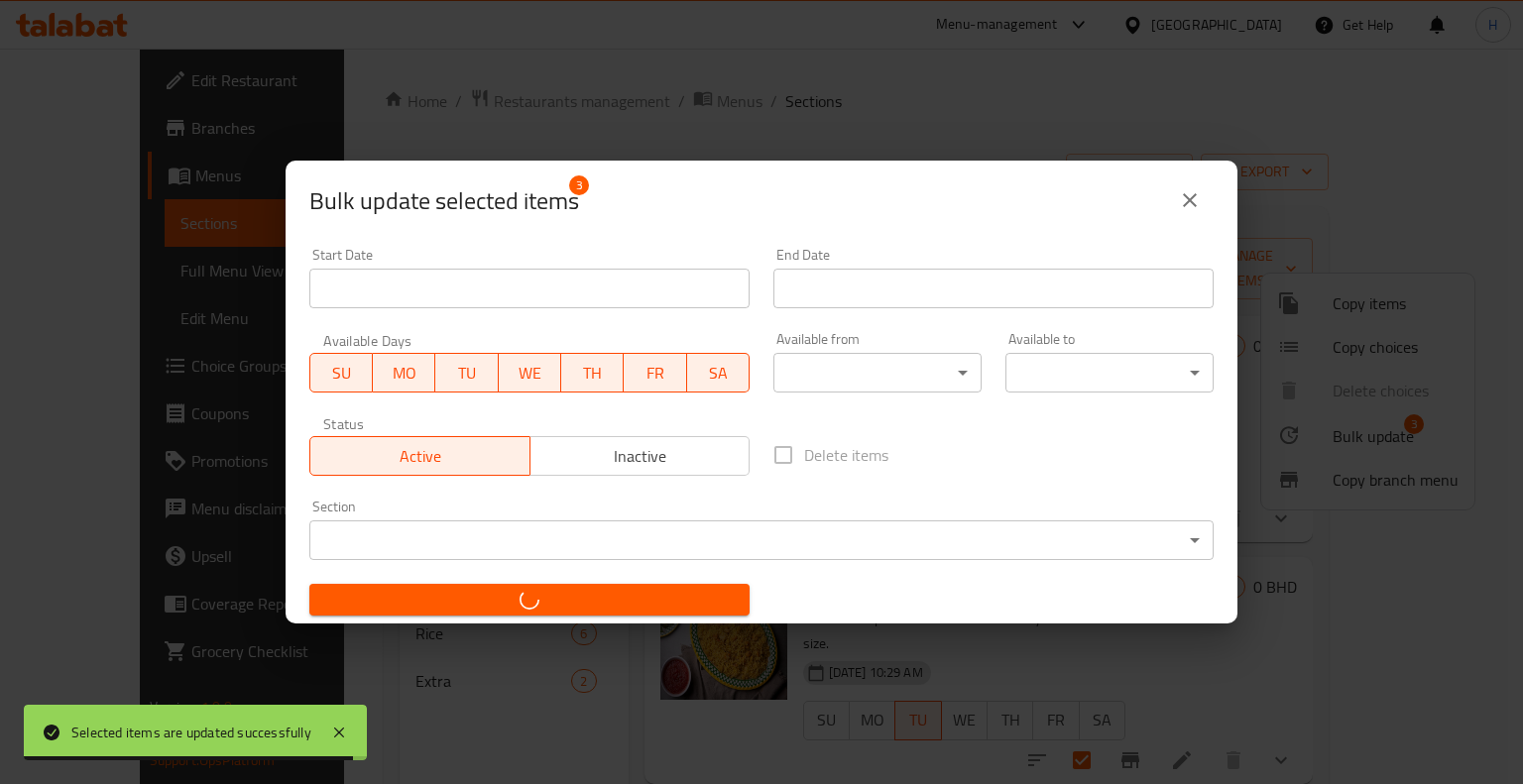 checkbox on "false" 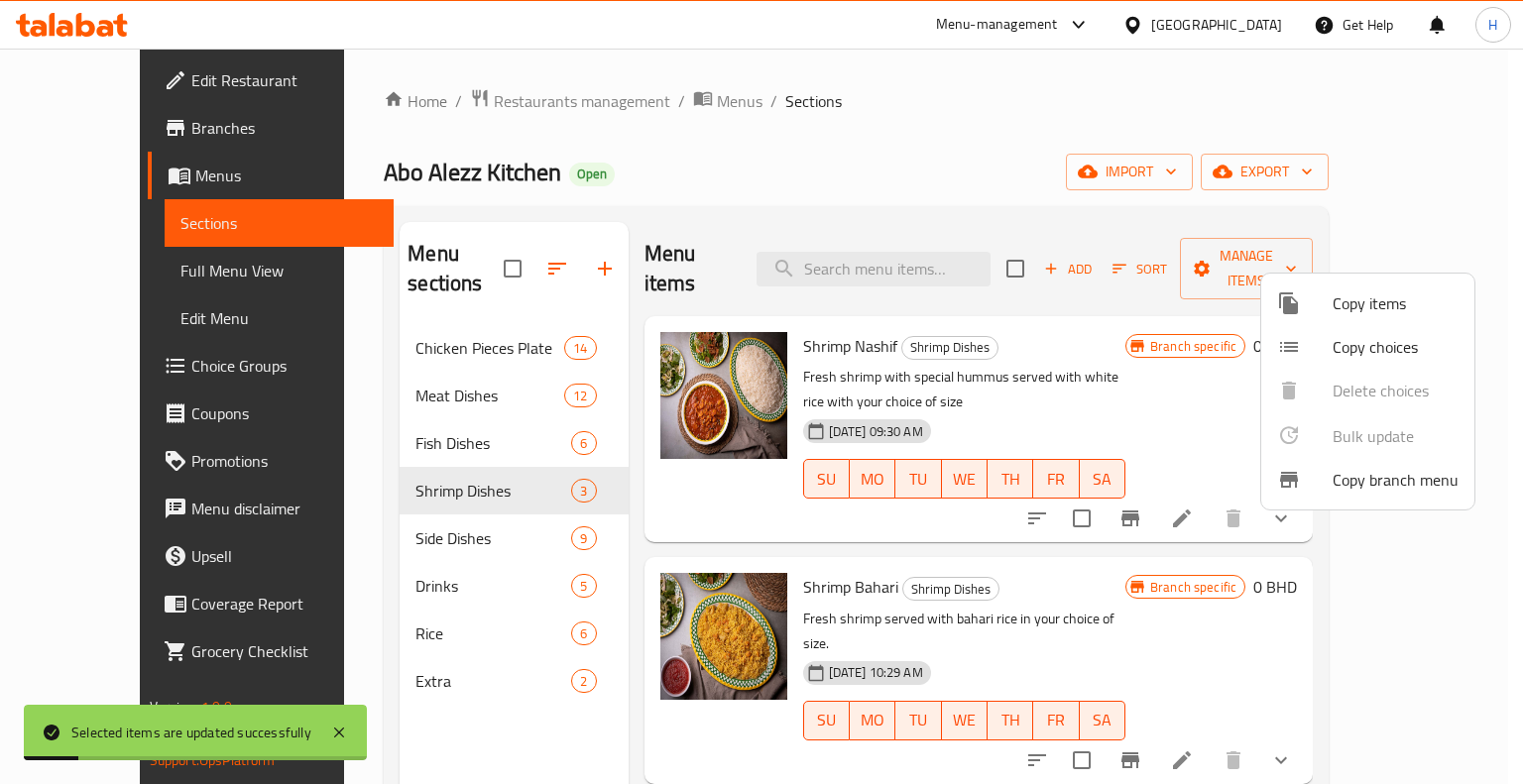 click at bounding box center (762, 392) 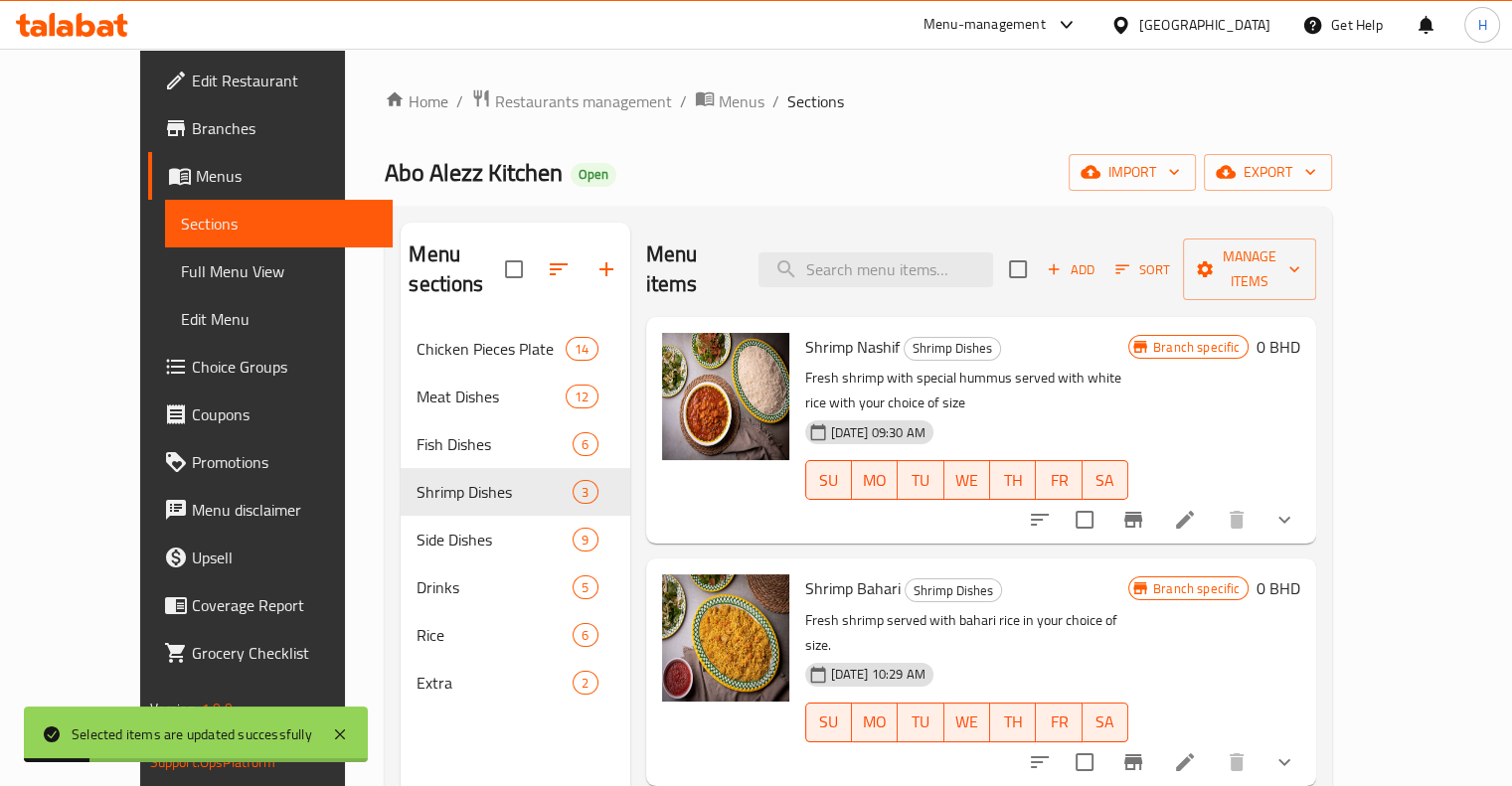 click on "Side Dishes" at bounding box center (494, 540) 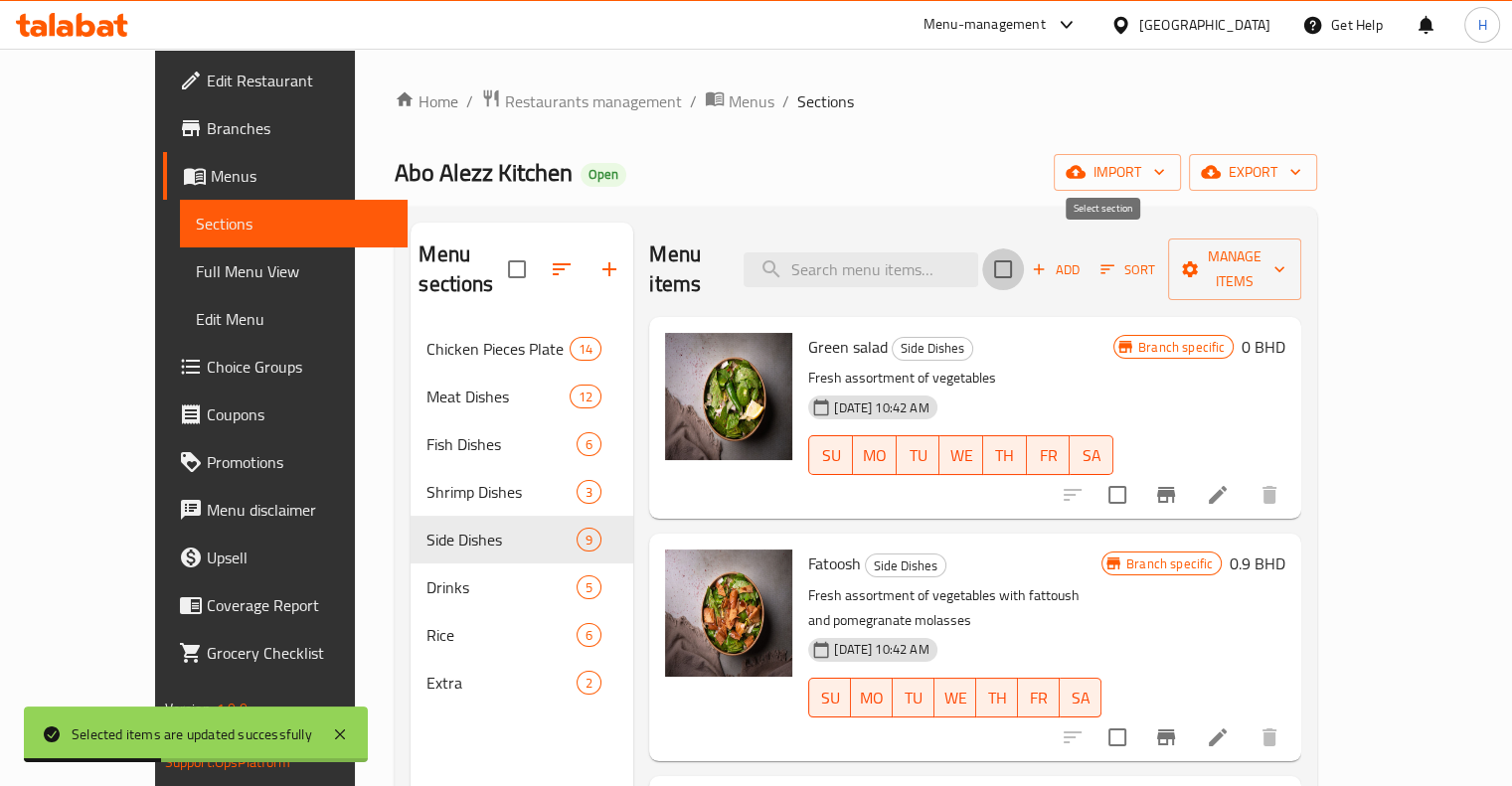 click at bounding box center [1003, 269] 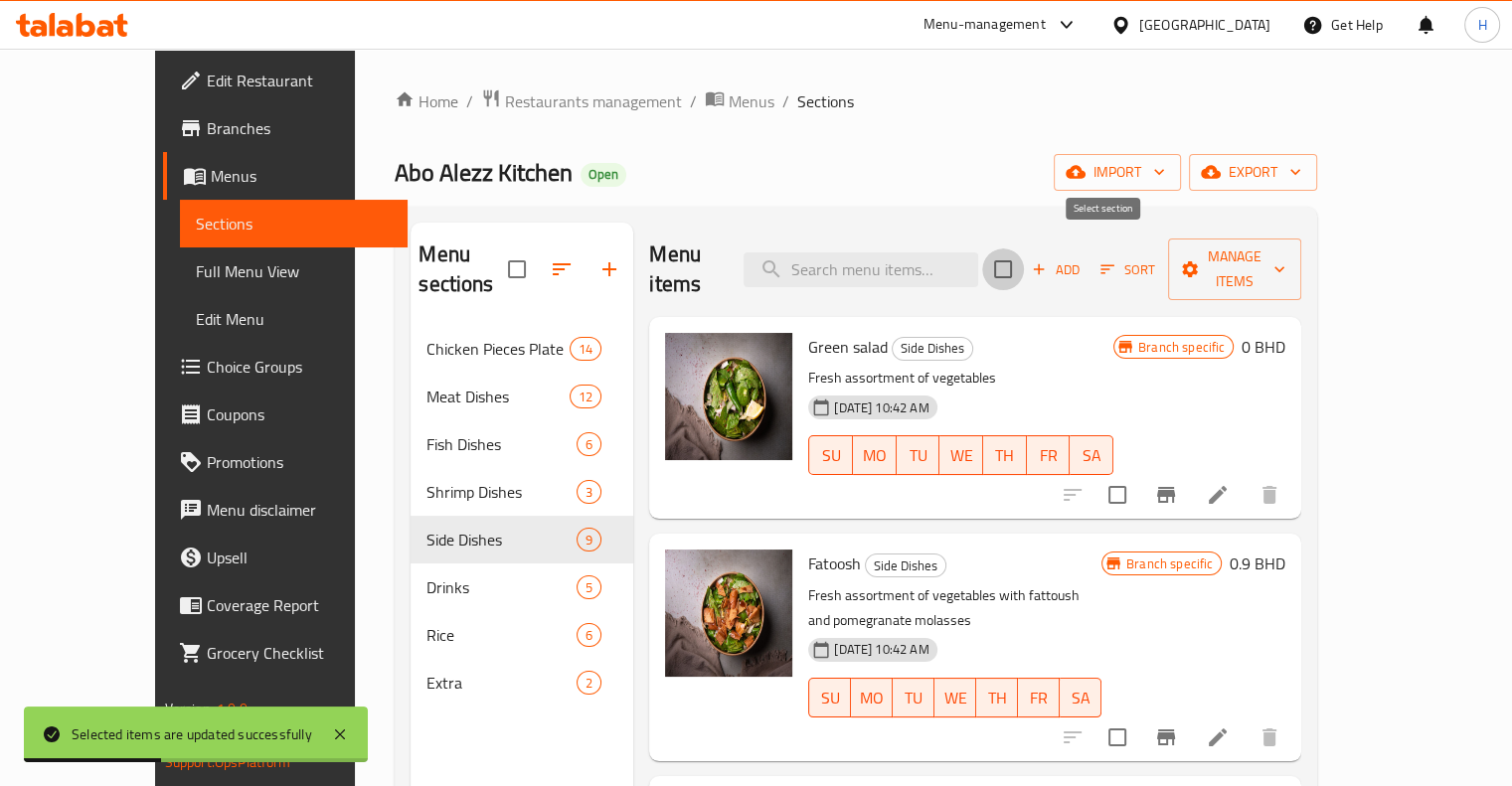 checkbox on "true" 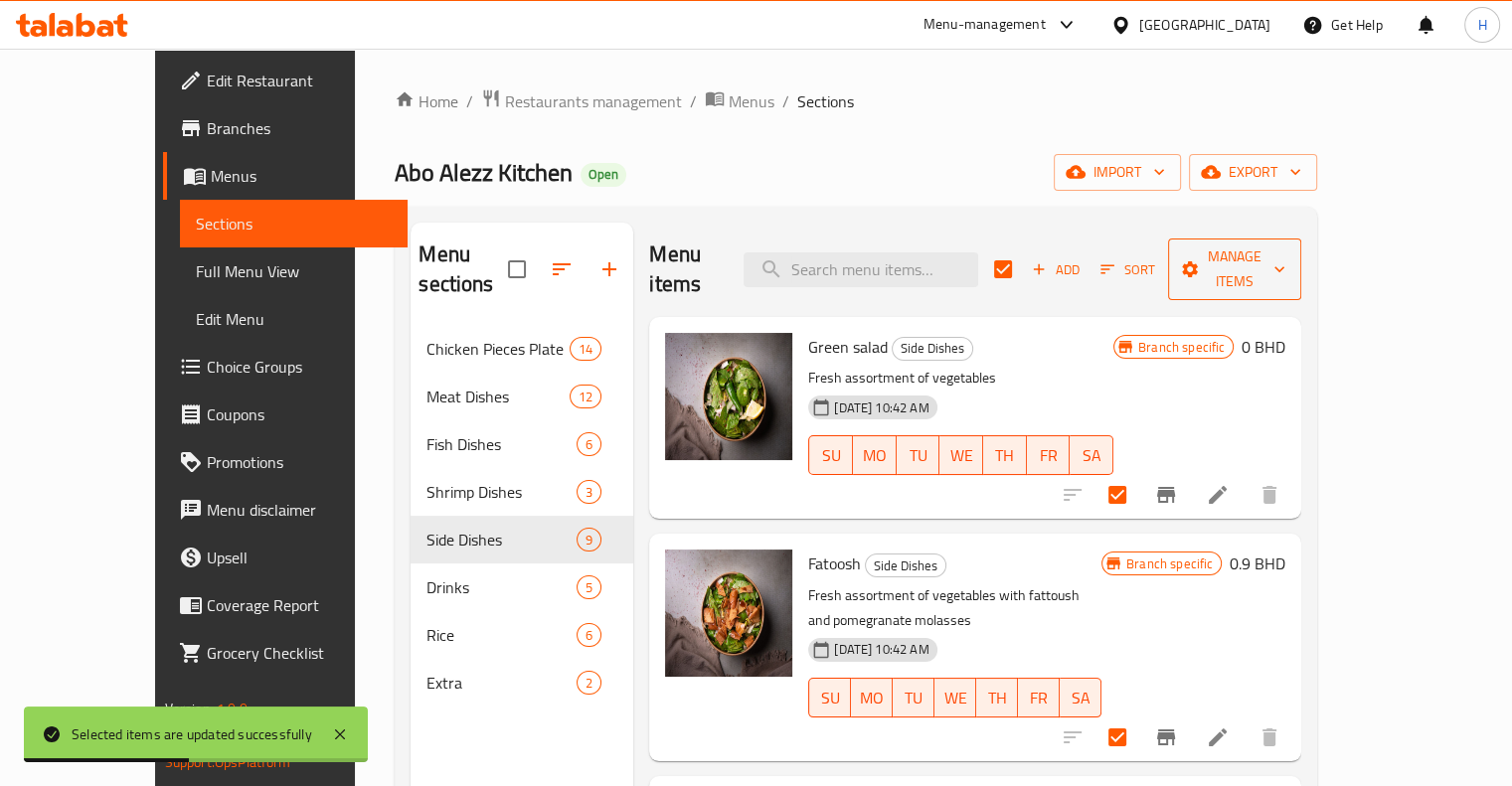 click on "Manage items" at bounding box center [1235, 269] 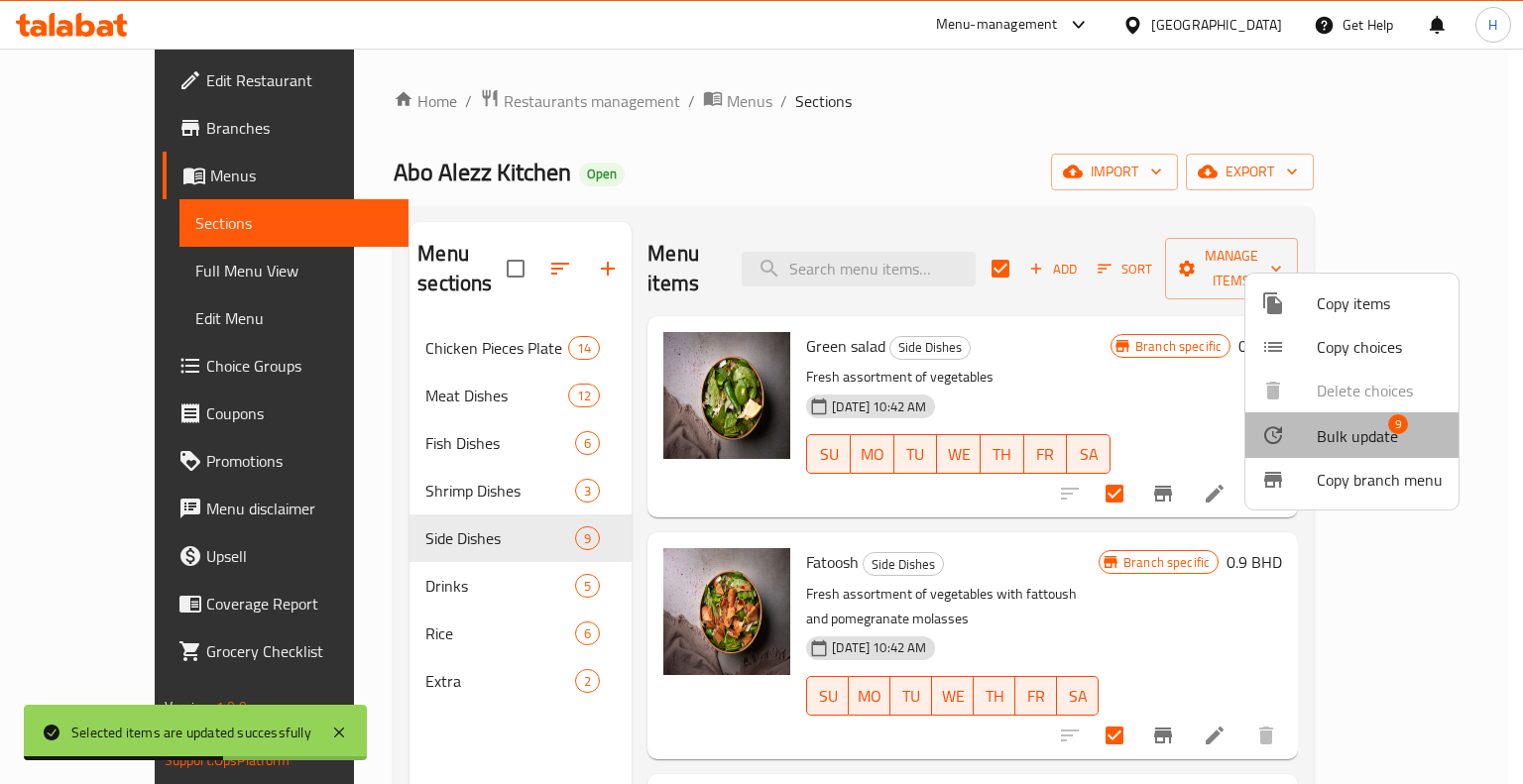 click at bounding box center [1289, 435] 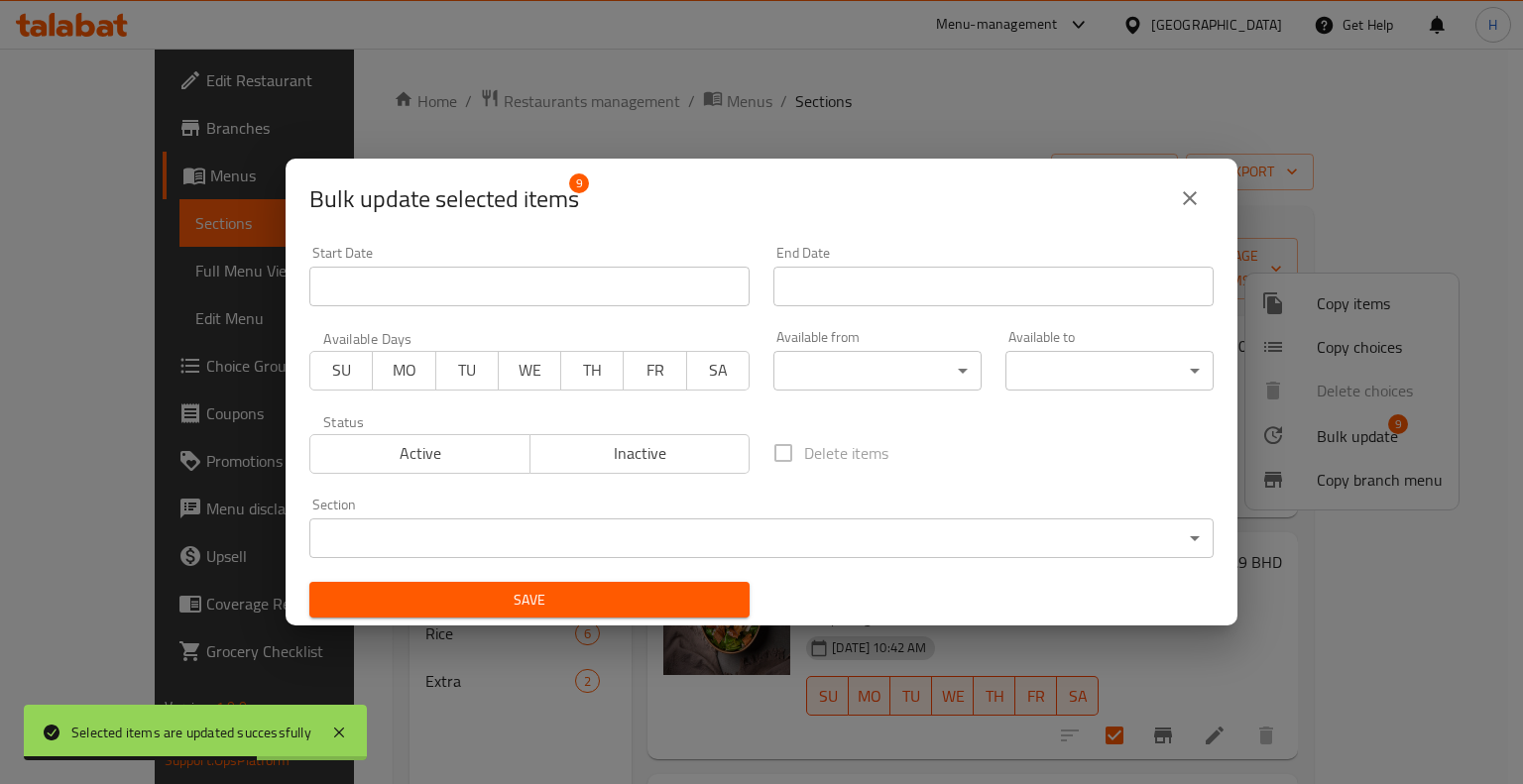 click on "SU" at bounding box center (341, 370) 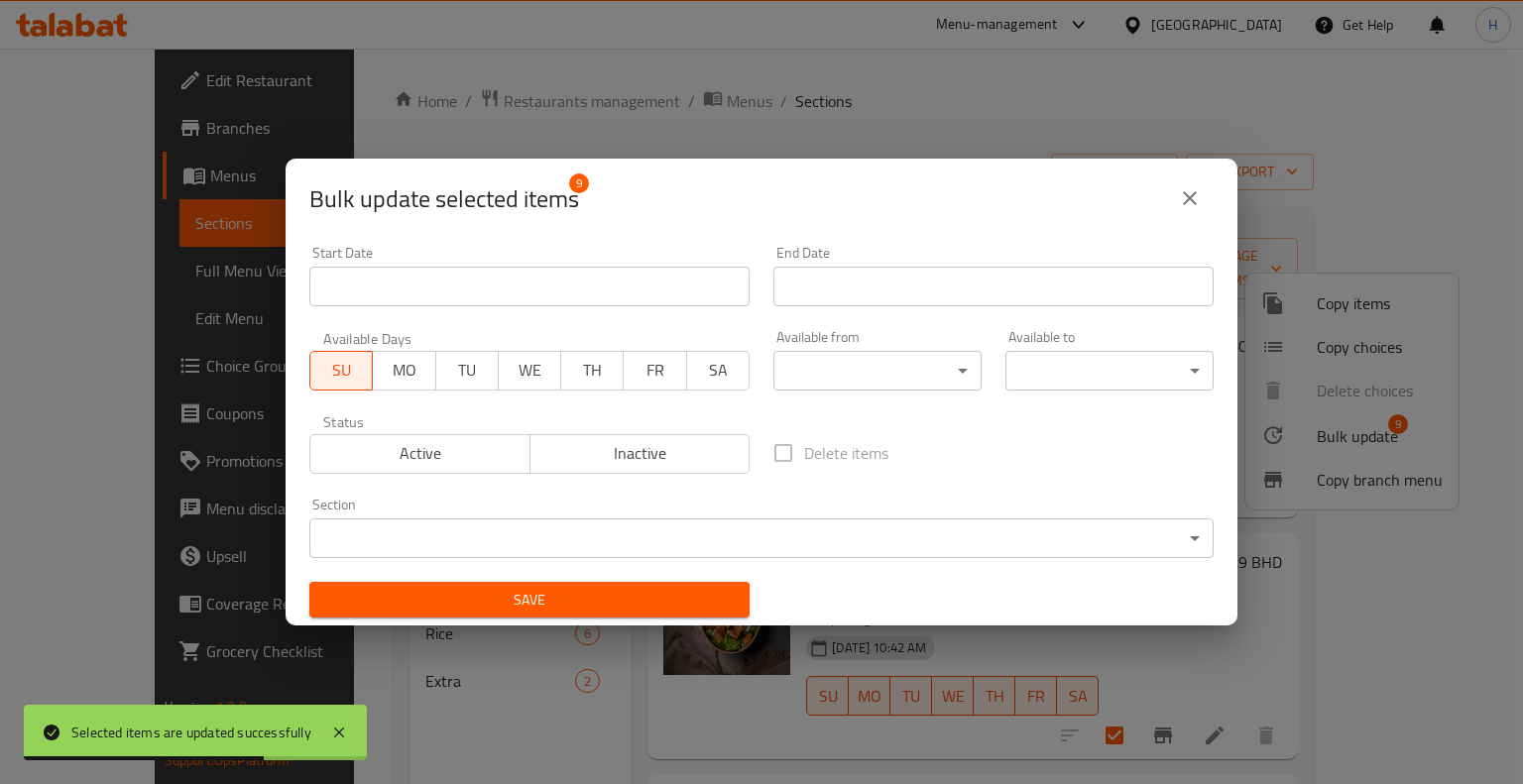 click on "MO" at bounding box center [404, 370] 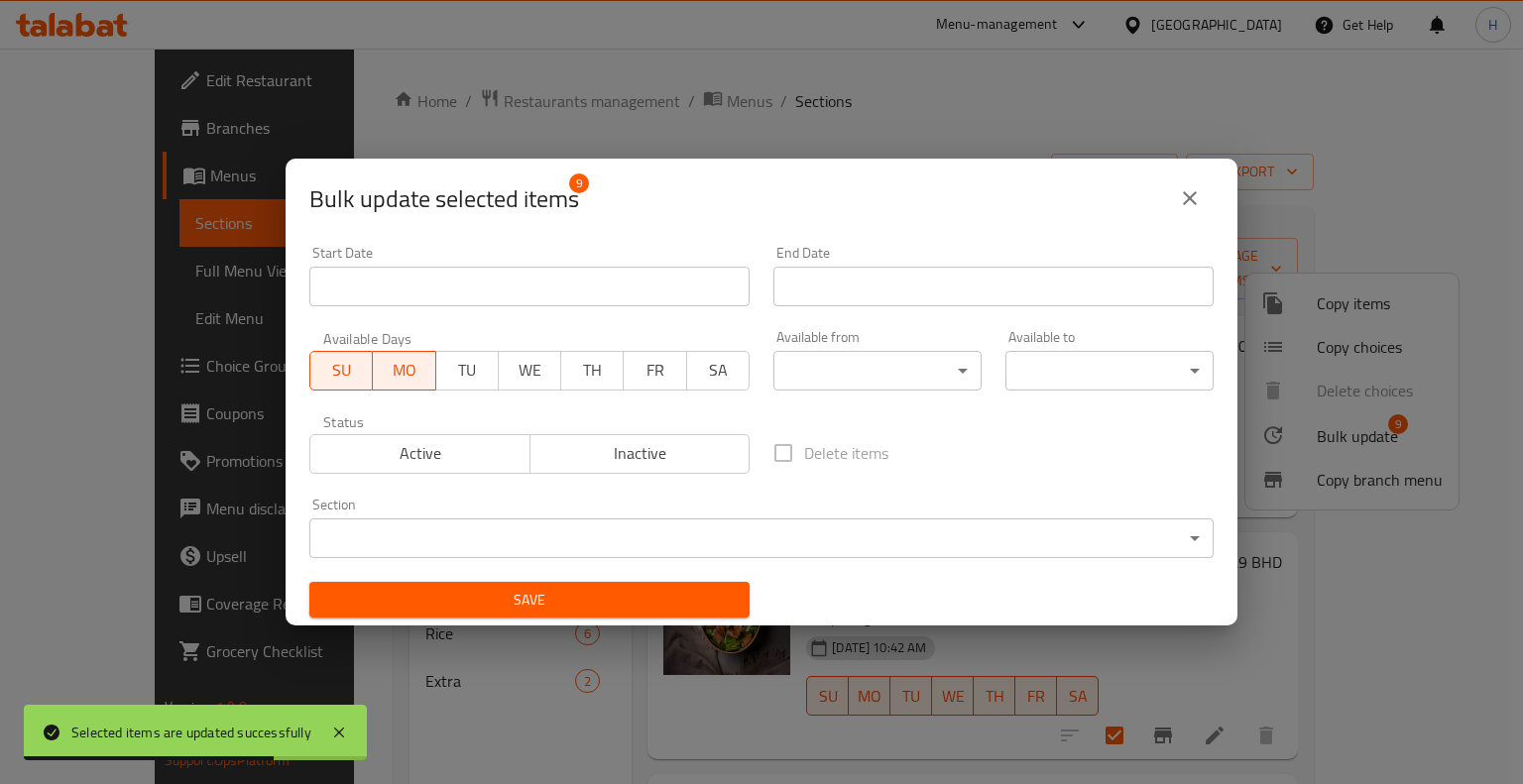 click on "TU" at bounding box center [467, 370] 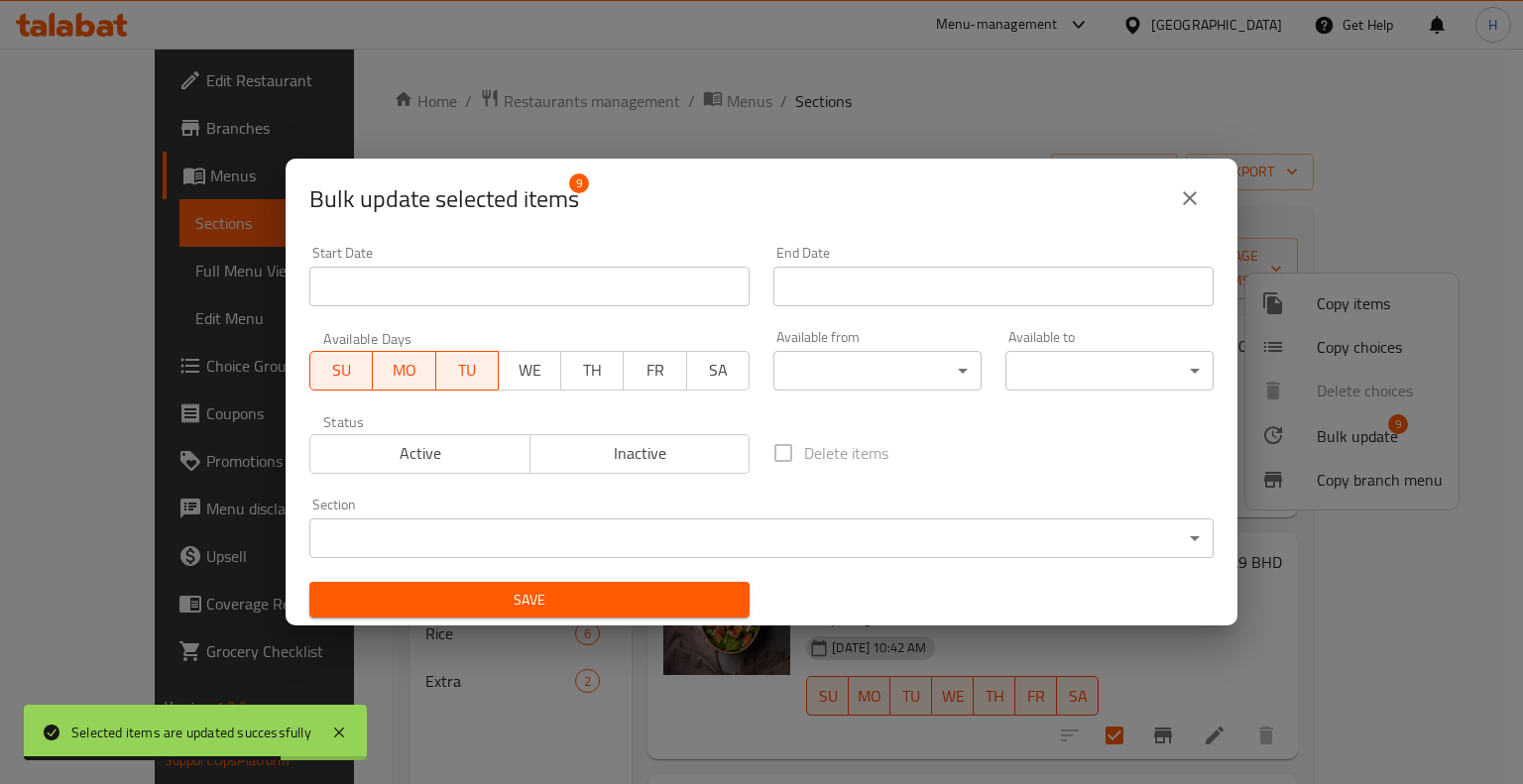 click on "WE" at bounding box center (529, 370) 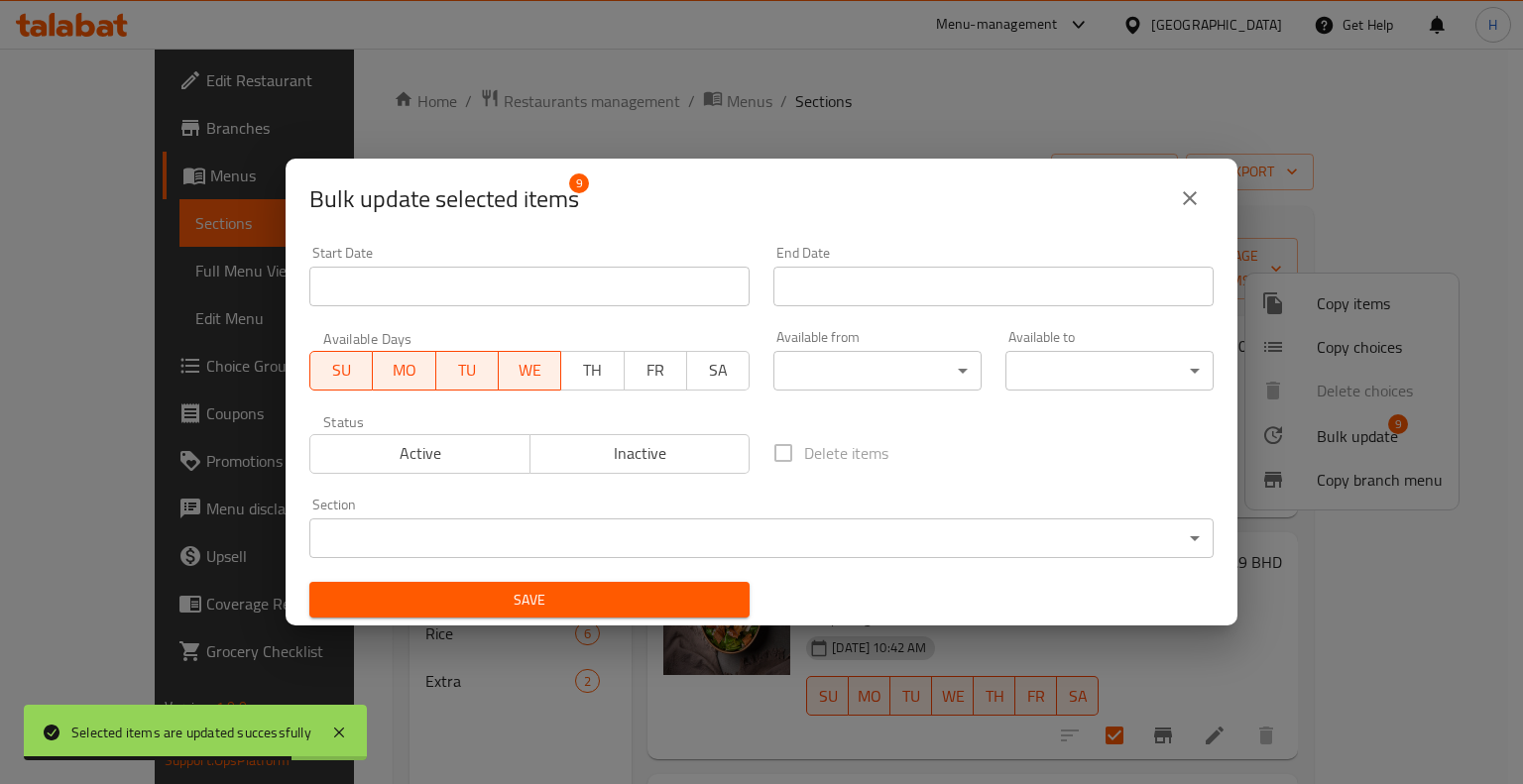 click on "TH" at bounding box center (592, 370) 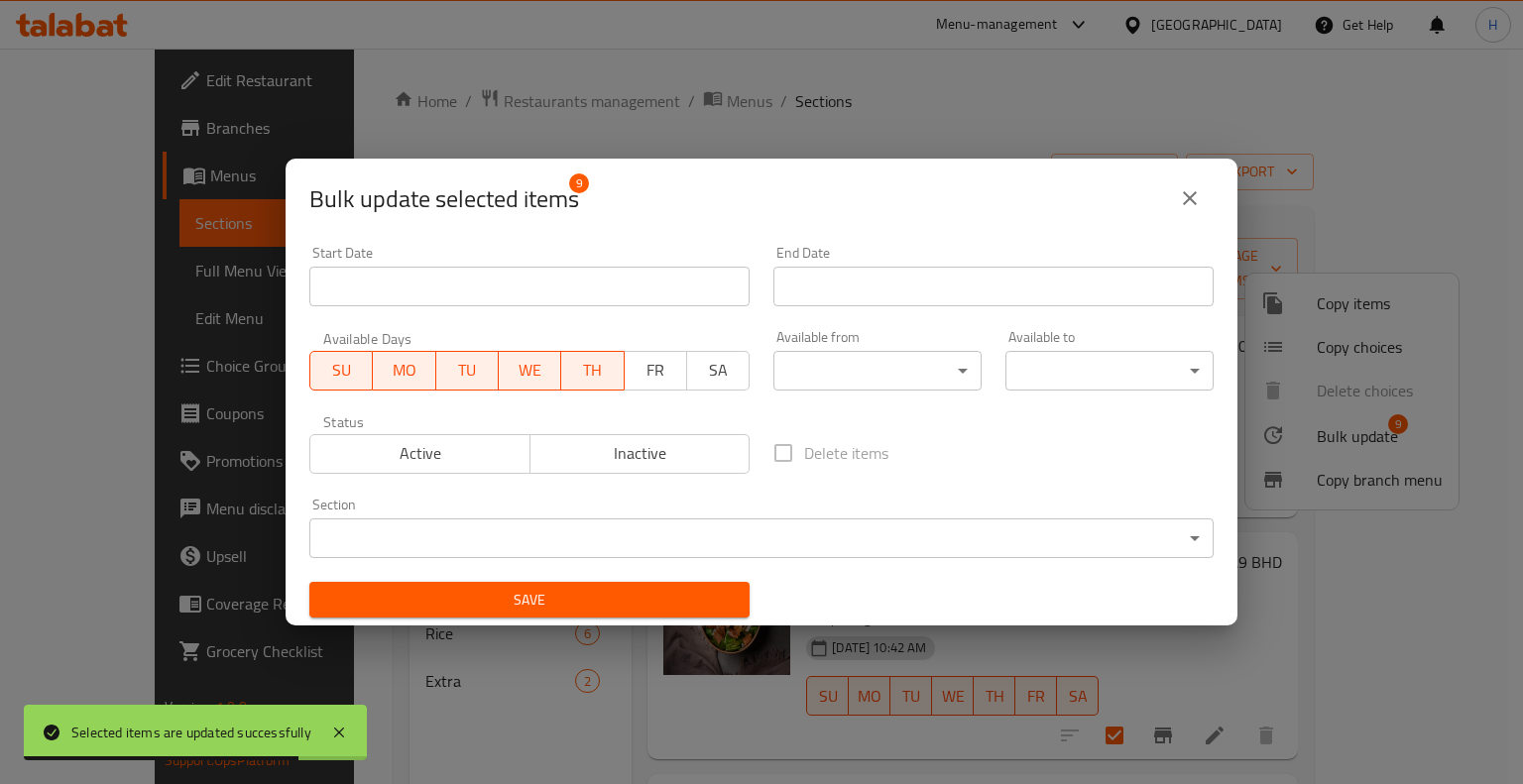 click on "FR" at bounding box center [655, 370] 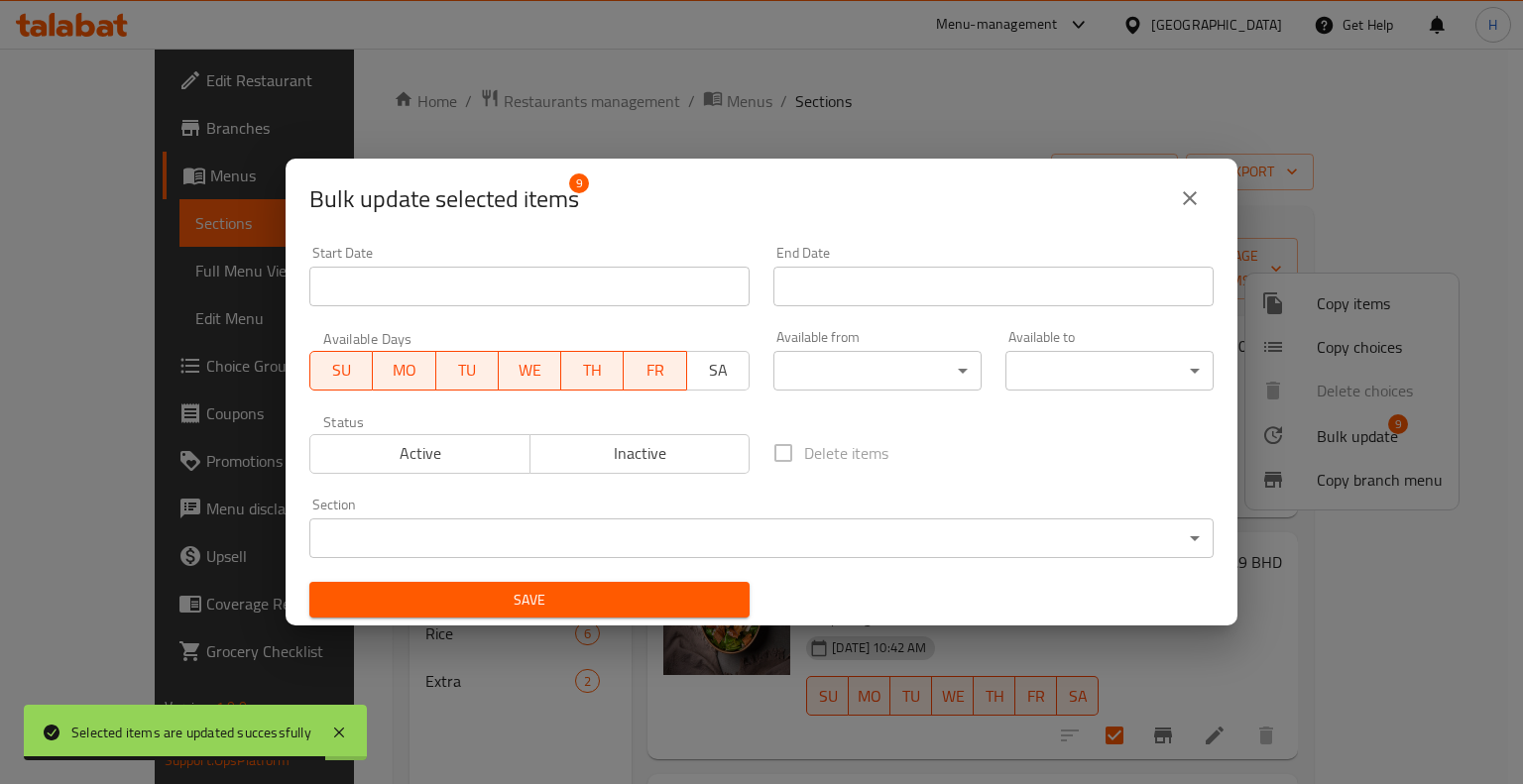 click on "SA" at bounding box center (718, 370) 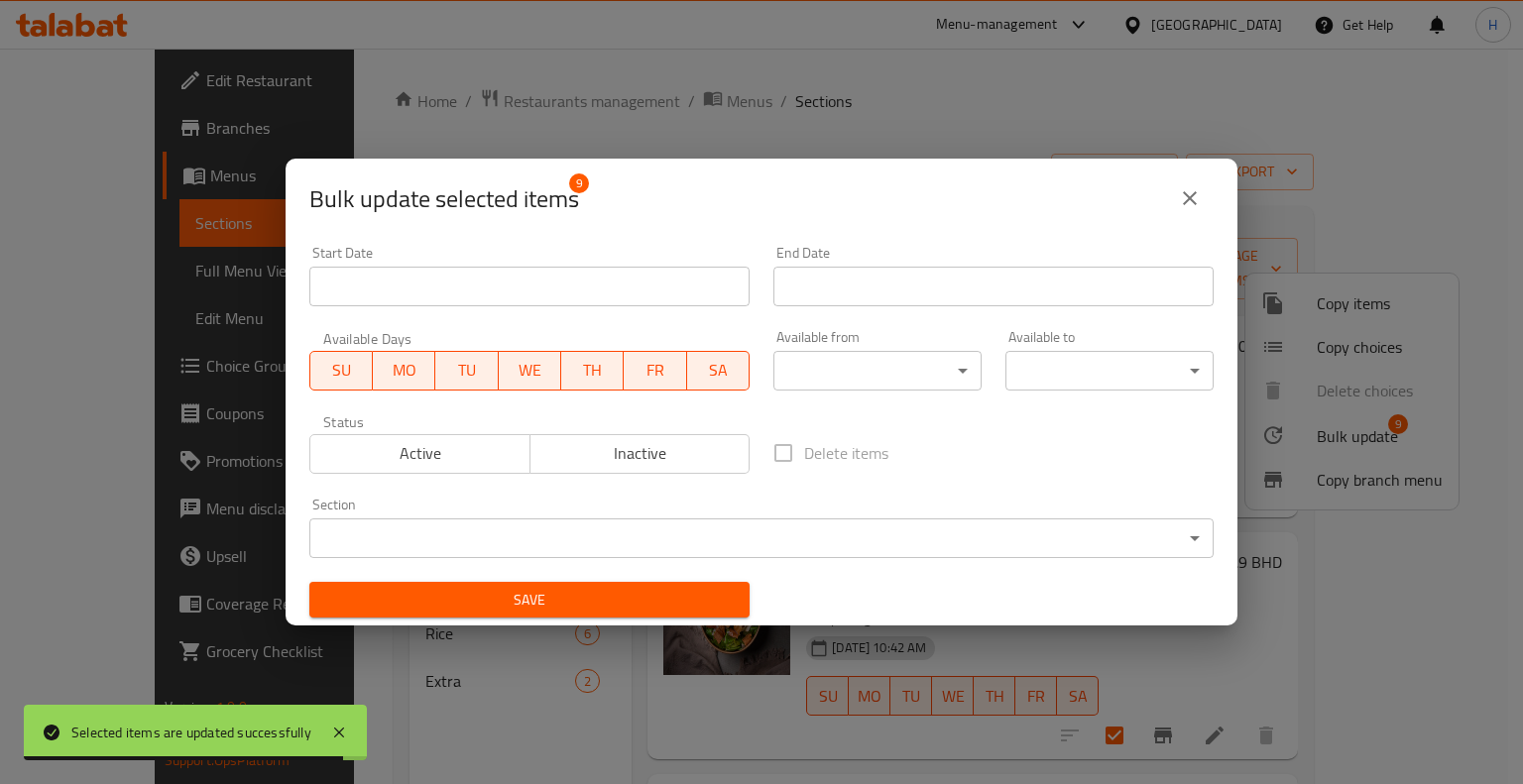 click on "Active" at bounding box center (420, 453) 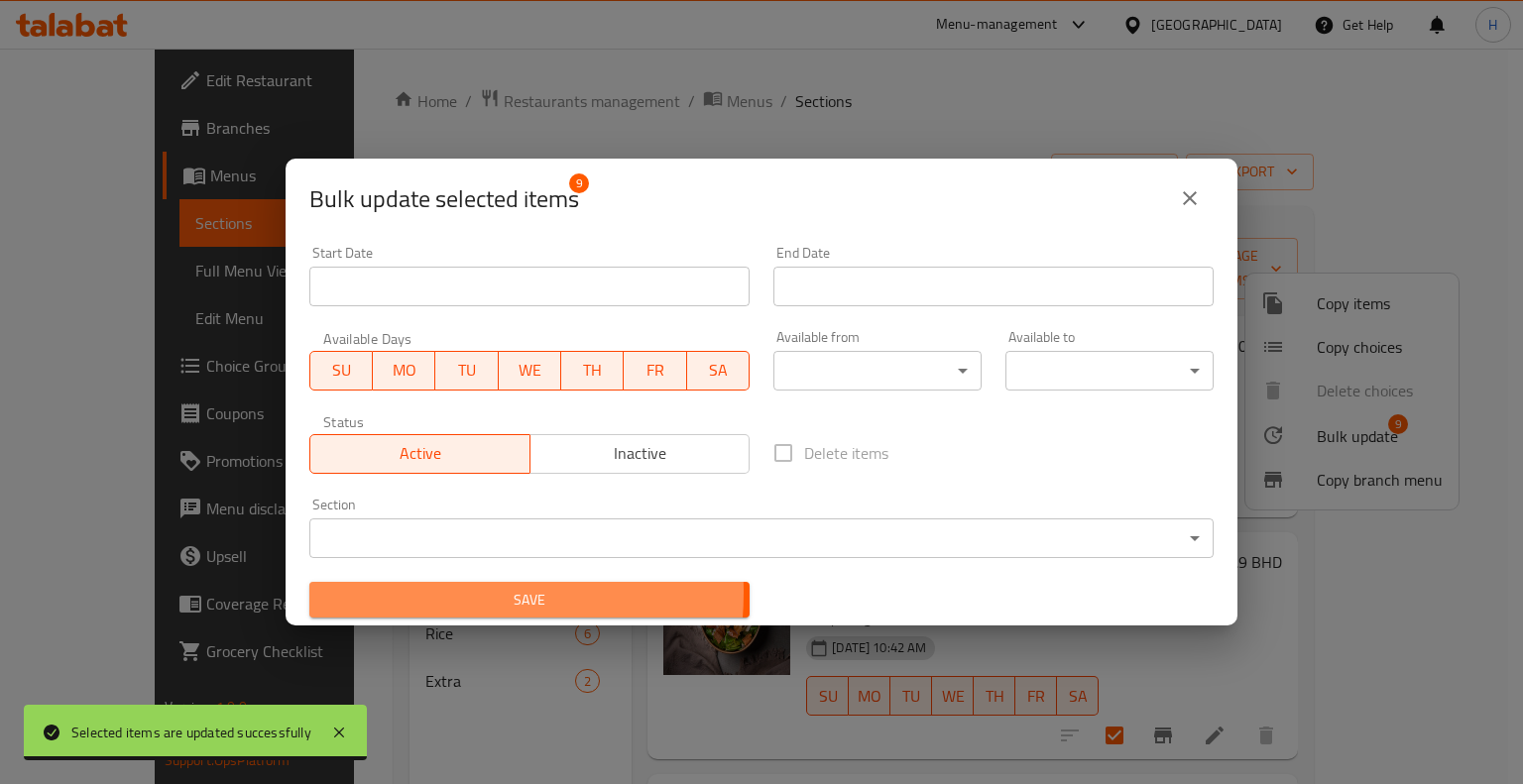 click on "Save" at bounding box center [529, 600] 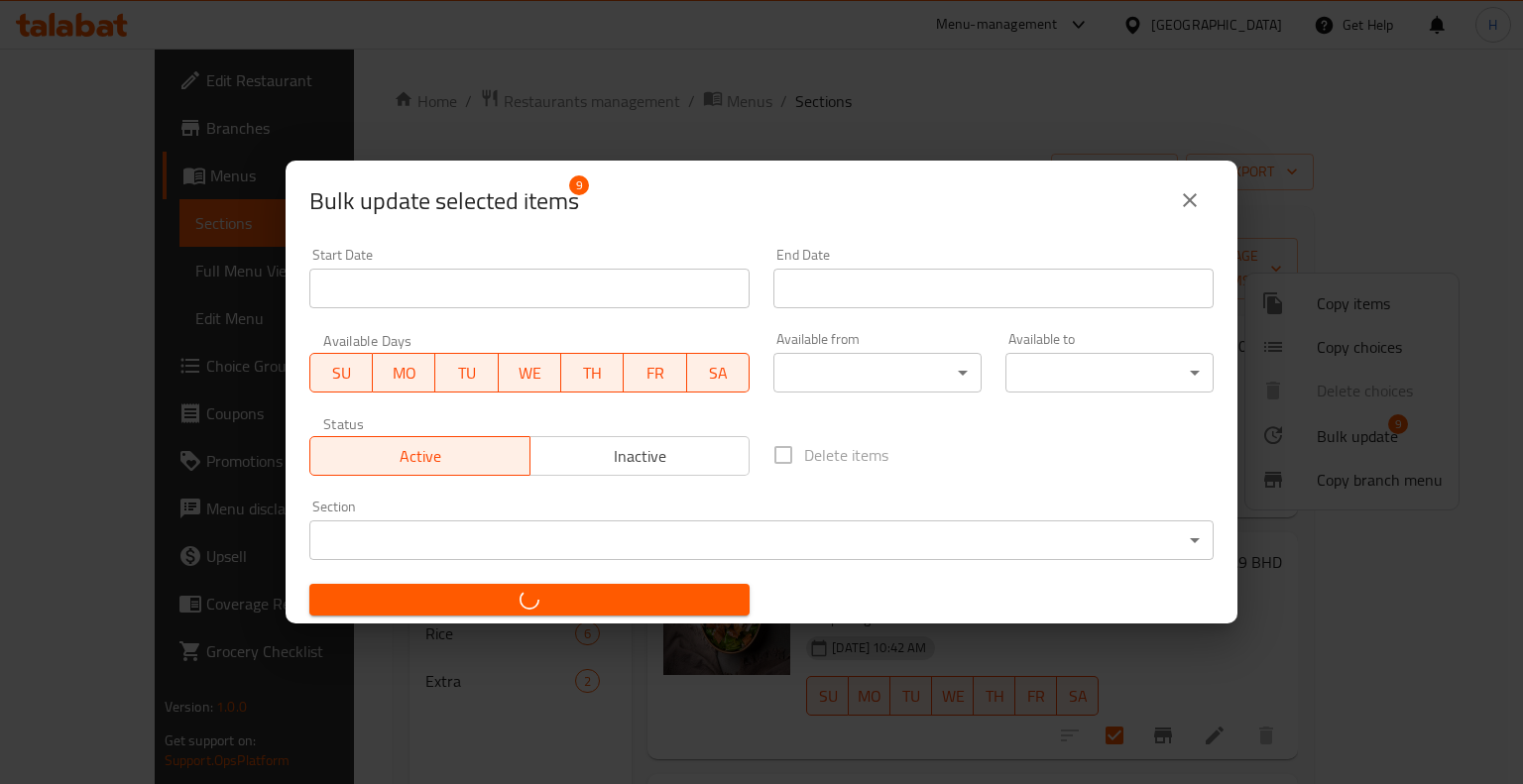 checkbox on "false" 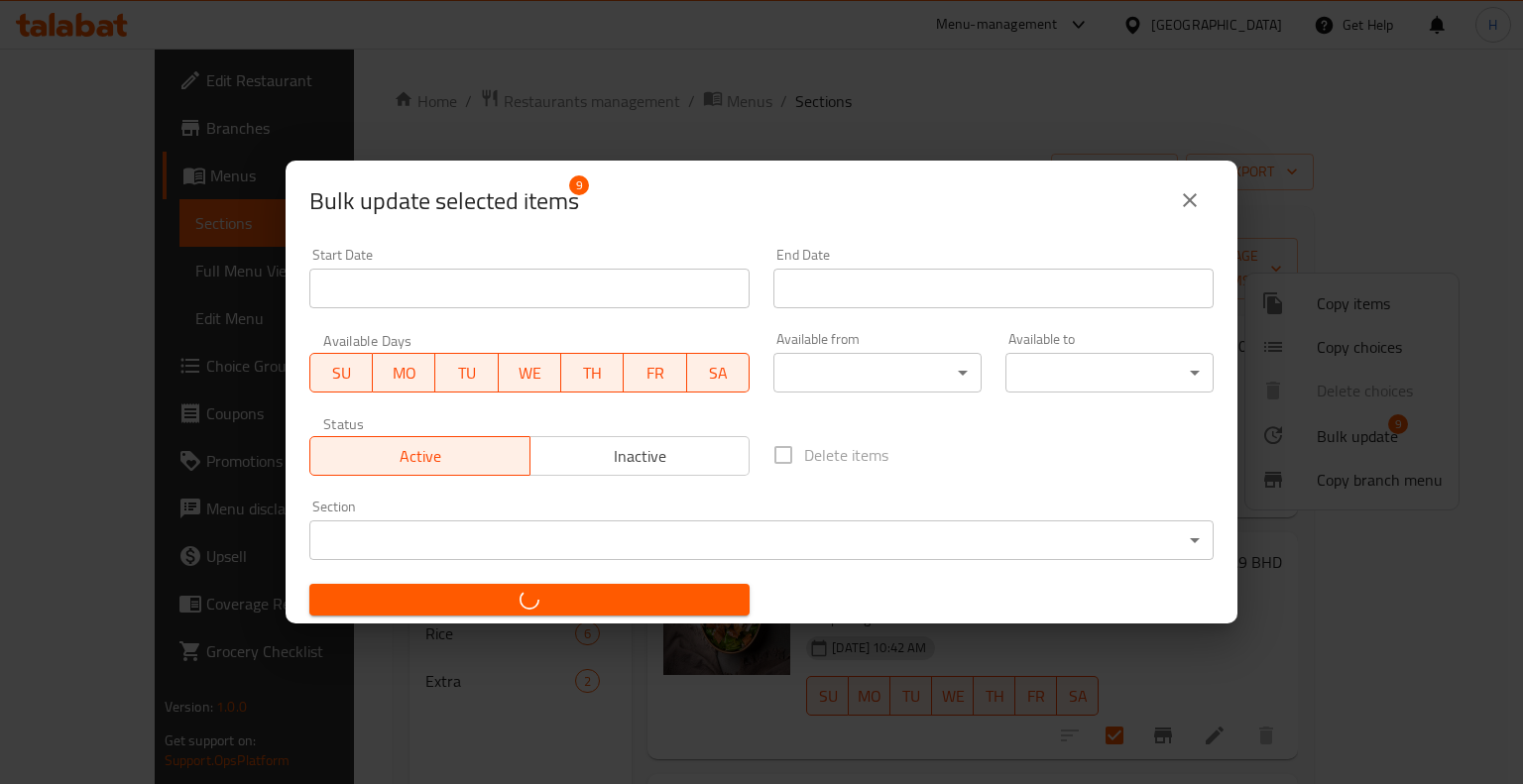 checkbox on "false" 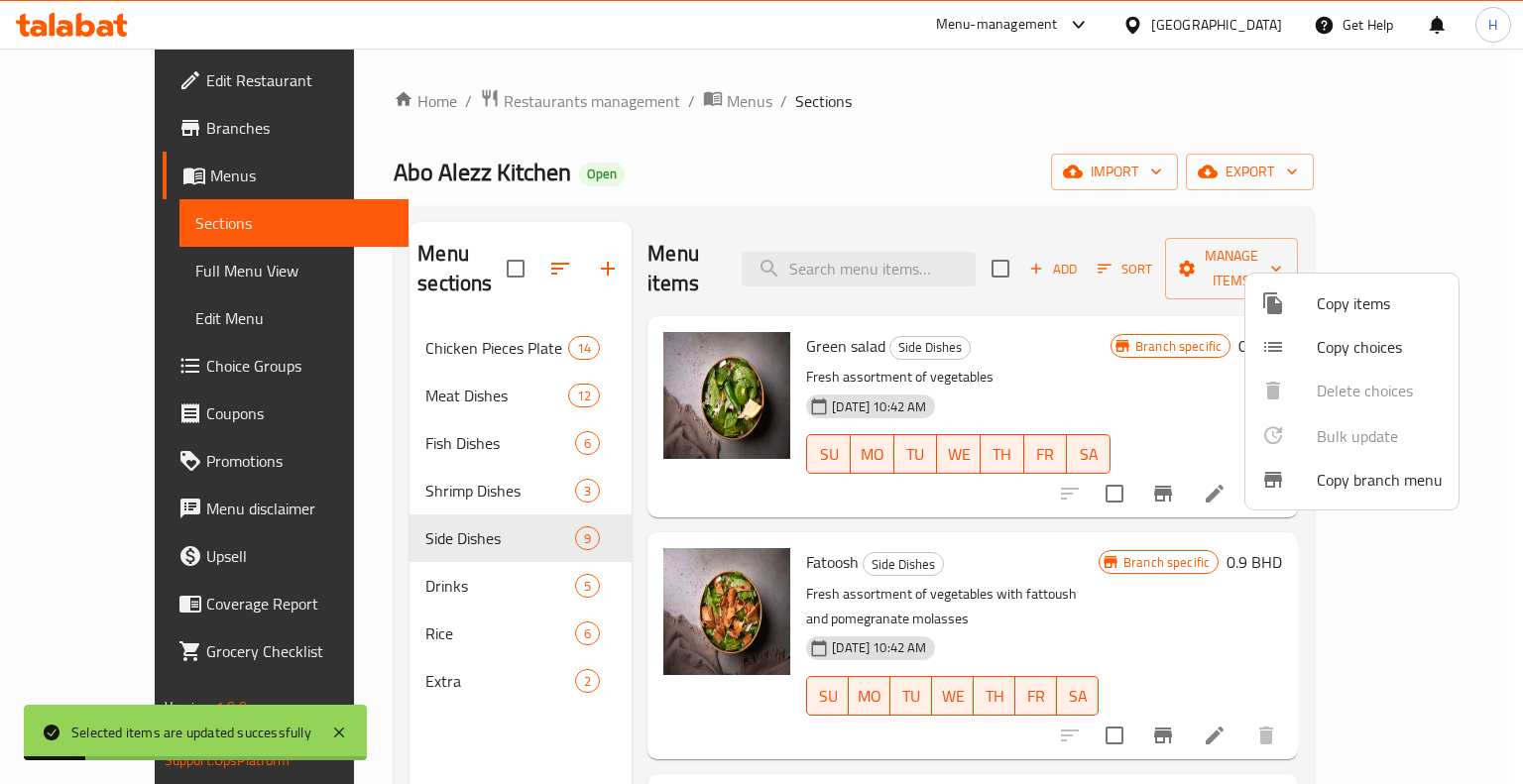 click at bounding box center [762, 392] 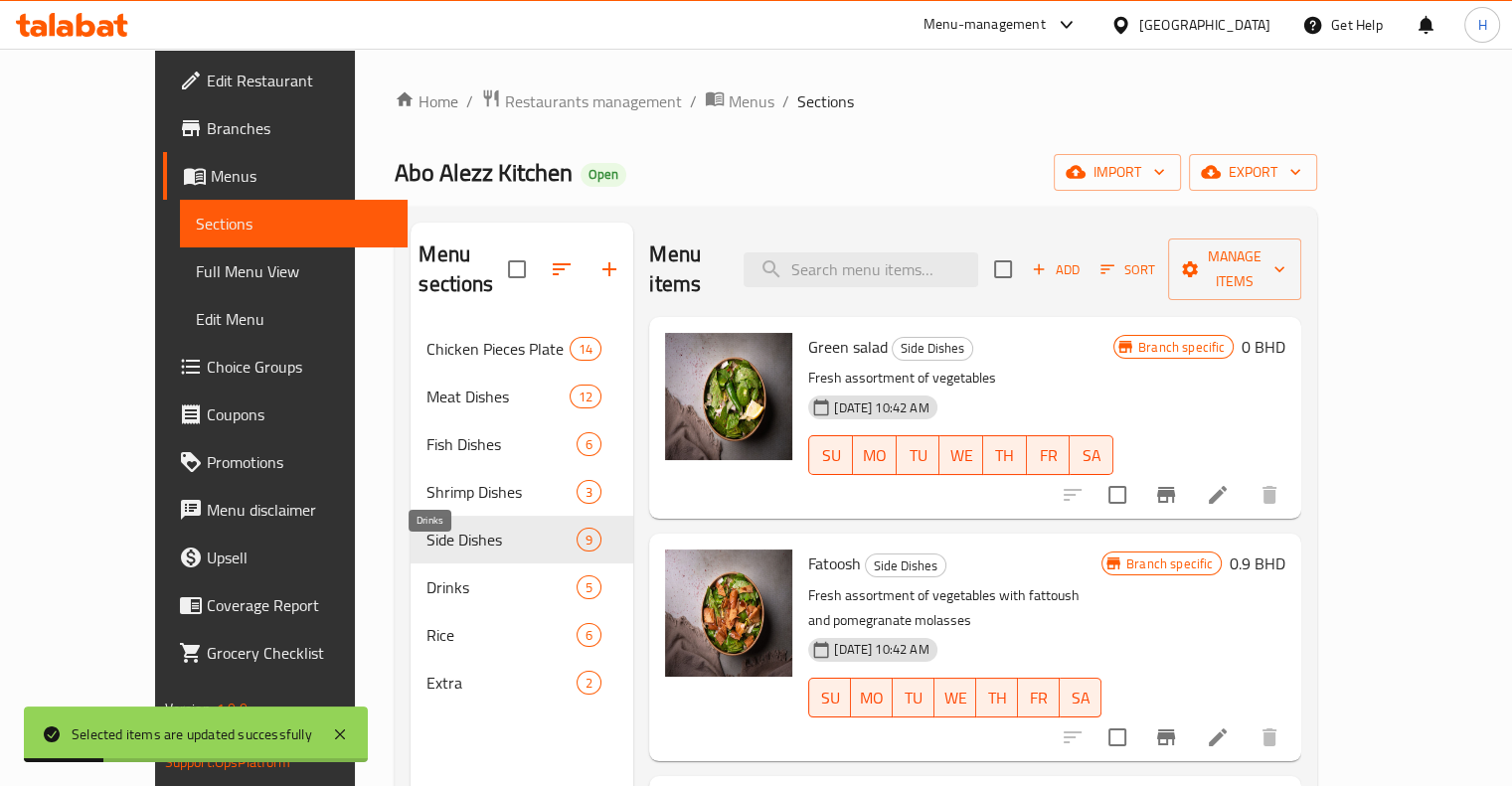 click on "Drinks" at bounding box center [501, 587] 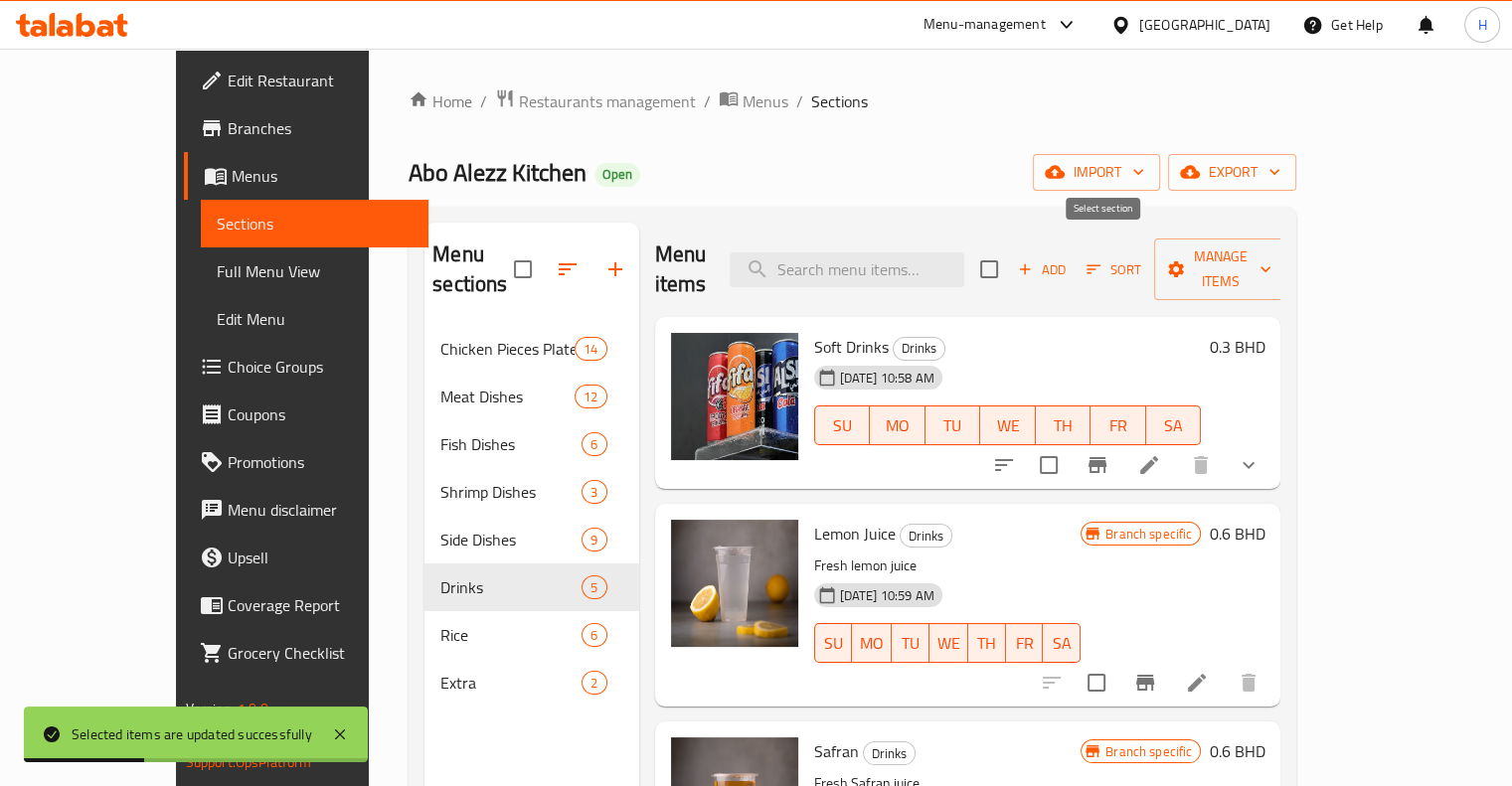 click at bounding box center (989, 269) 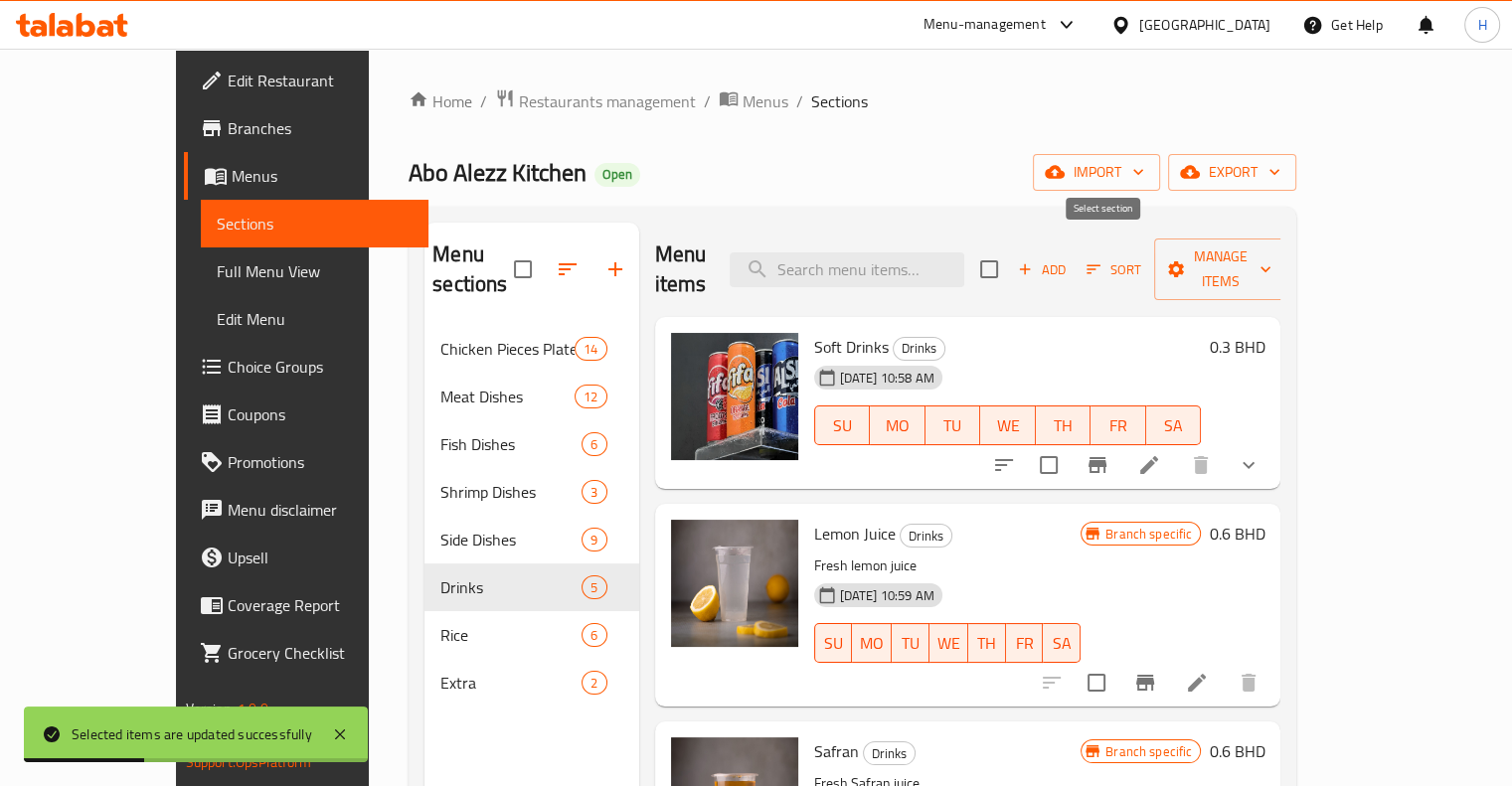 checkbox on "true" 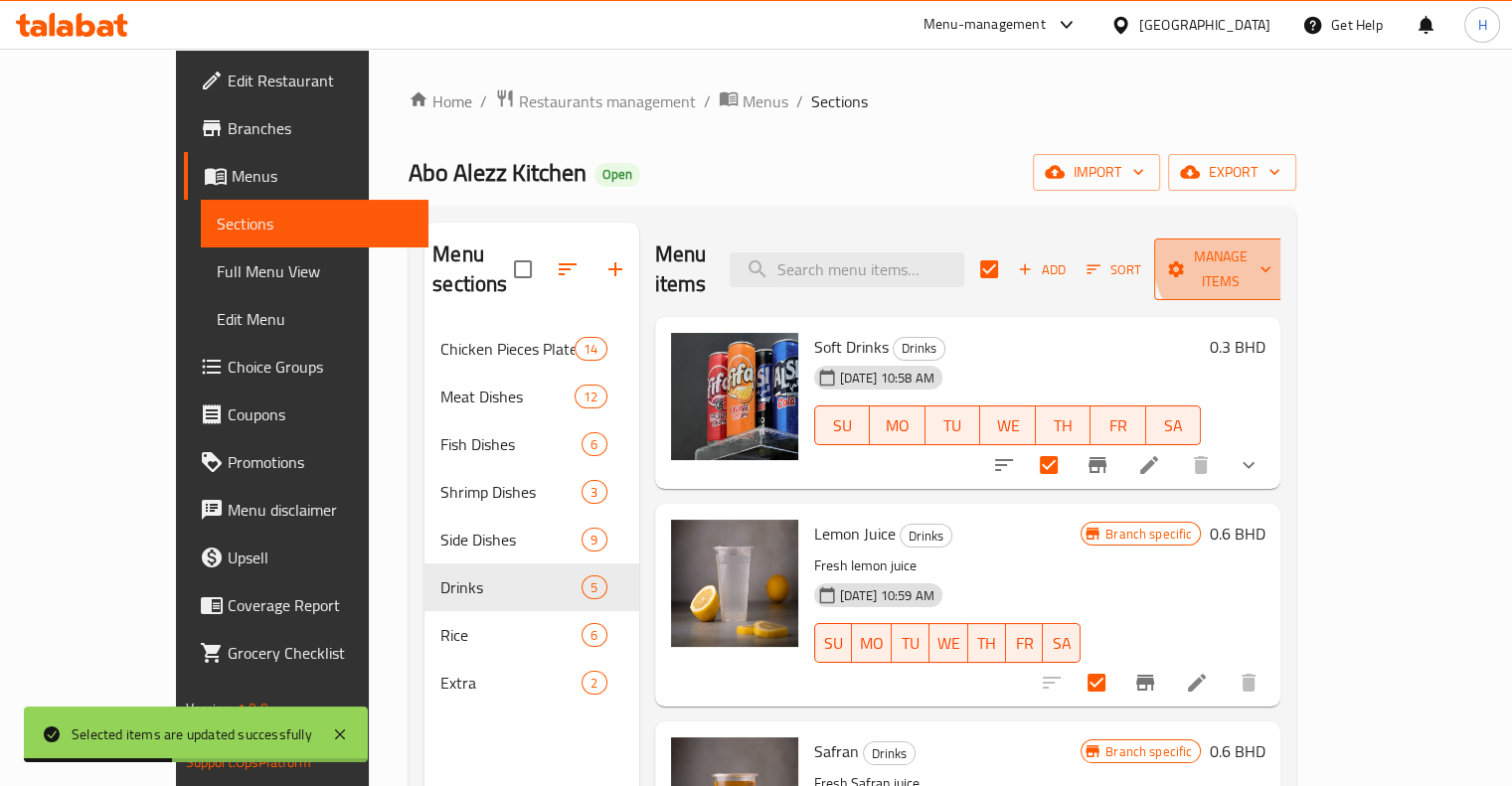 click on "Manage items" at bounding box center (1221, 269) 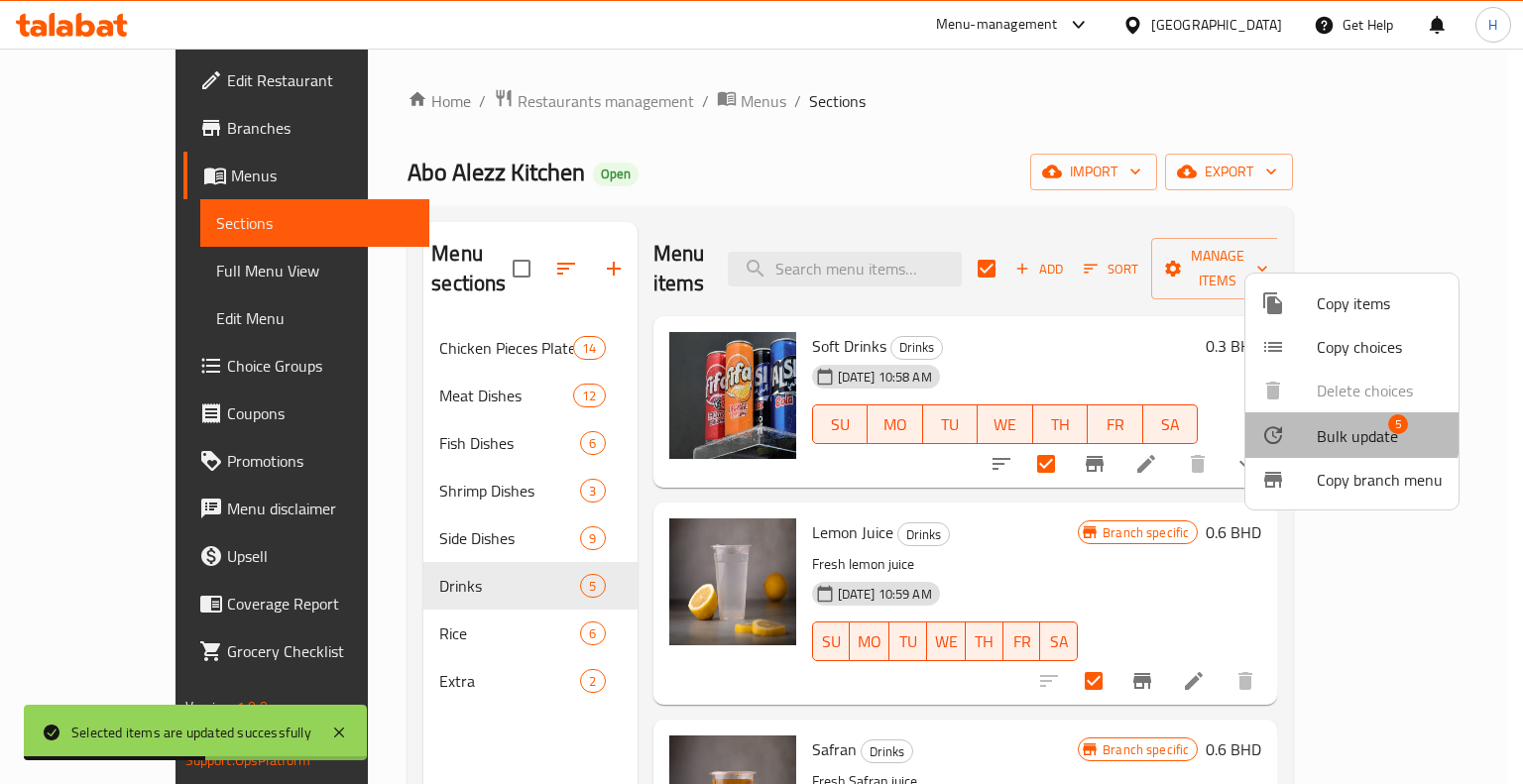 click at bounding box center [1289, 435] 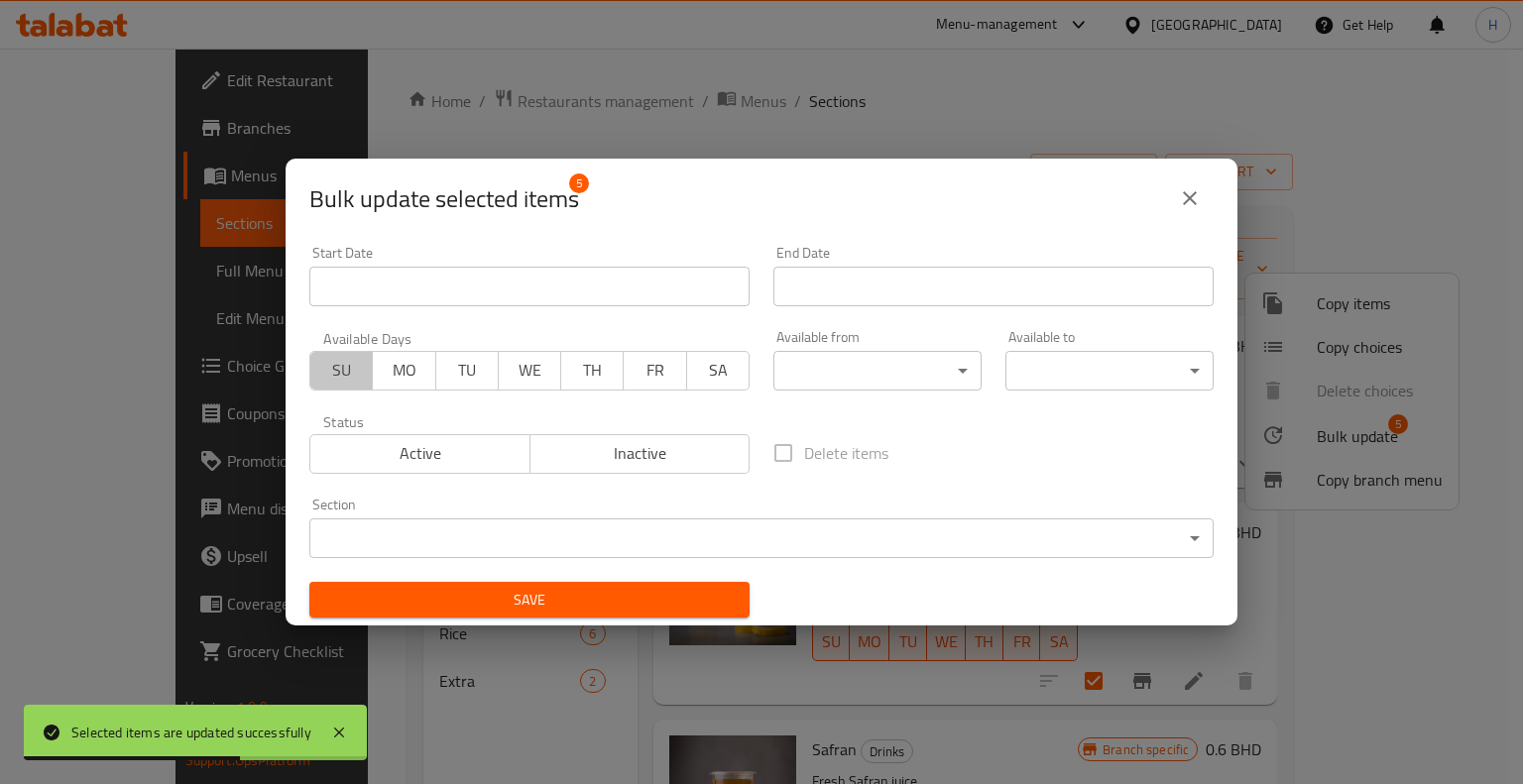 drag, startPoint x: 325, startPoint y: 368, endPoint x: 412, endPoint y: 372, distance: 87.09191 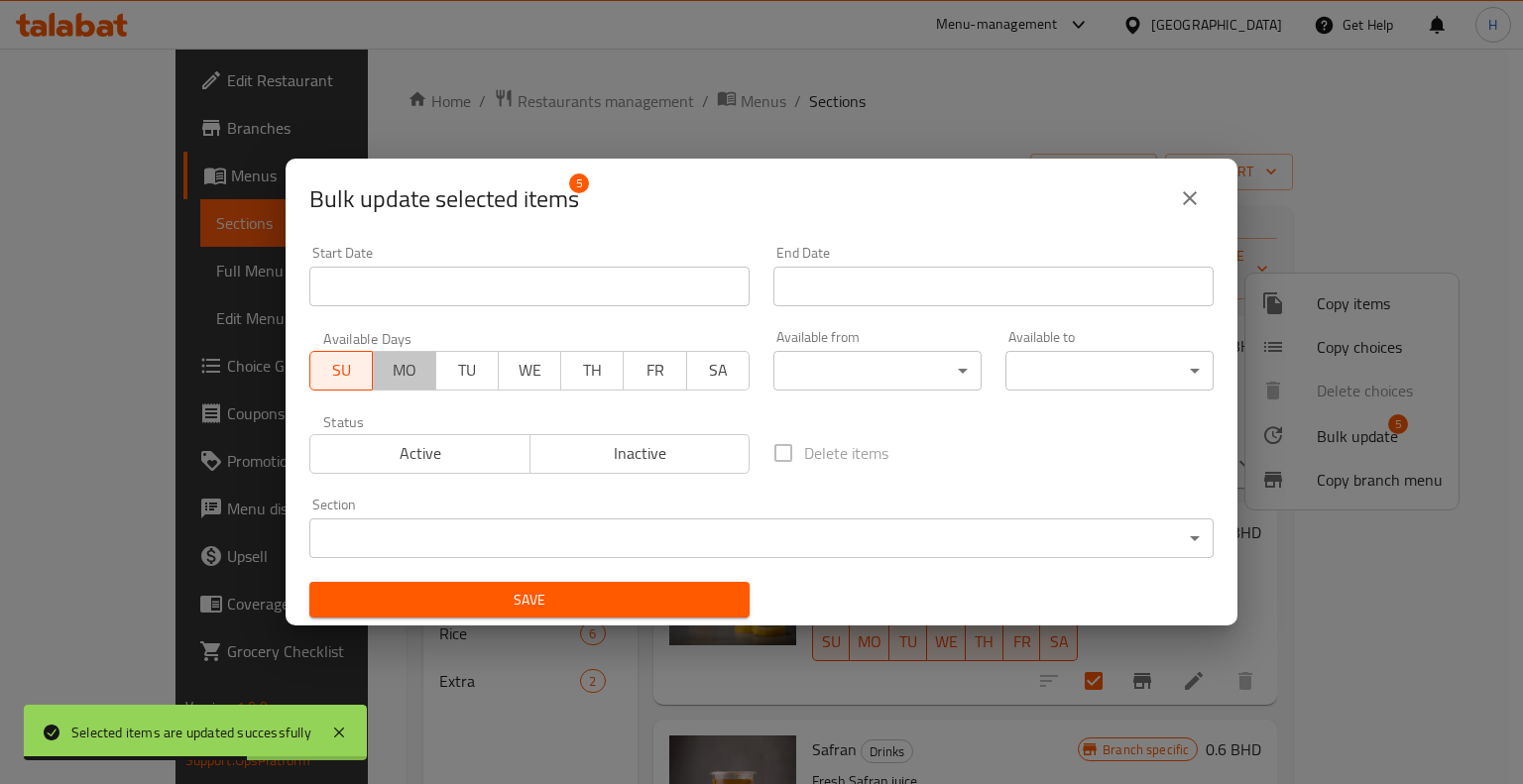click on "MO" at bounding box center (404, 370) 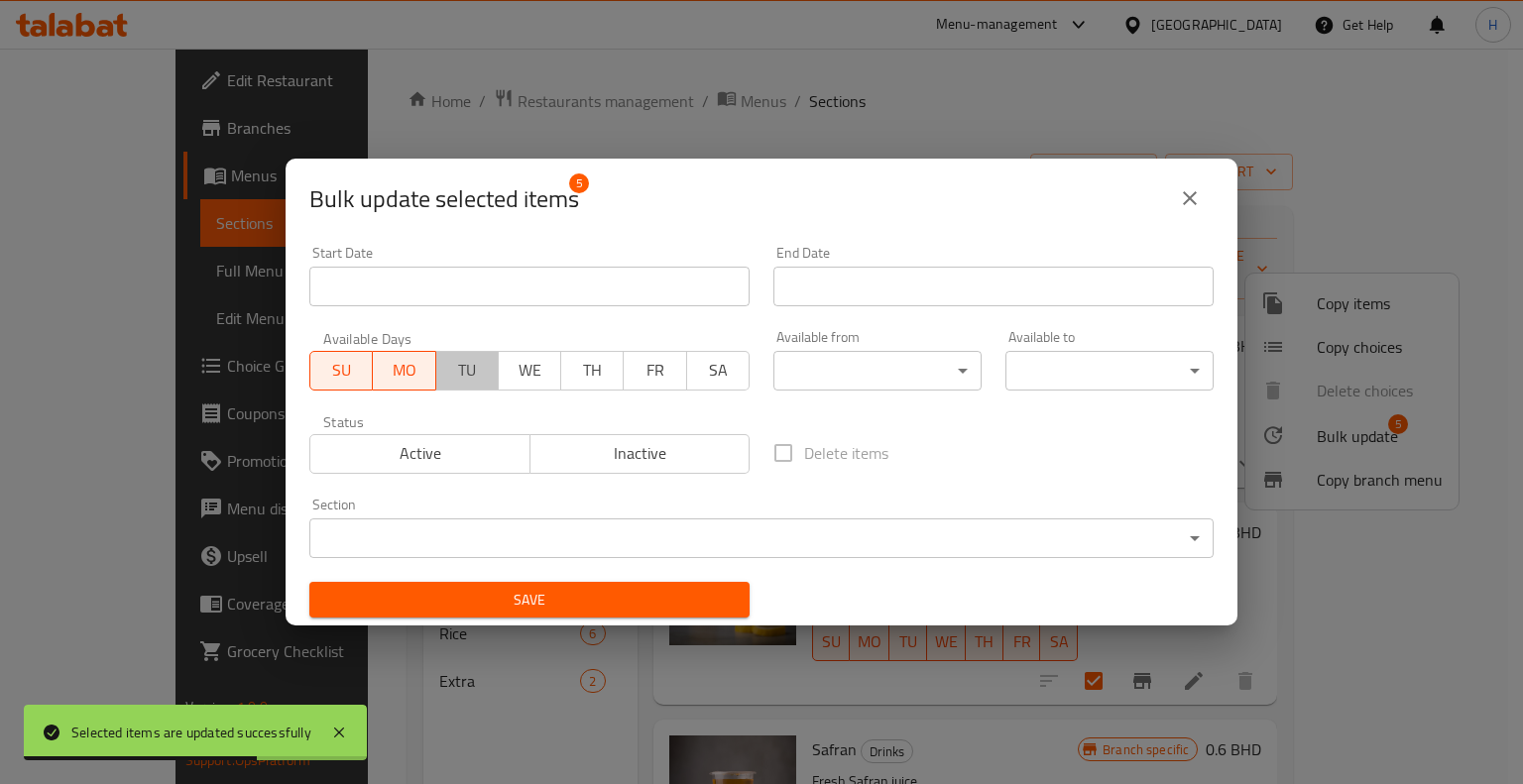 click on "TU" at bounding box center [467, 370] 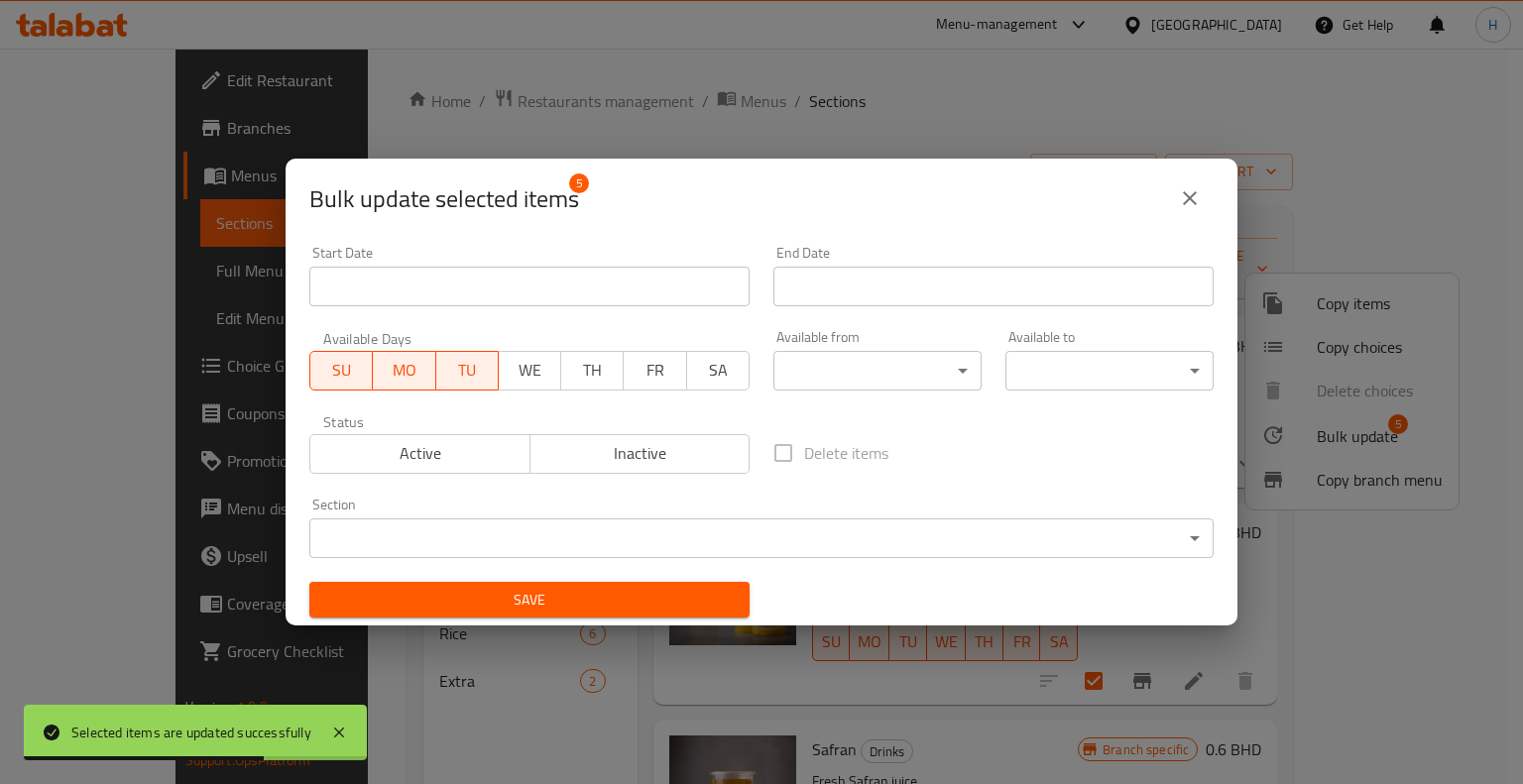 drag, startPoint x: 516, startPoint y: 365, endPoint x: 551, endPoint y: 364, distance: 35.014283 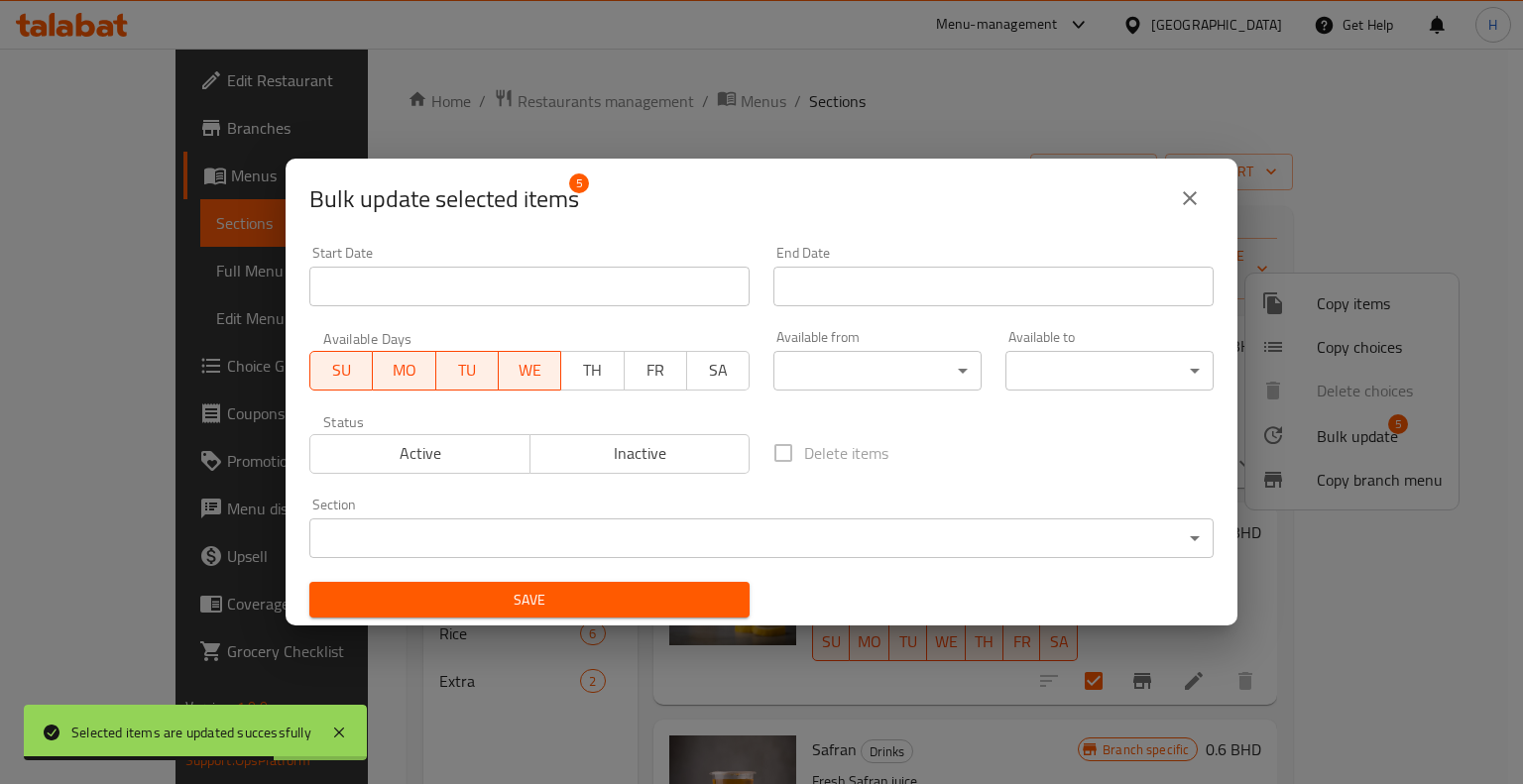 click on "TH" at bounding box center (592, 370) 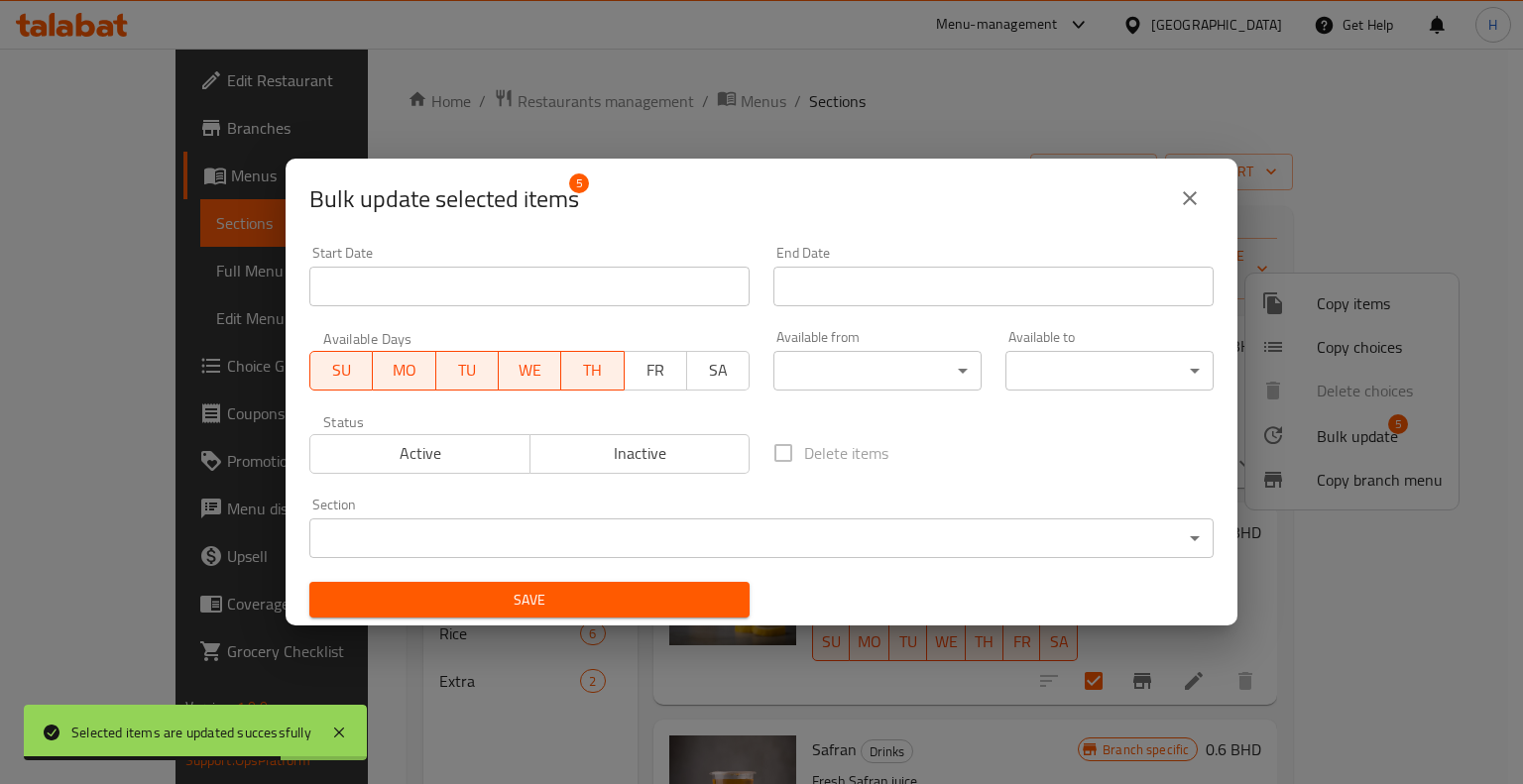 click on "FR" at bounding box center [655, 370] 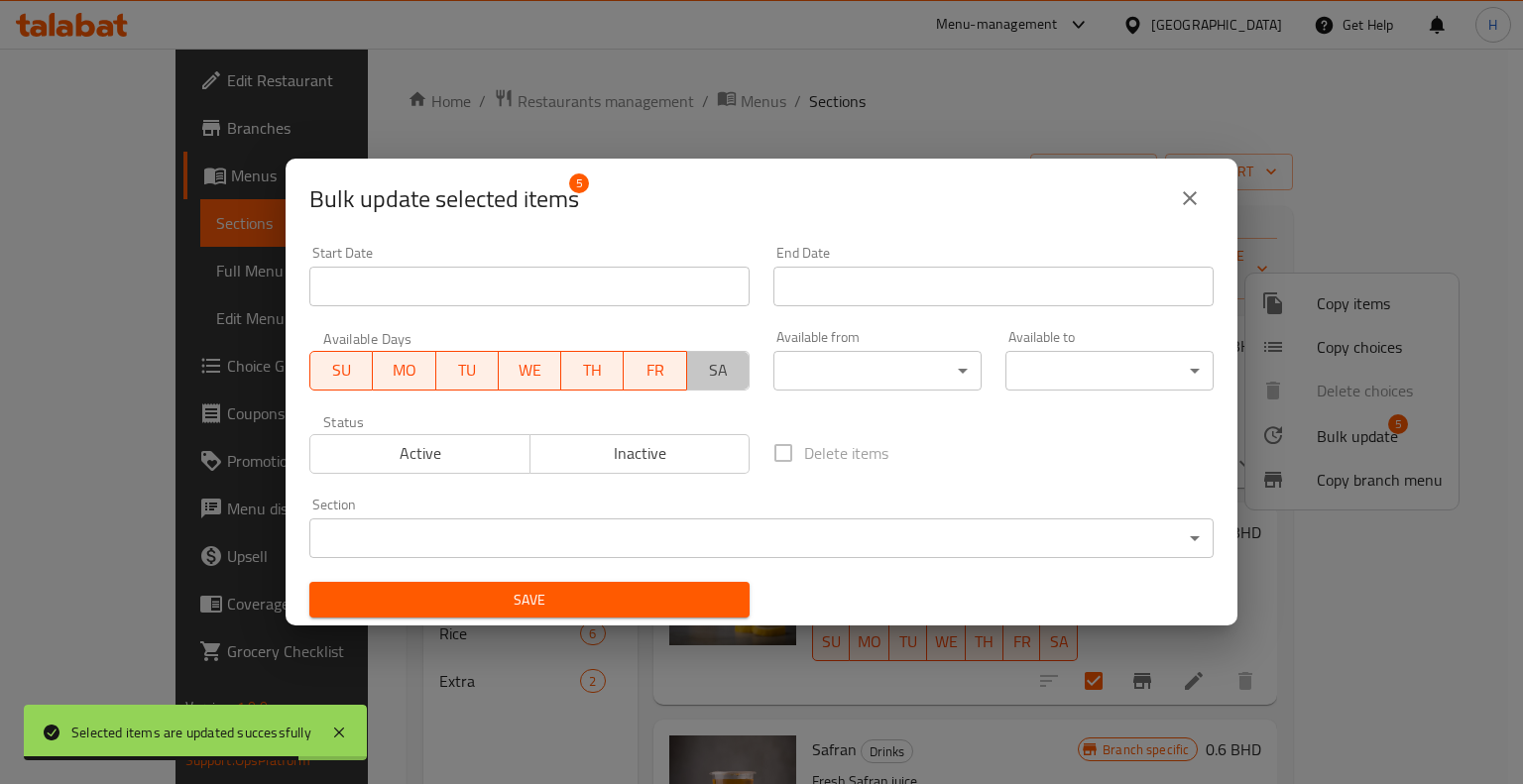 click on "SA" at bounding box center (718, 370) 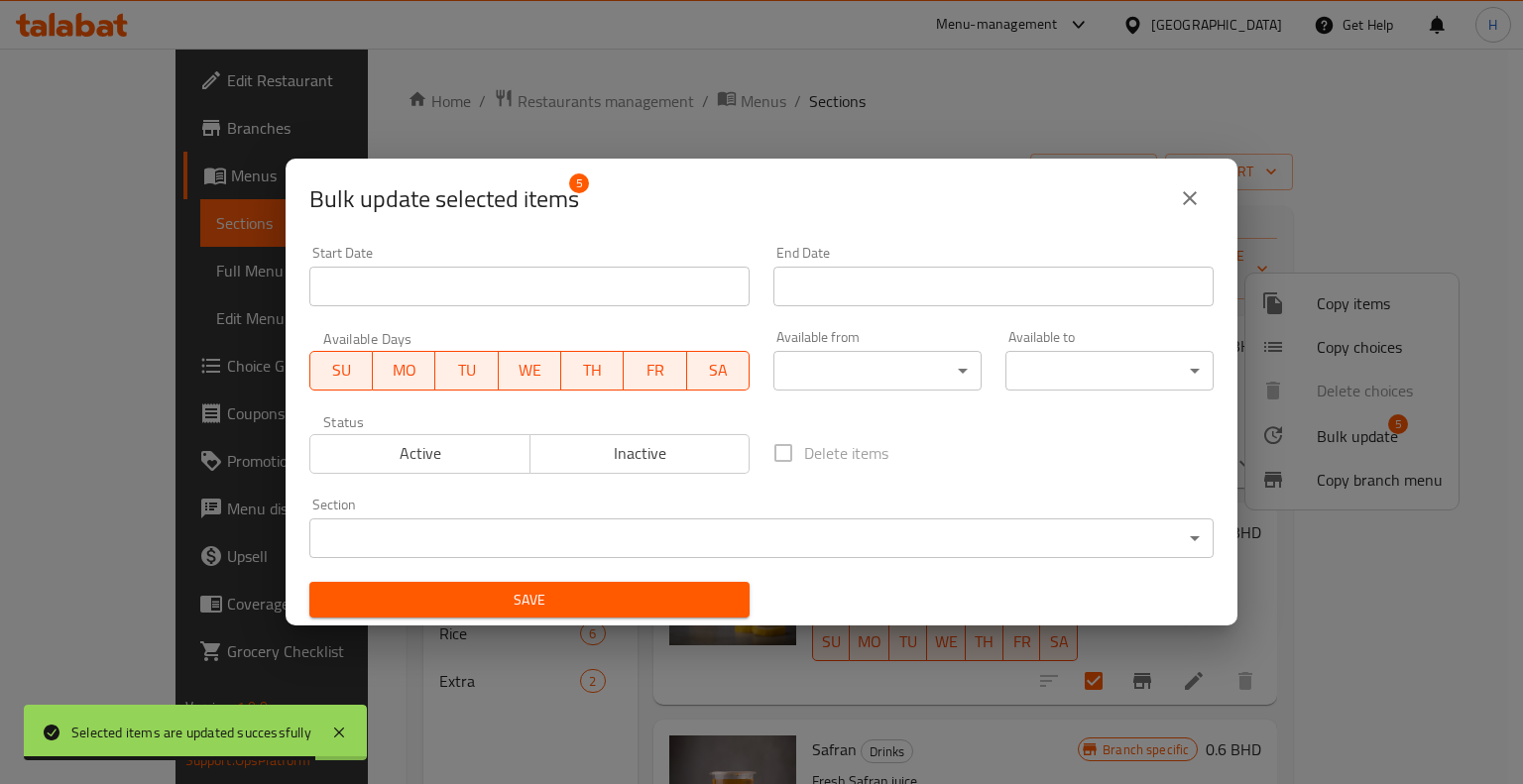 click on "Active Inactive" at bounding box center (529, 444) 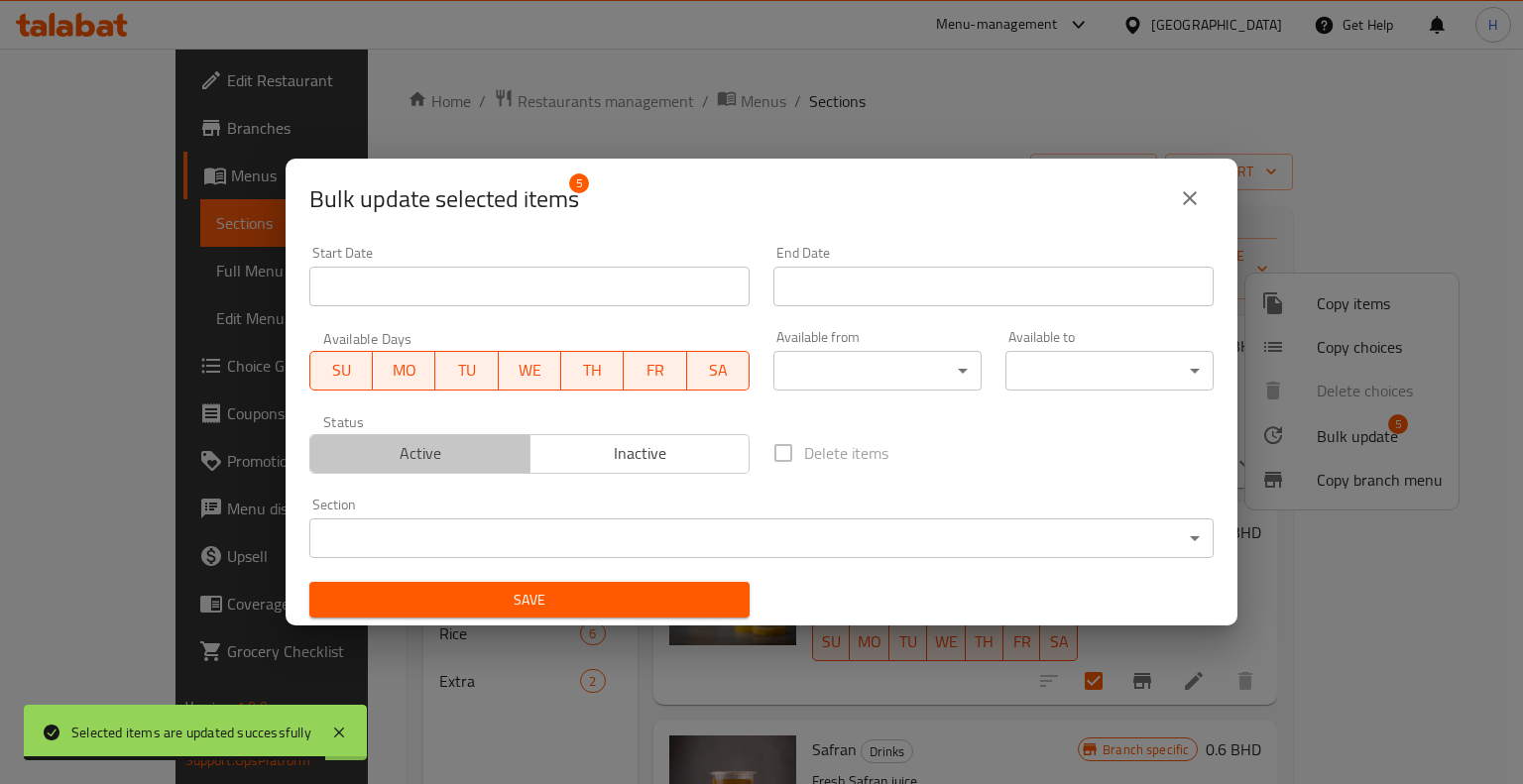click on "Active" at bounding box center (420, 453) 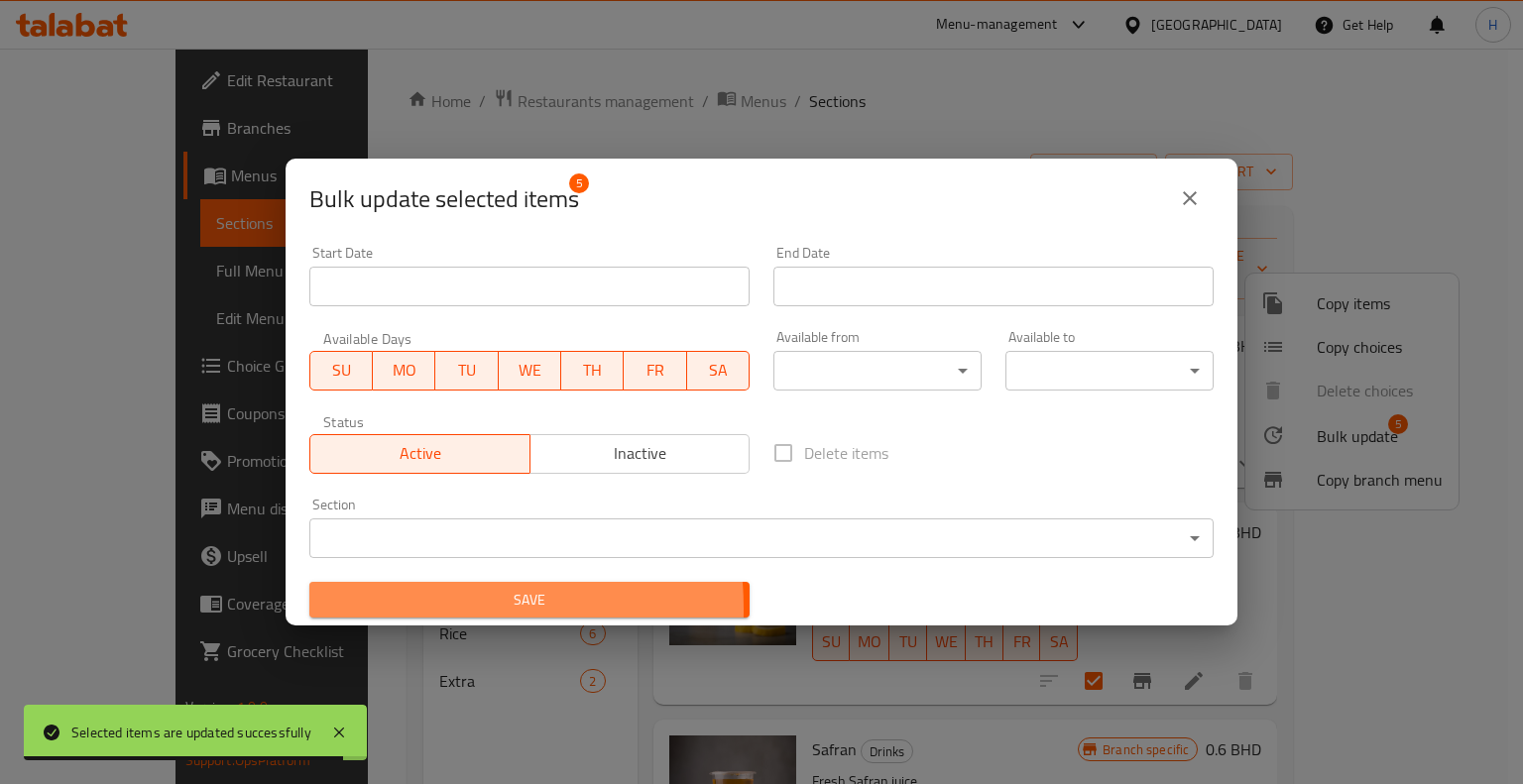 click on "Save" at bounding box center (529, 600) 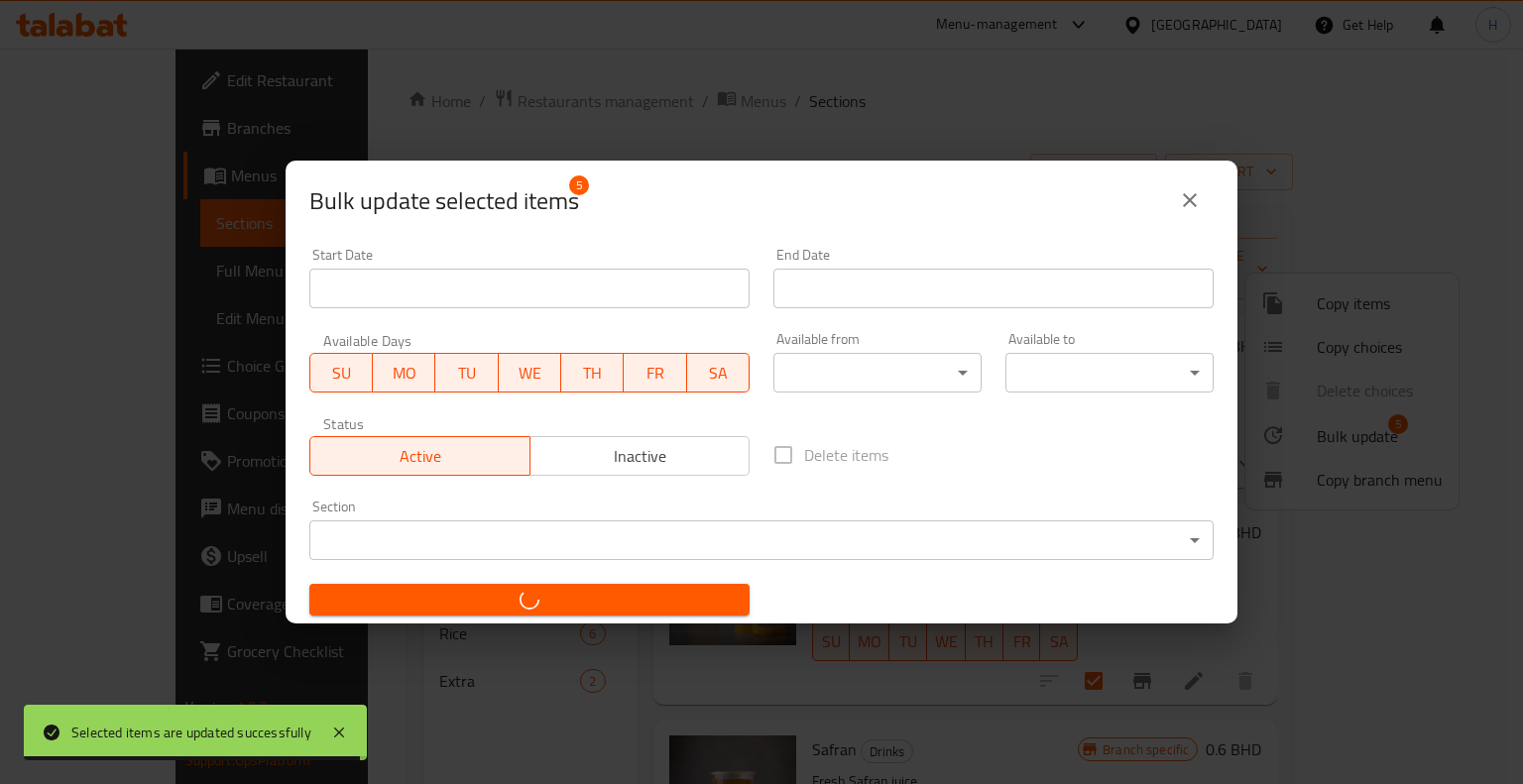 checkbox on "false" 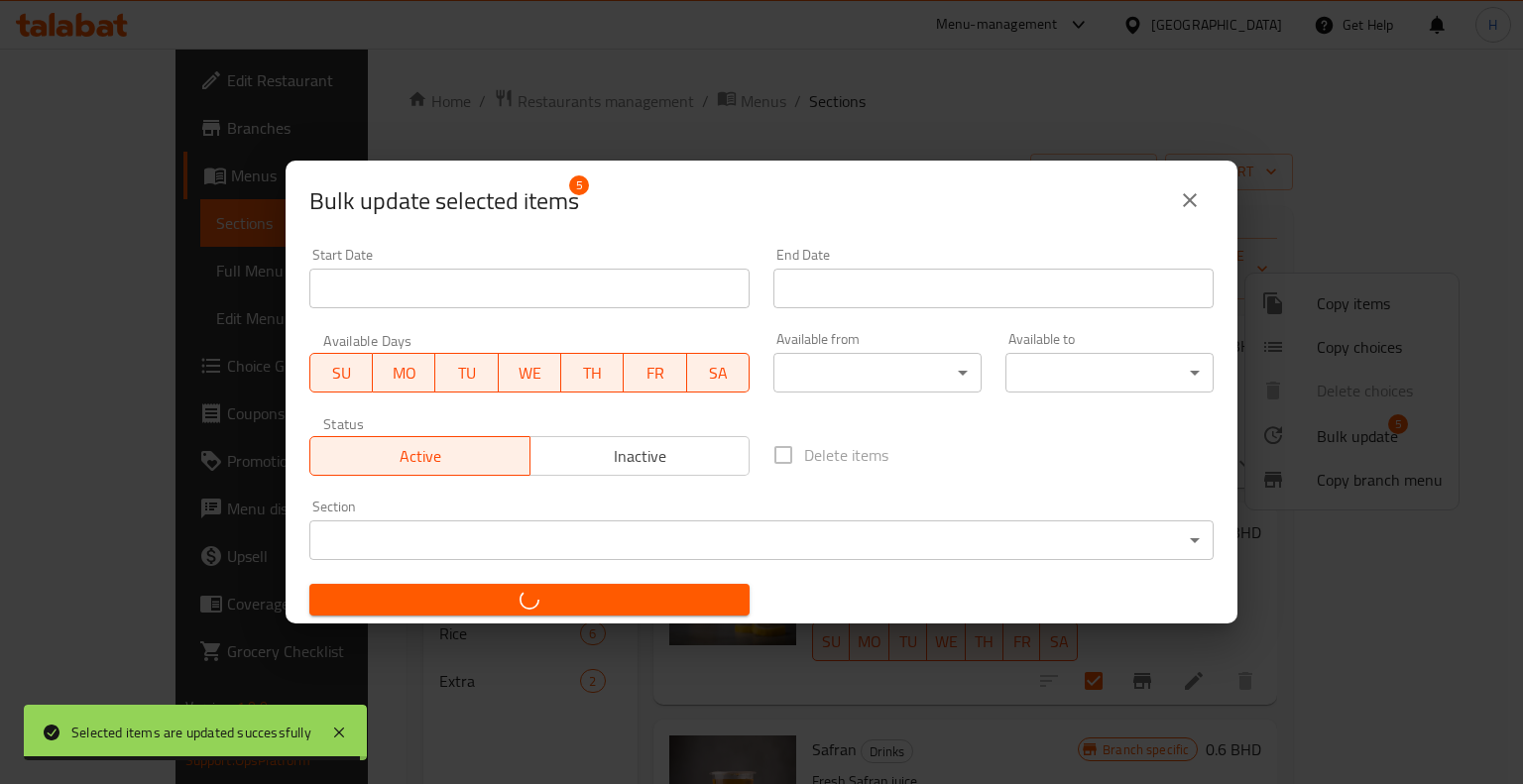 checkbox on "false" 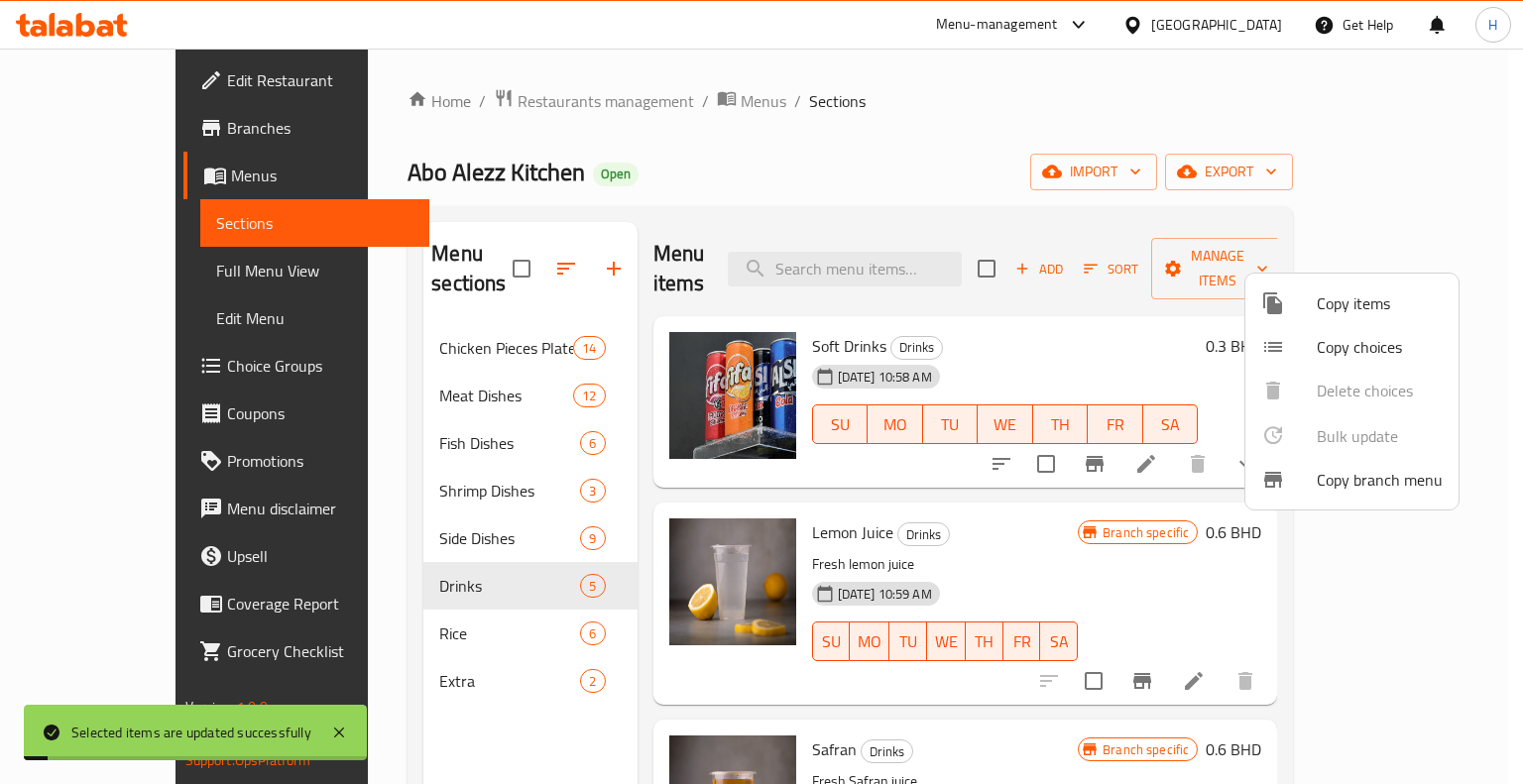 click at bounding box center (762, 392) 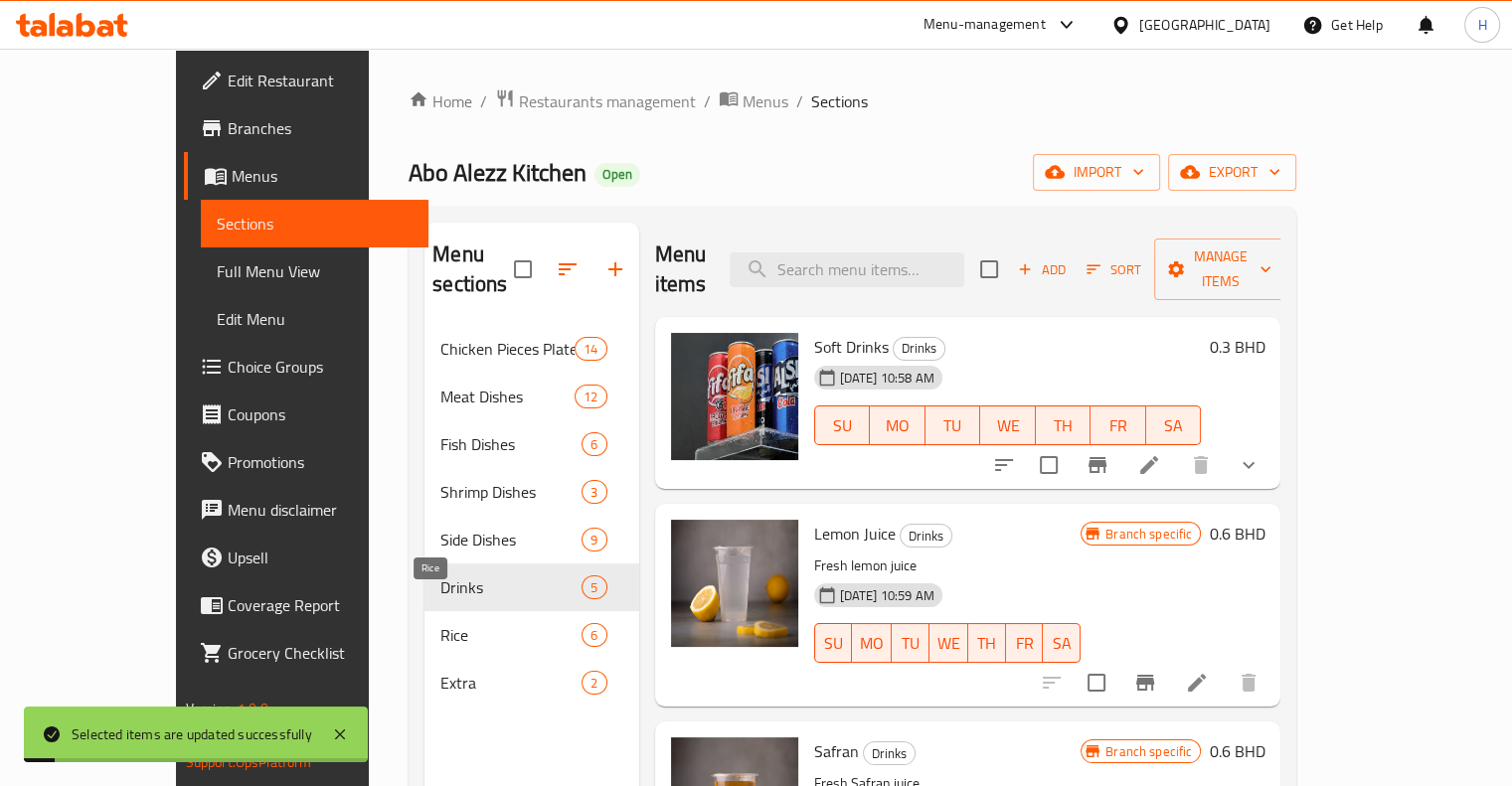 click on "Rice" at bounding box center (511, 635) 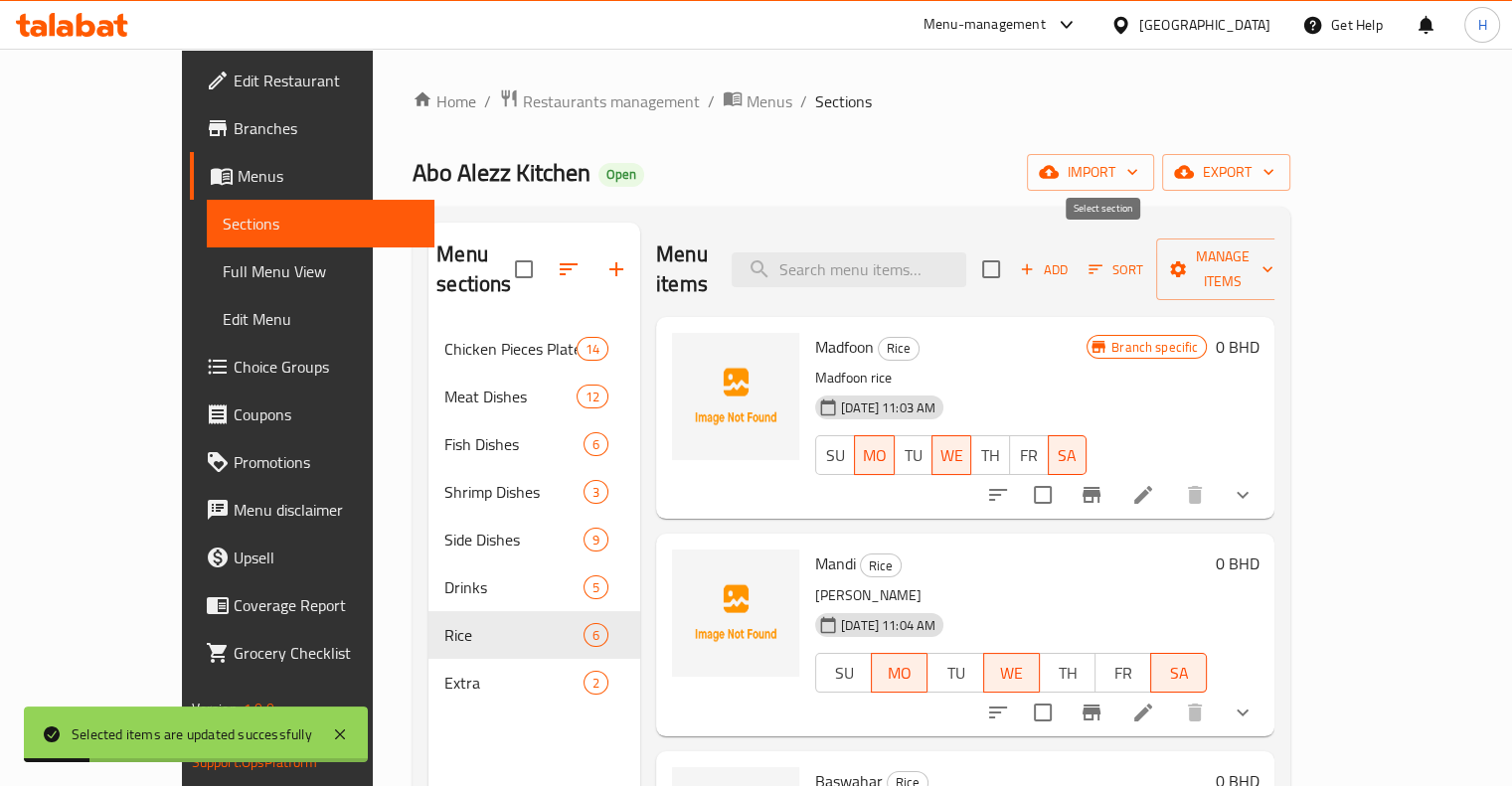 click at bounding box center [991, 269] 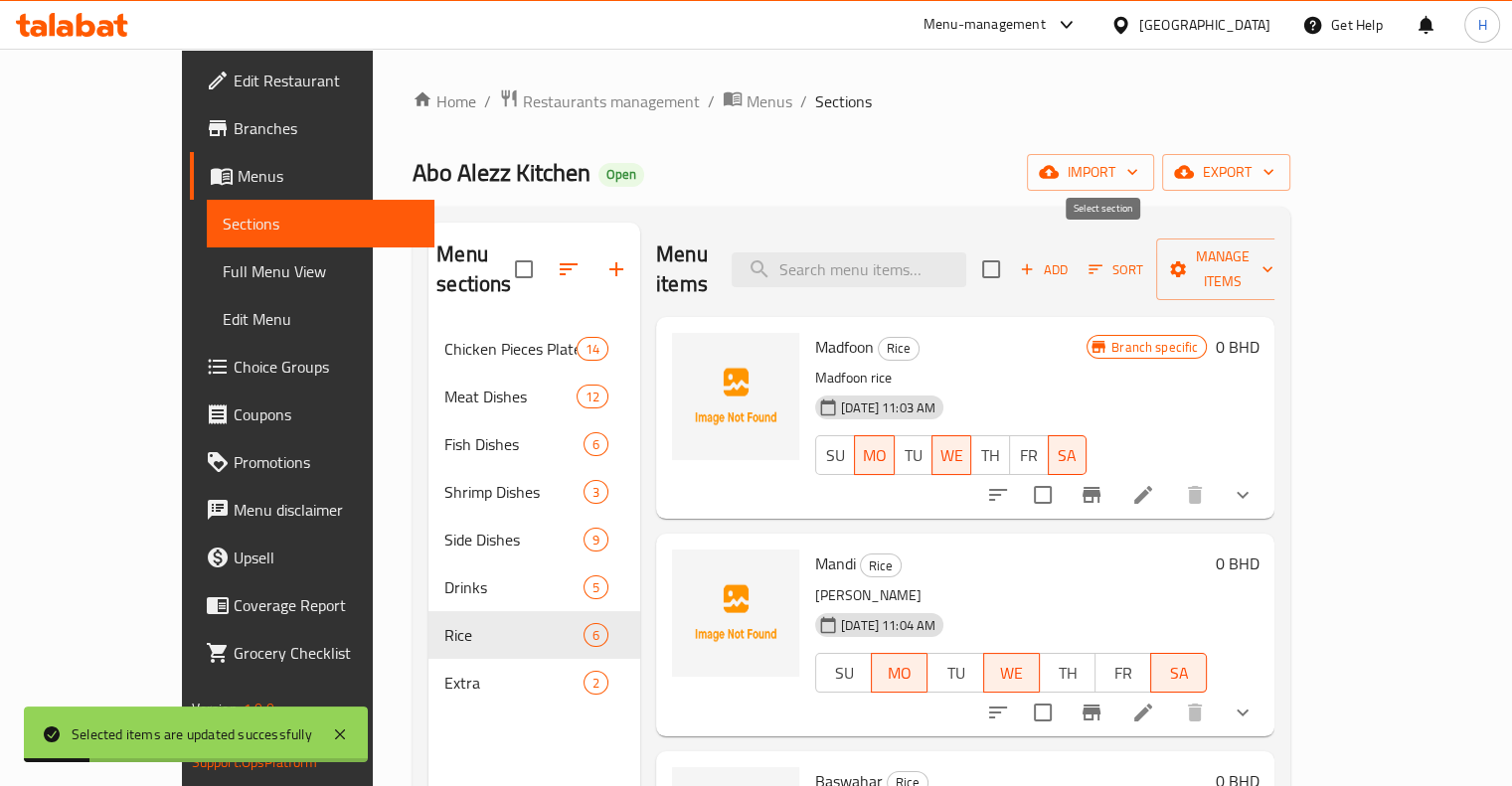 checkbox on "true" 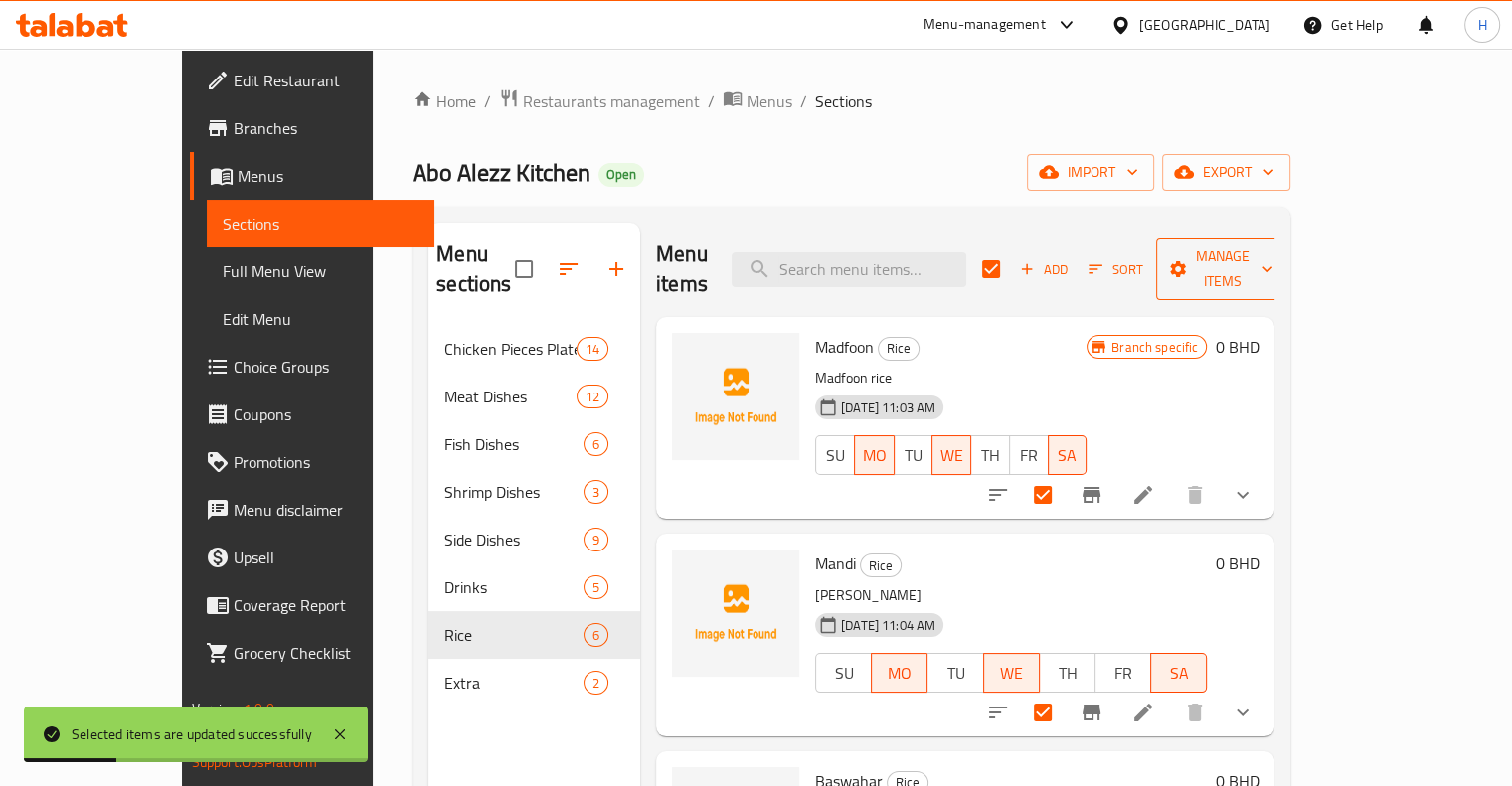 click on "Manage items" at bounding box center (1223, 269) 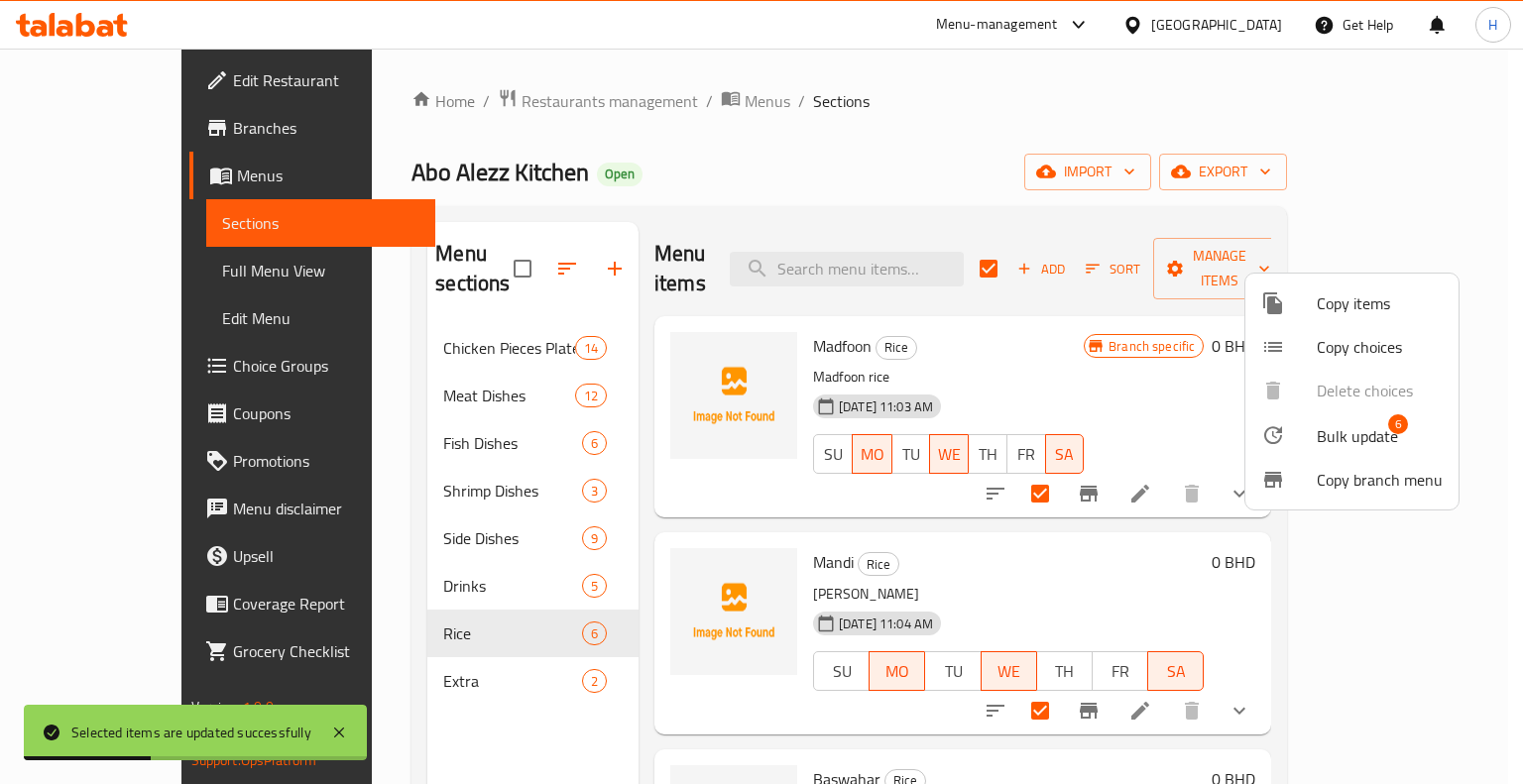 click on "Bulk update" at bounding box center (1357, 436) 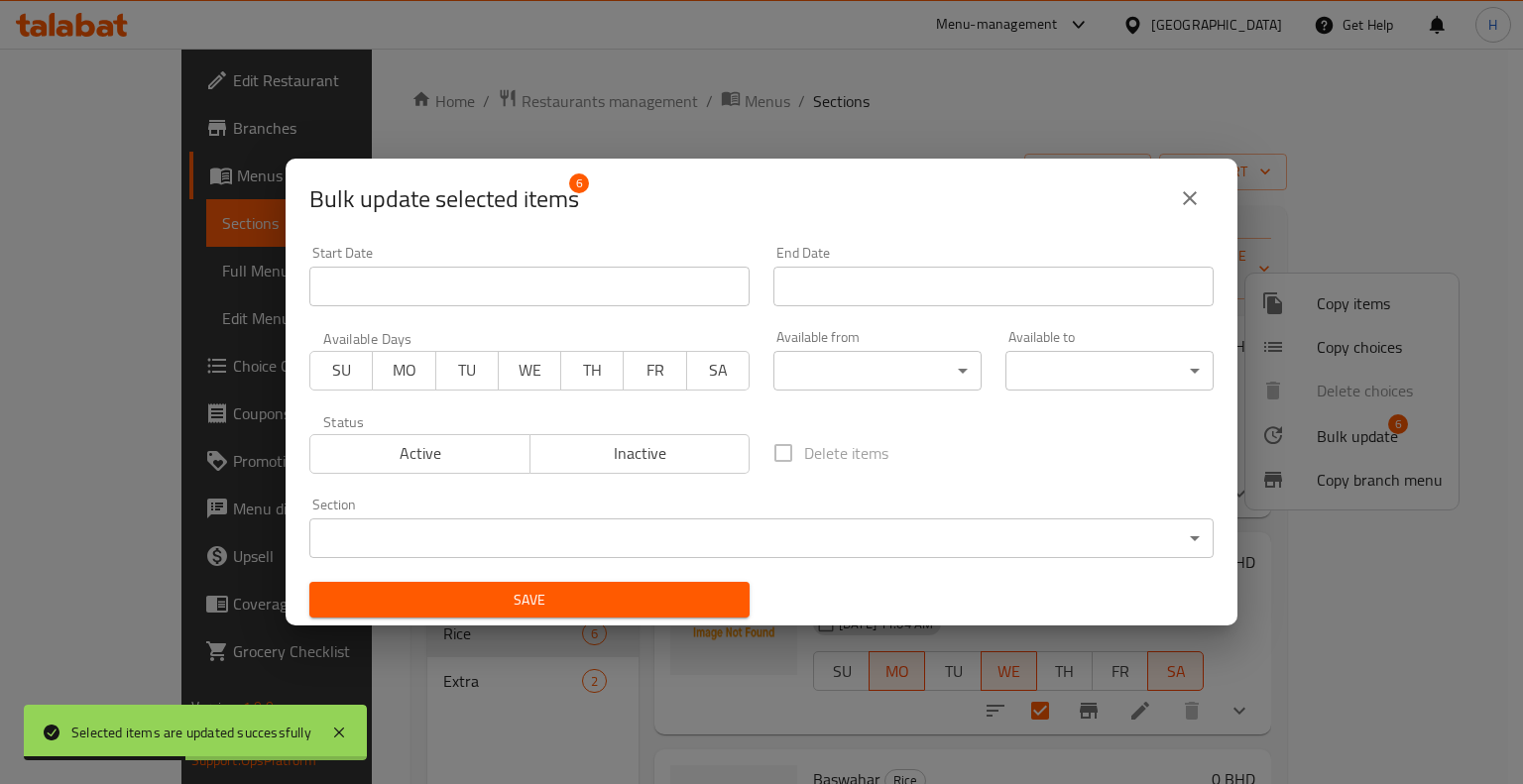 click on "SU" at bounding box center (341, 370) 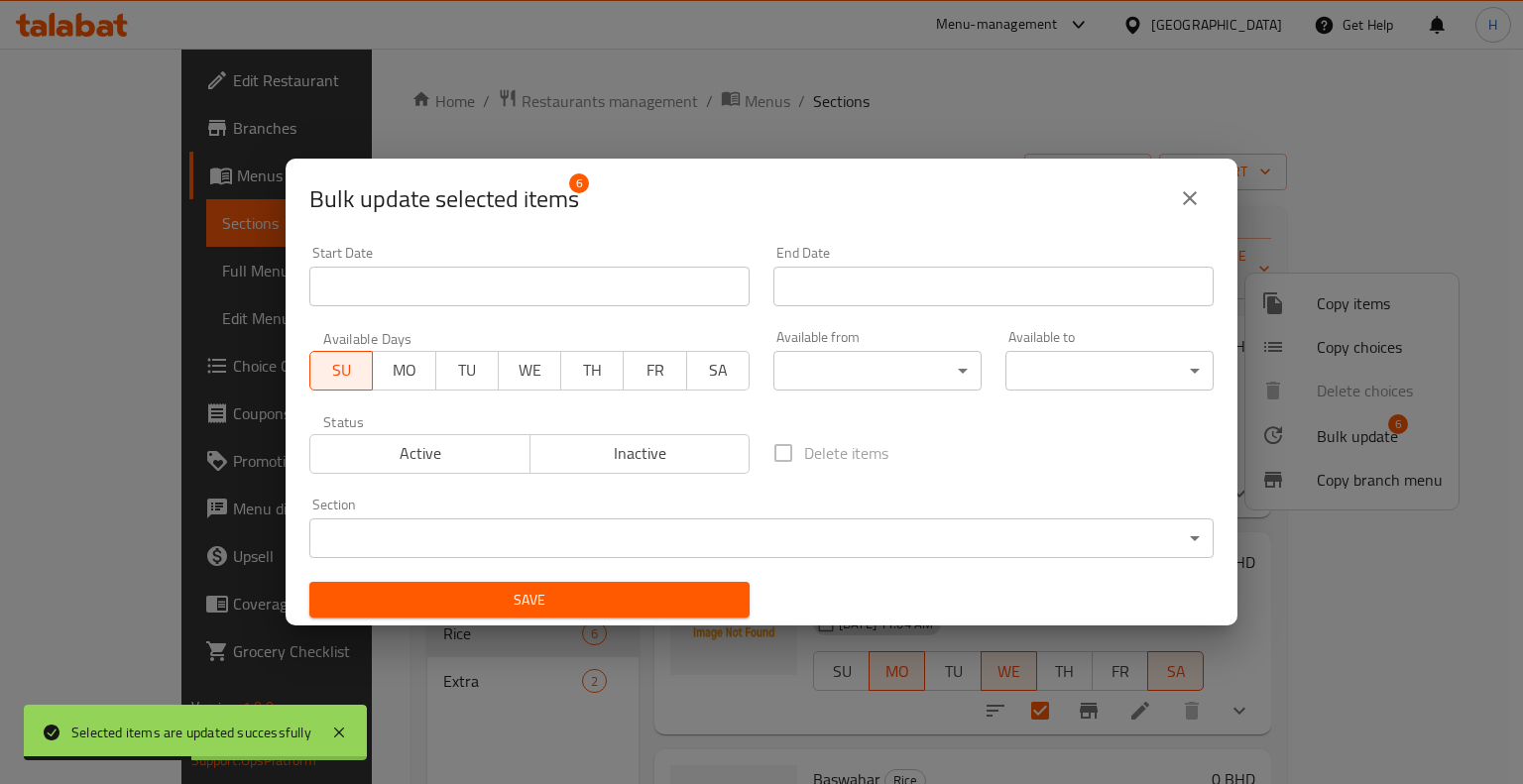 click on "MO" at bounding box center [404, 370] 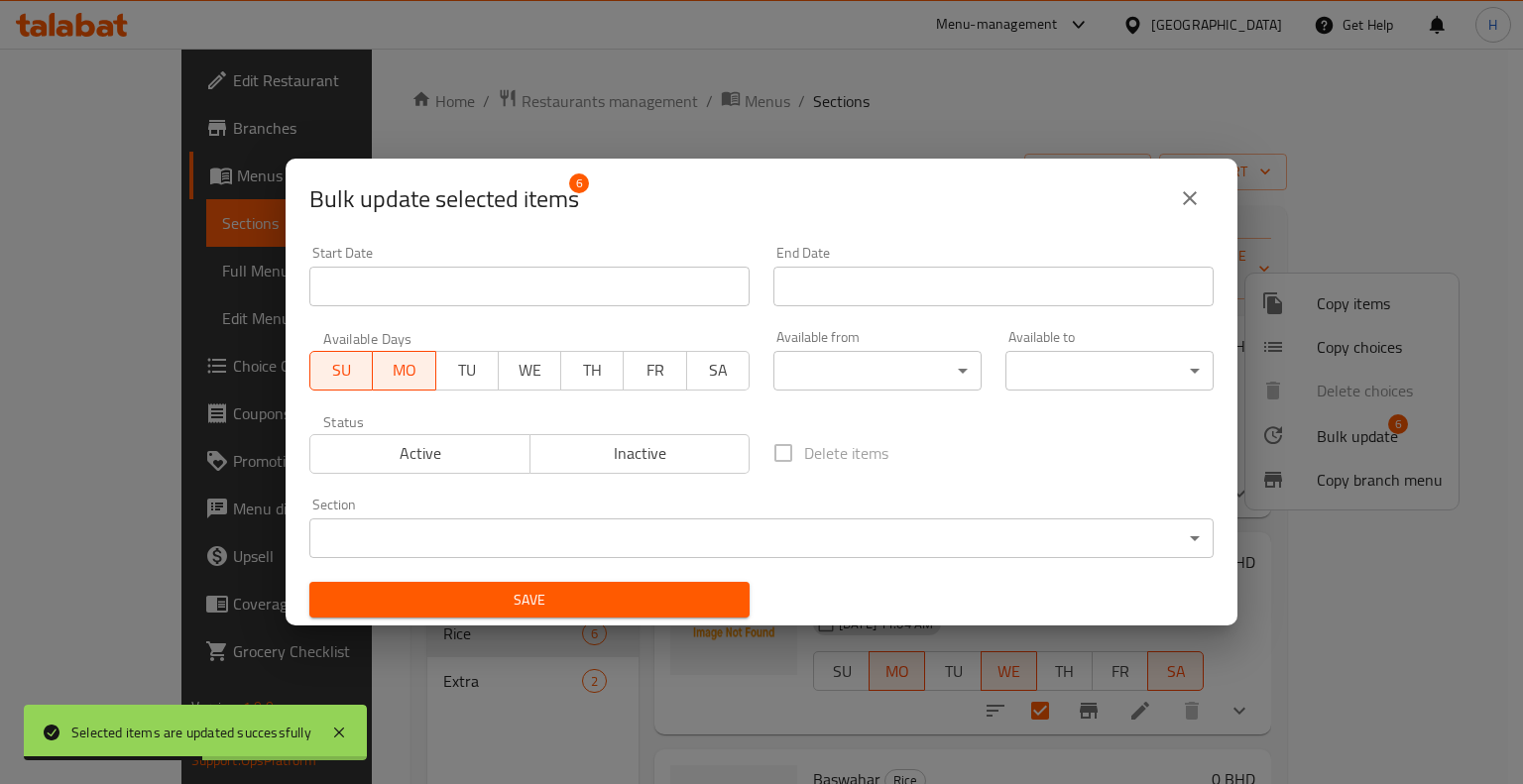 click on "TU" at bounding box center (467, 370) 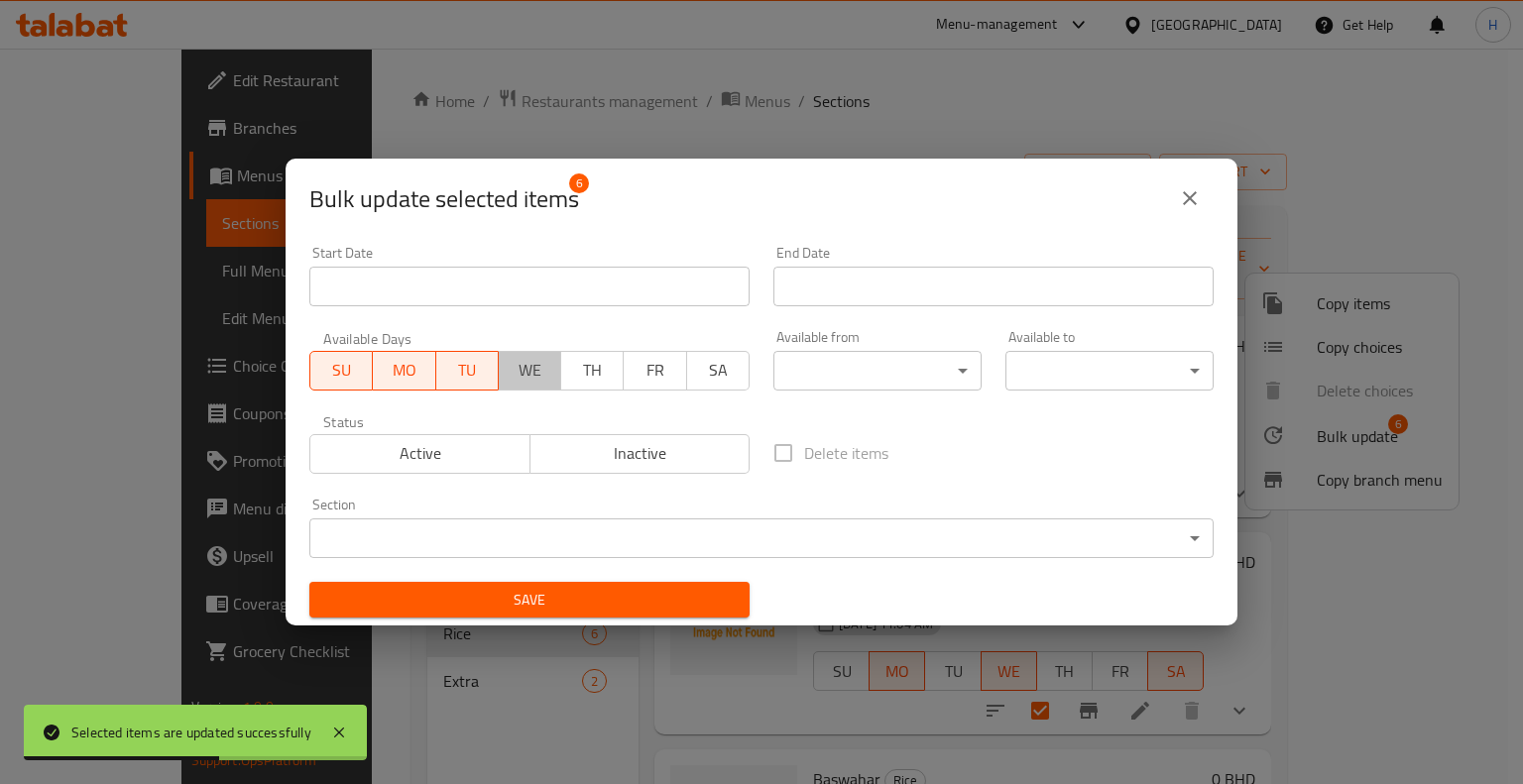 click on "WE" at bounding box center (529, 370) 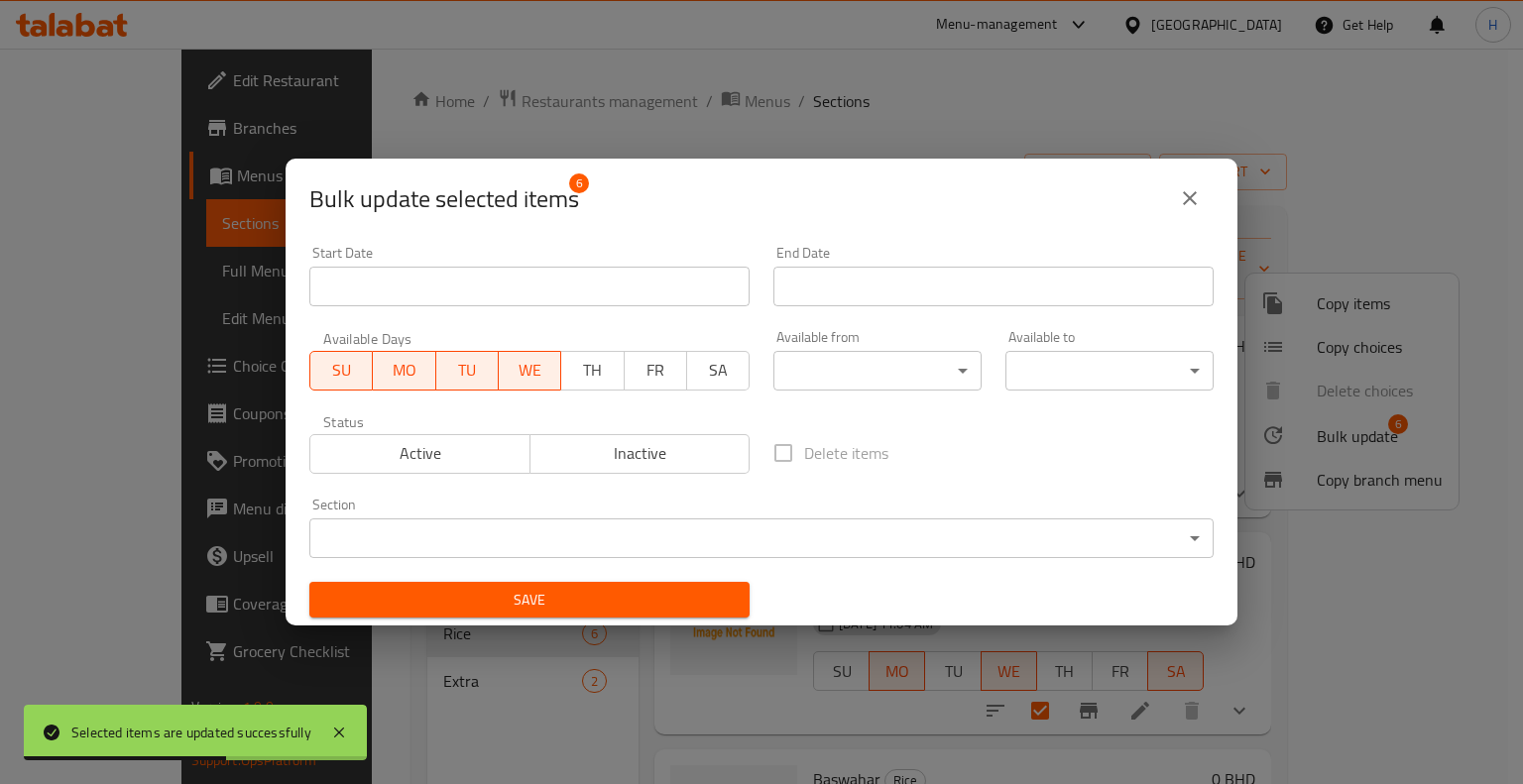 click on "TH" at bounding box center [592, 370] 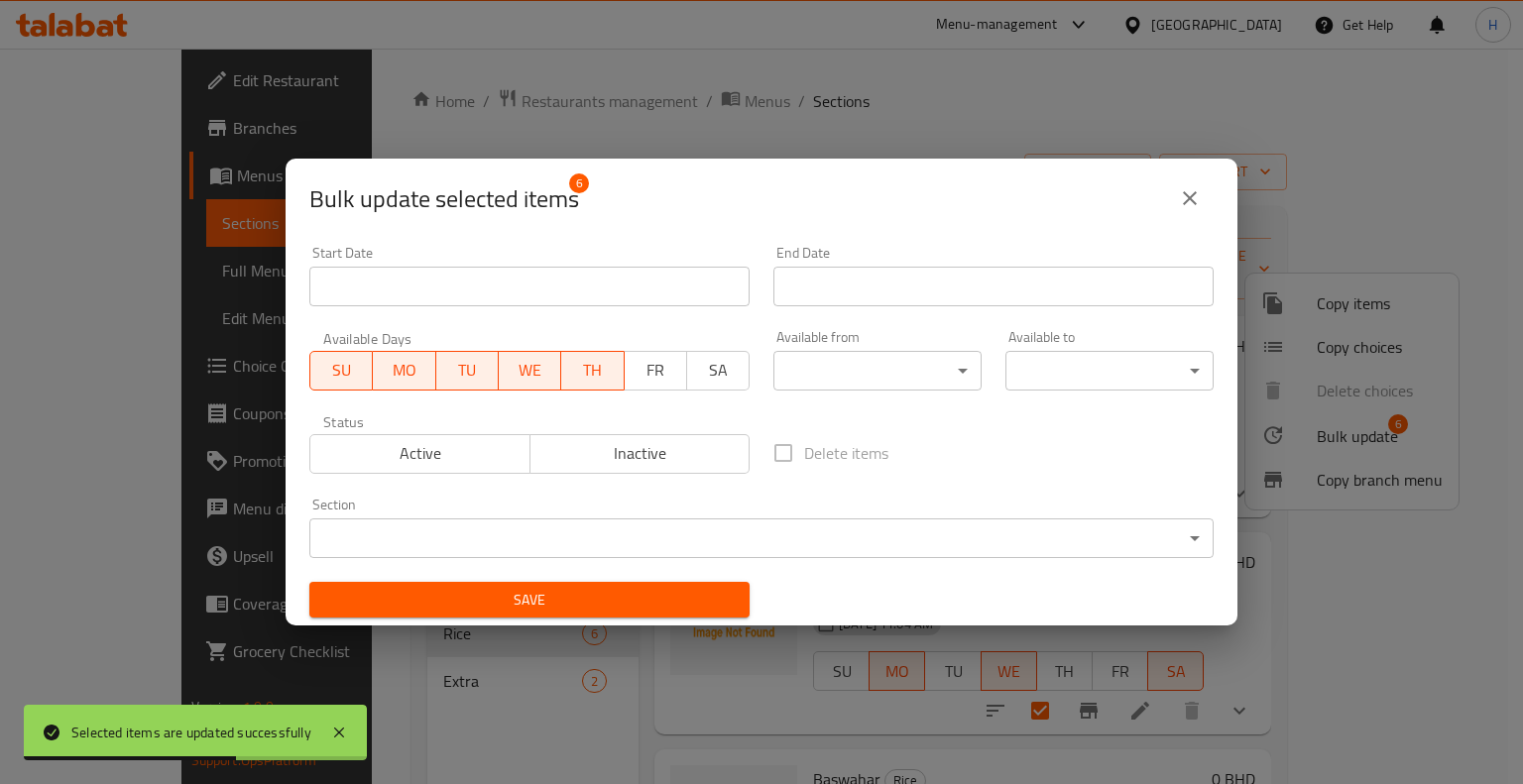 click on "FR" at bounding box center (655, 370) 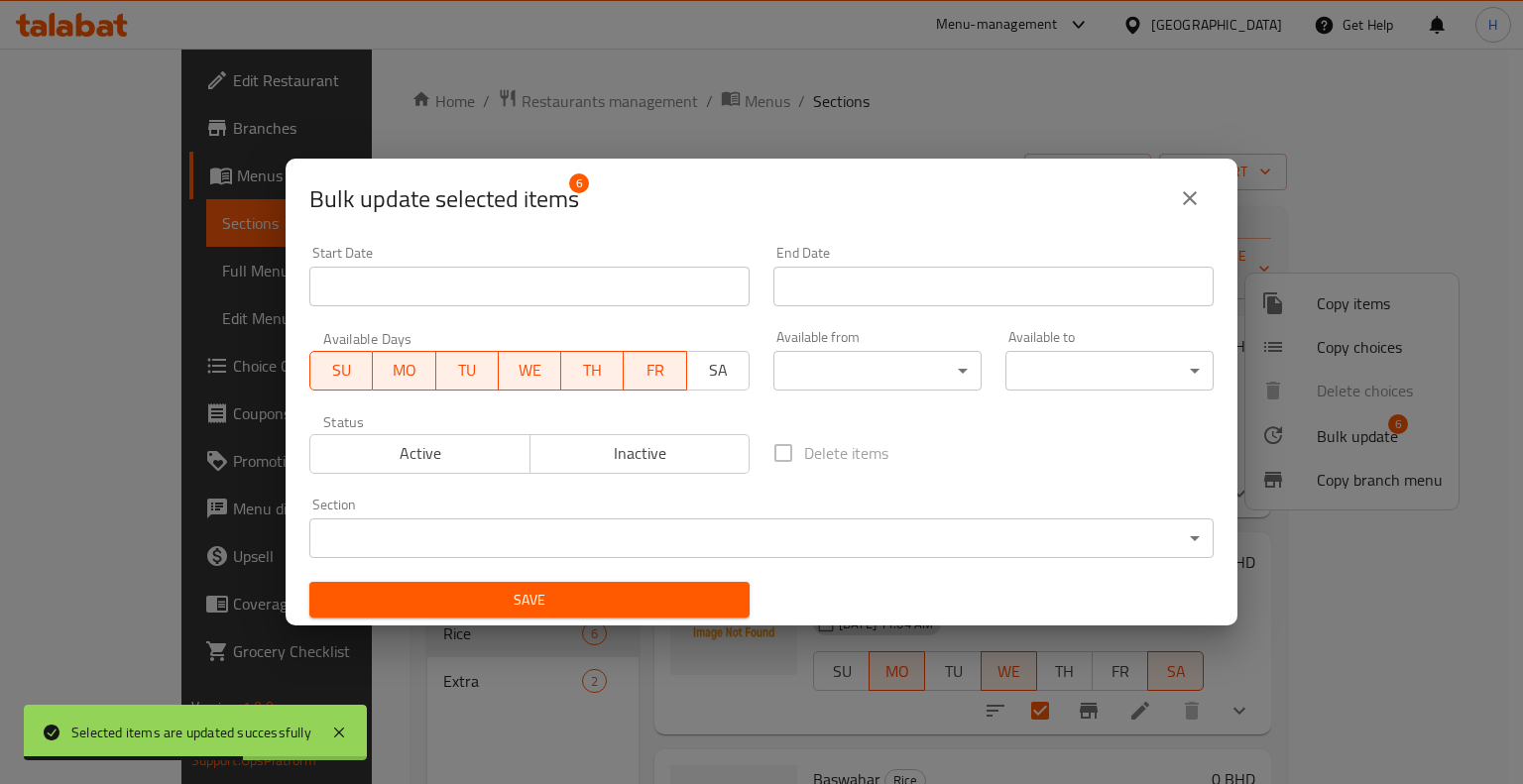 click on "SA" at bounding box center [718, 371] 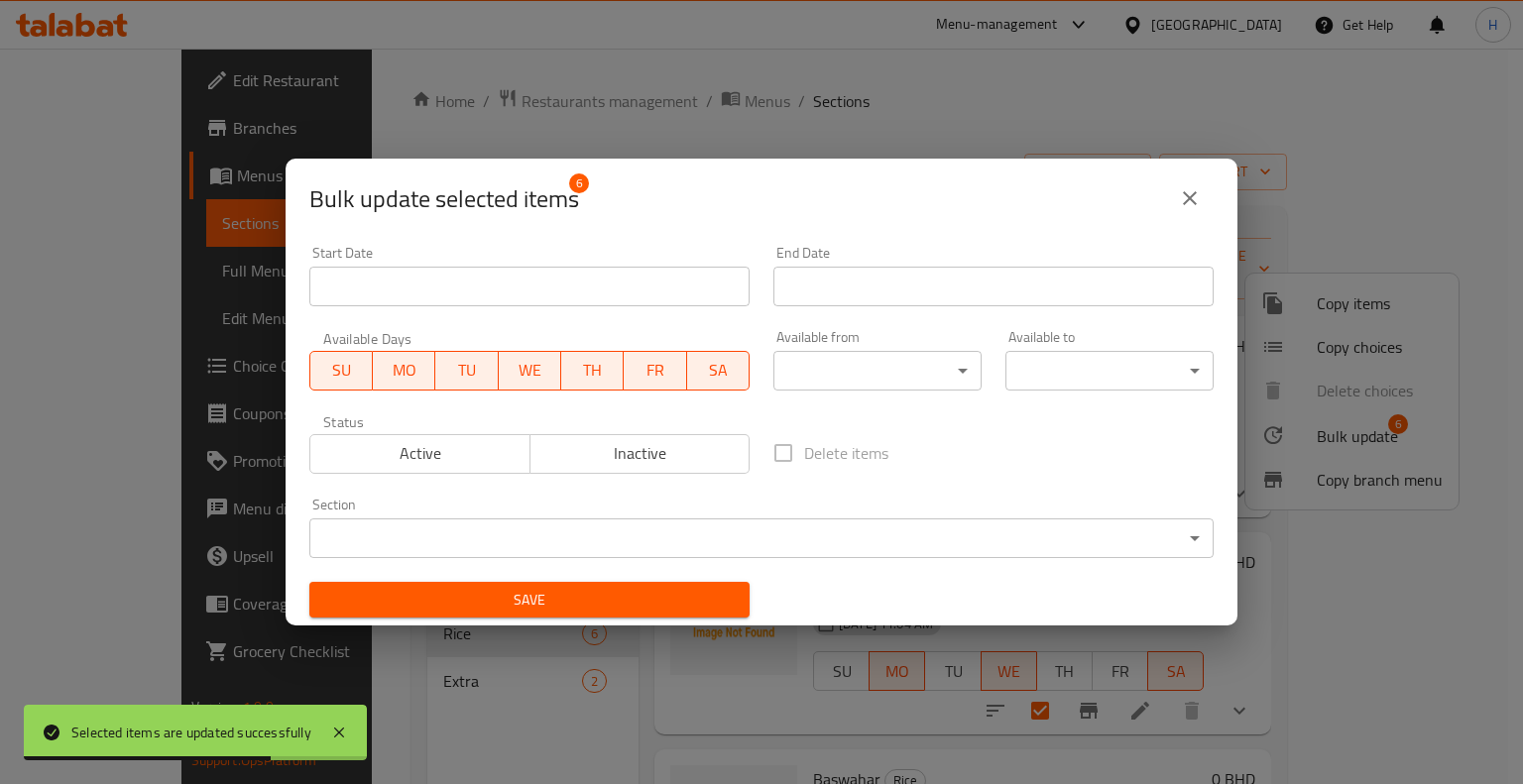 click on "Active" at bounding box center [420, 453] 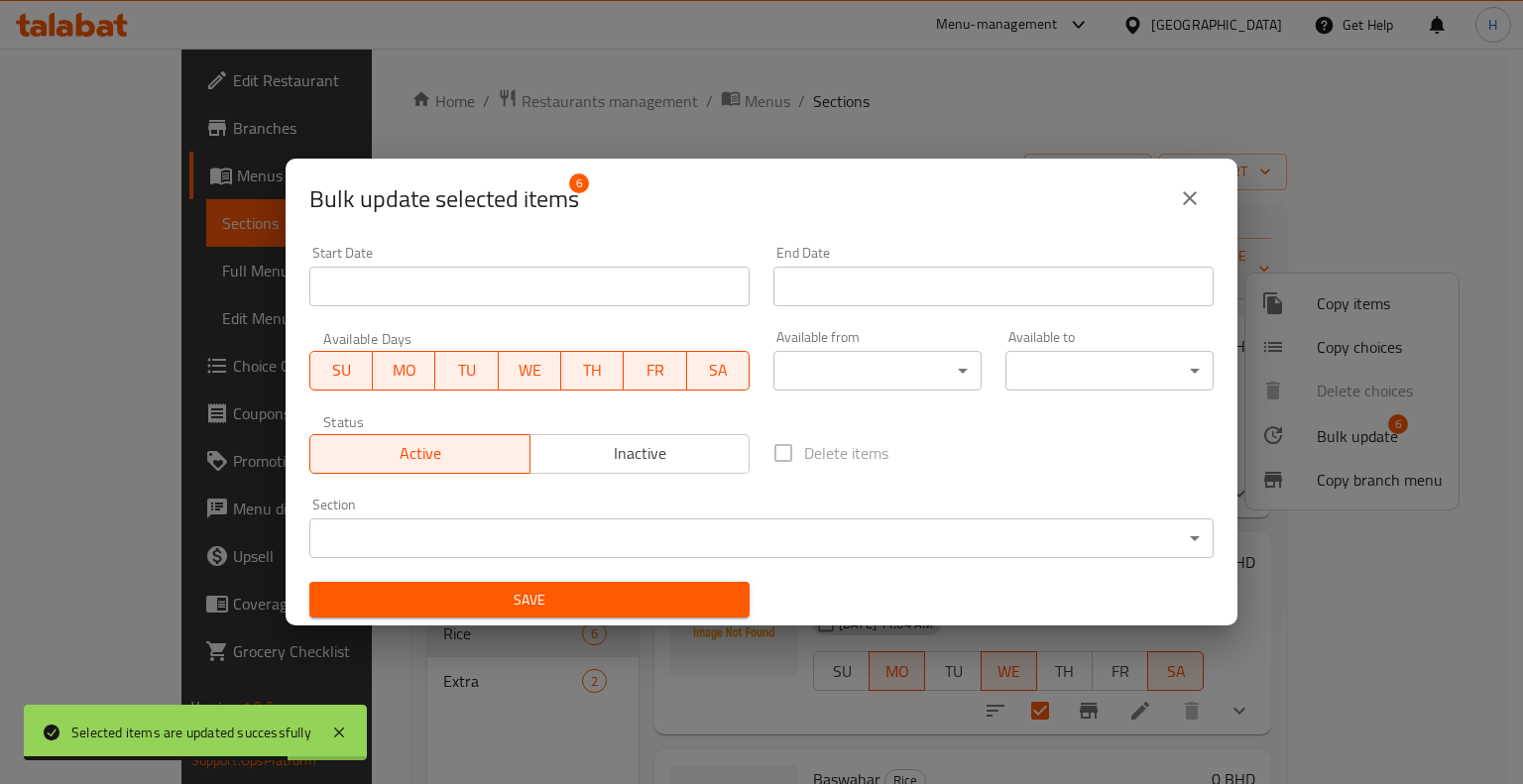 click on "Save" at bounding box center (529, 600) 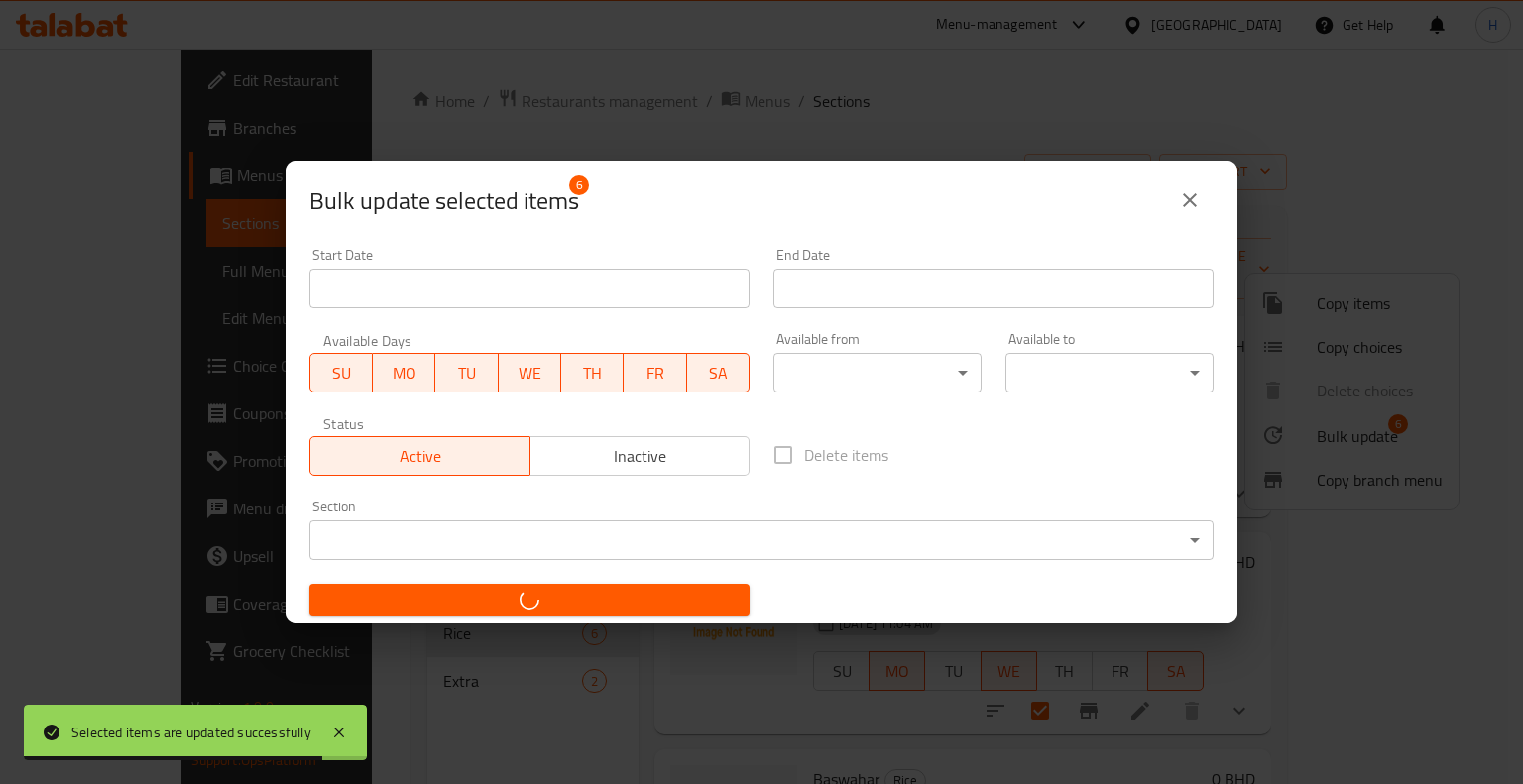 checkbox on "false" 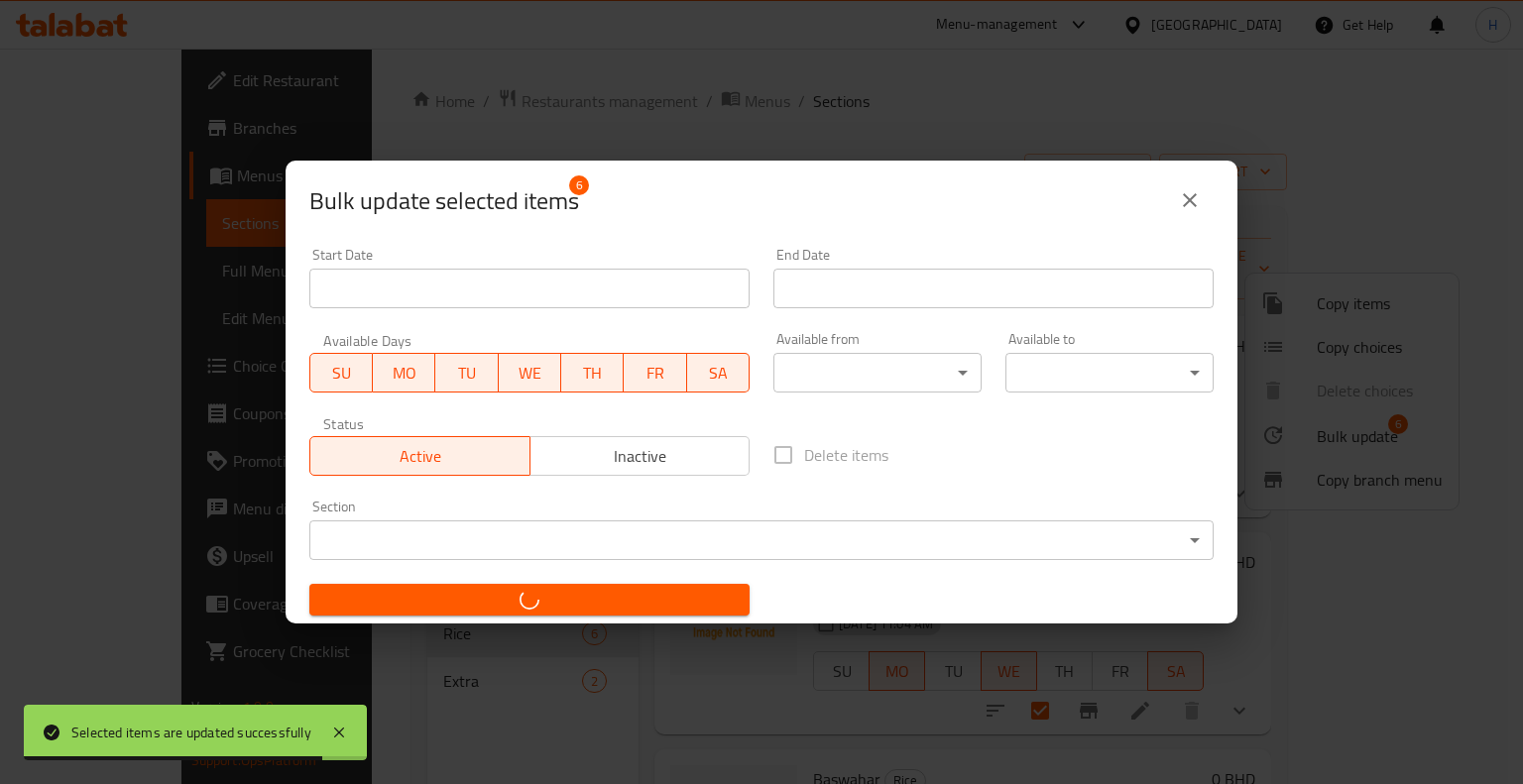 checkbox on "false" 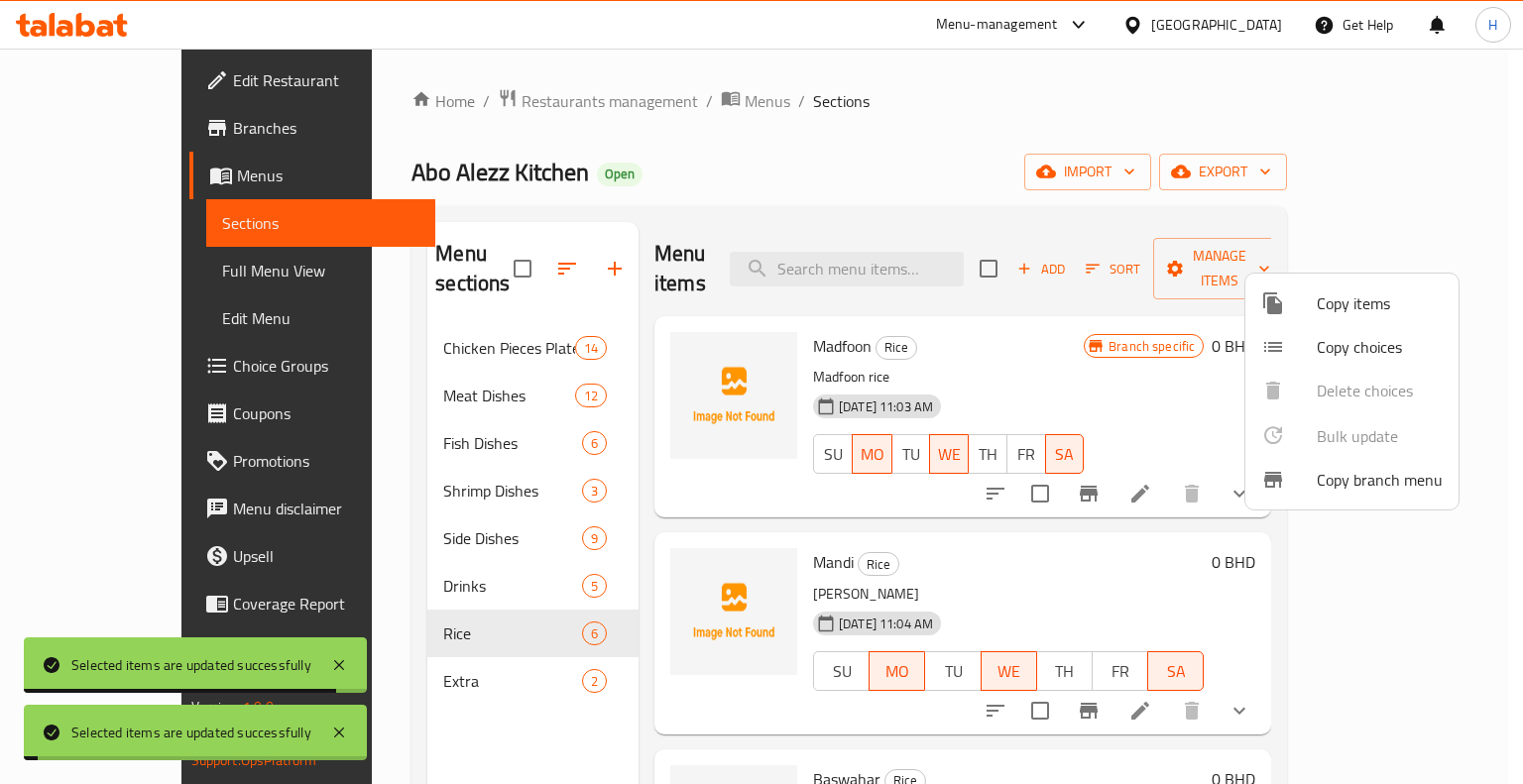 click at bounding box center [762, 392] 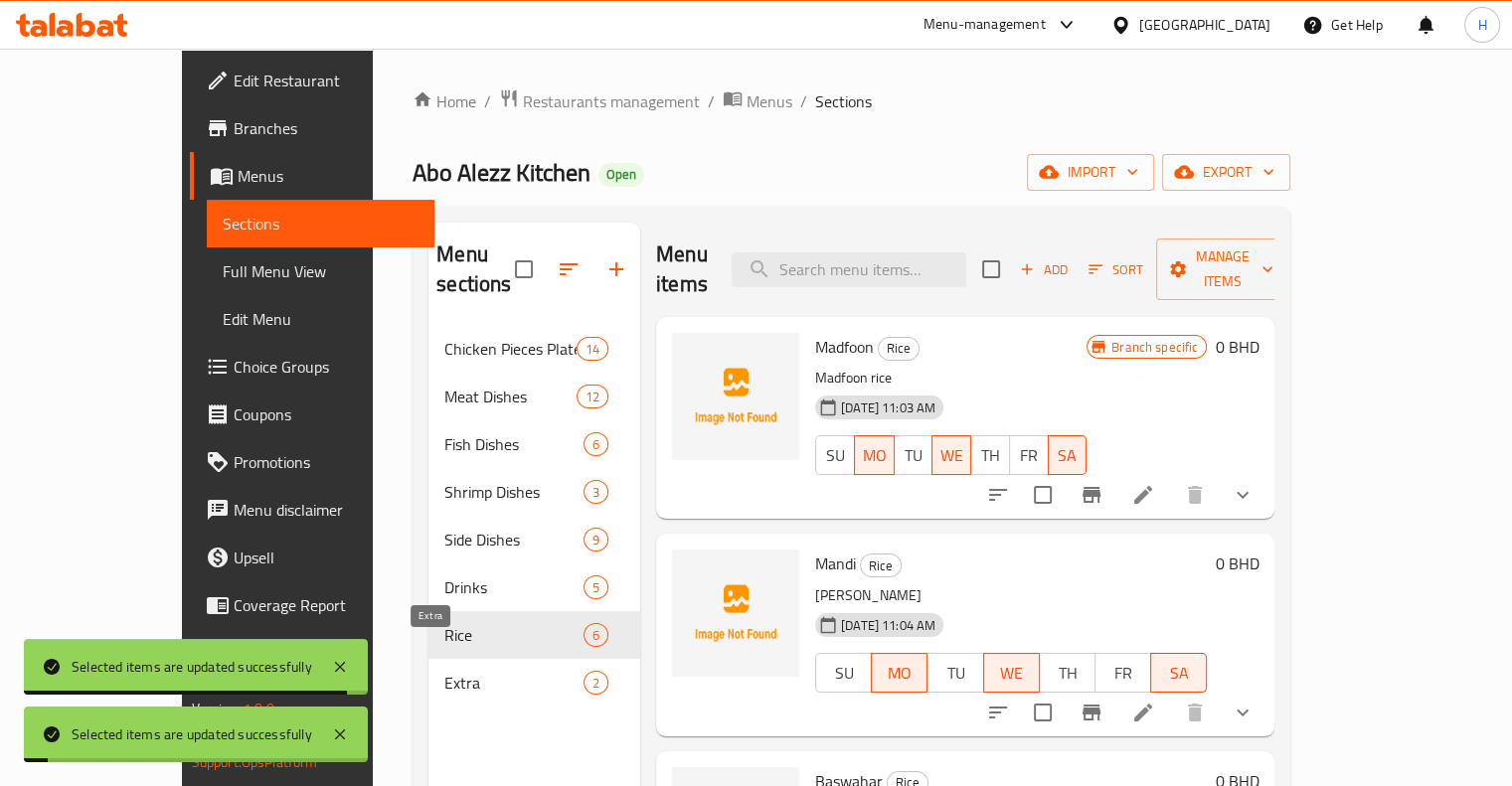 click on "Extra" at bounding box center [514, 683] 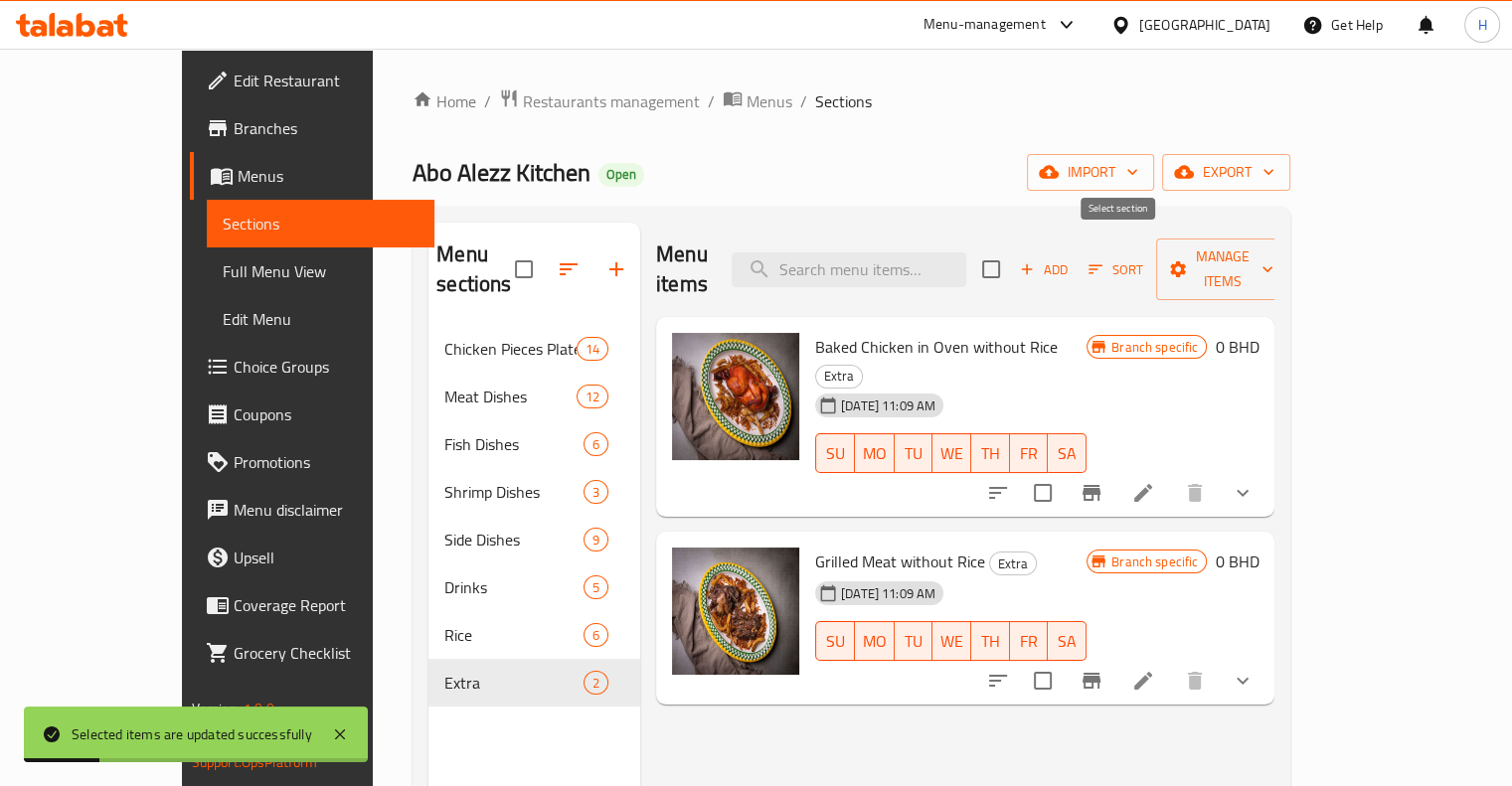 click at bounding box center [991, 269] 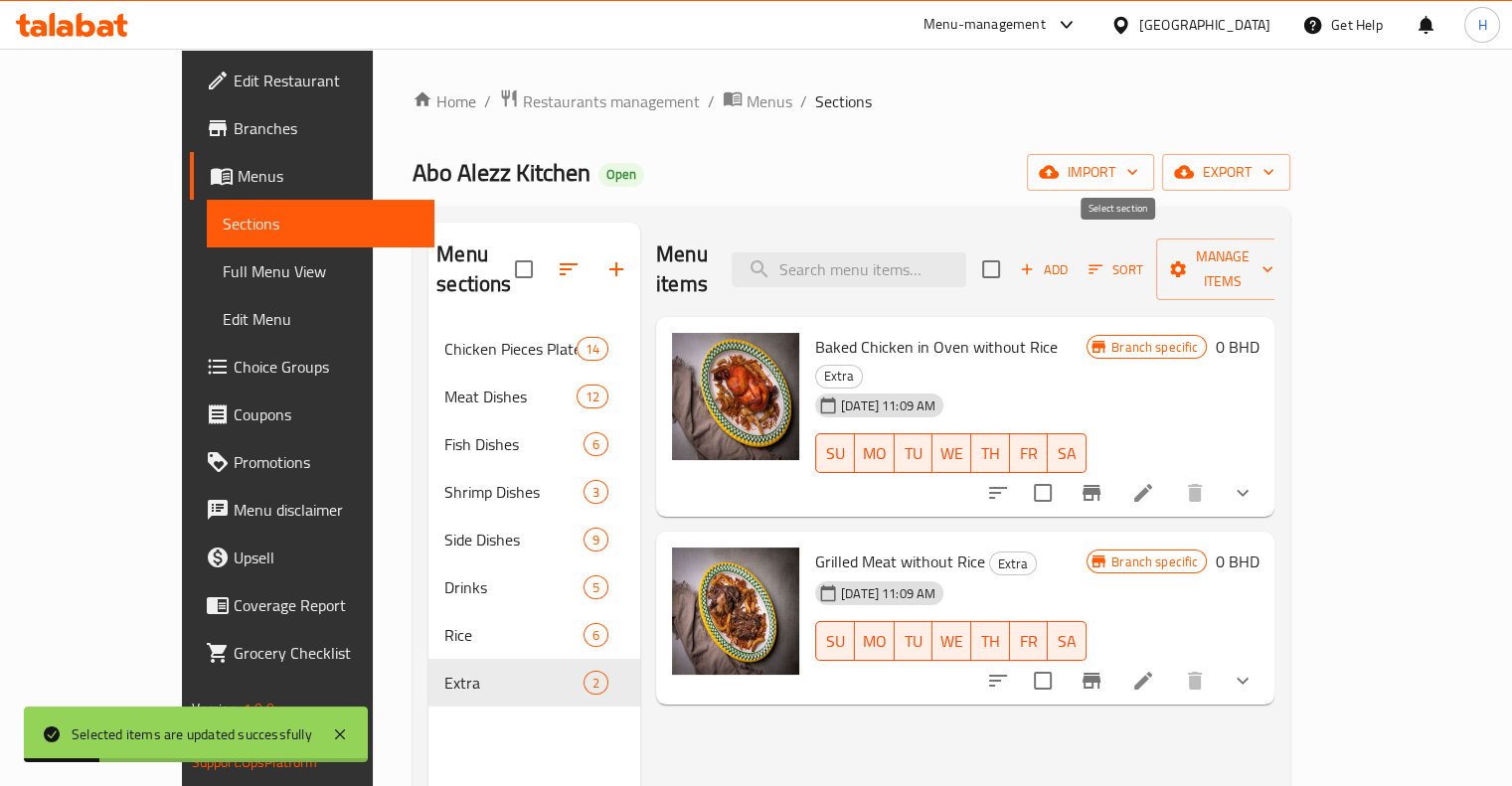 checkbox on "true" 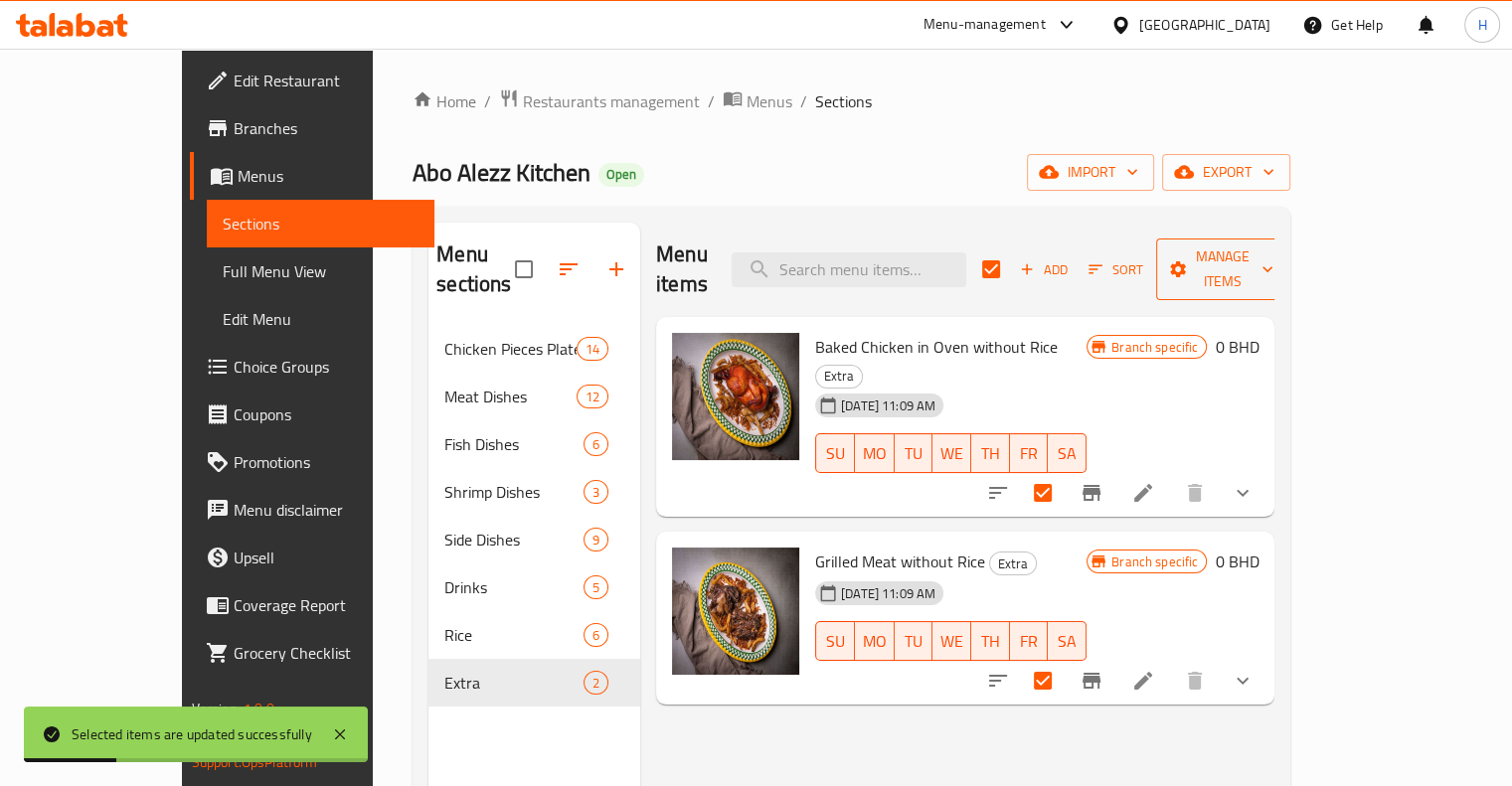 click on "Manage items" at bounding box center [1223, 269] 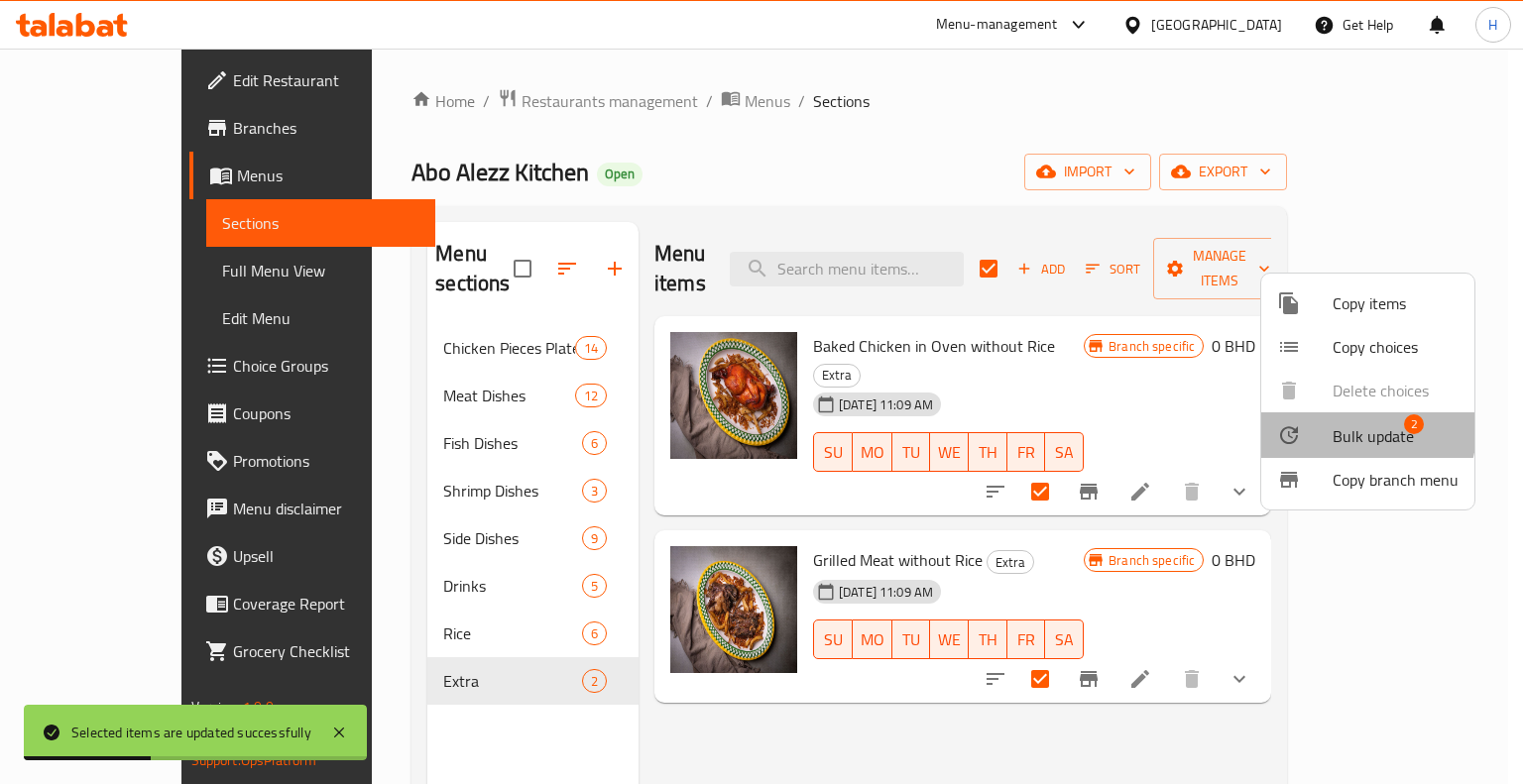 click on "Bulk update" at bounding box center (1373, 436) 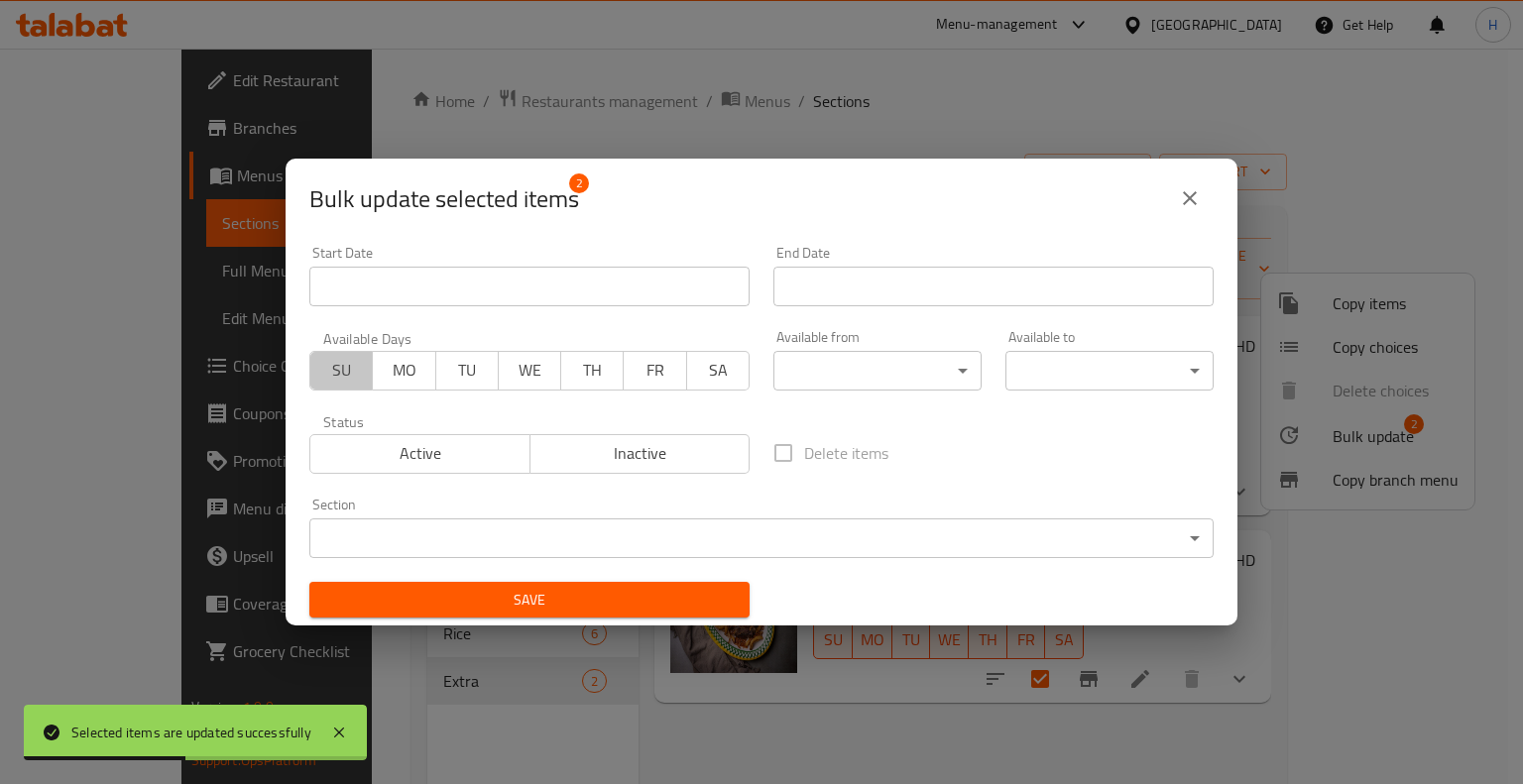 click on "SU" at bounding box center (341, 371) 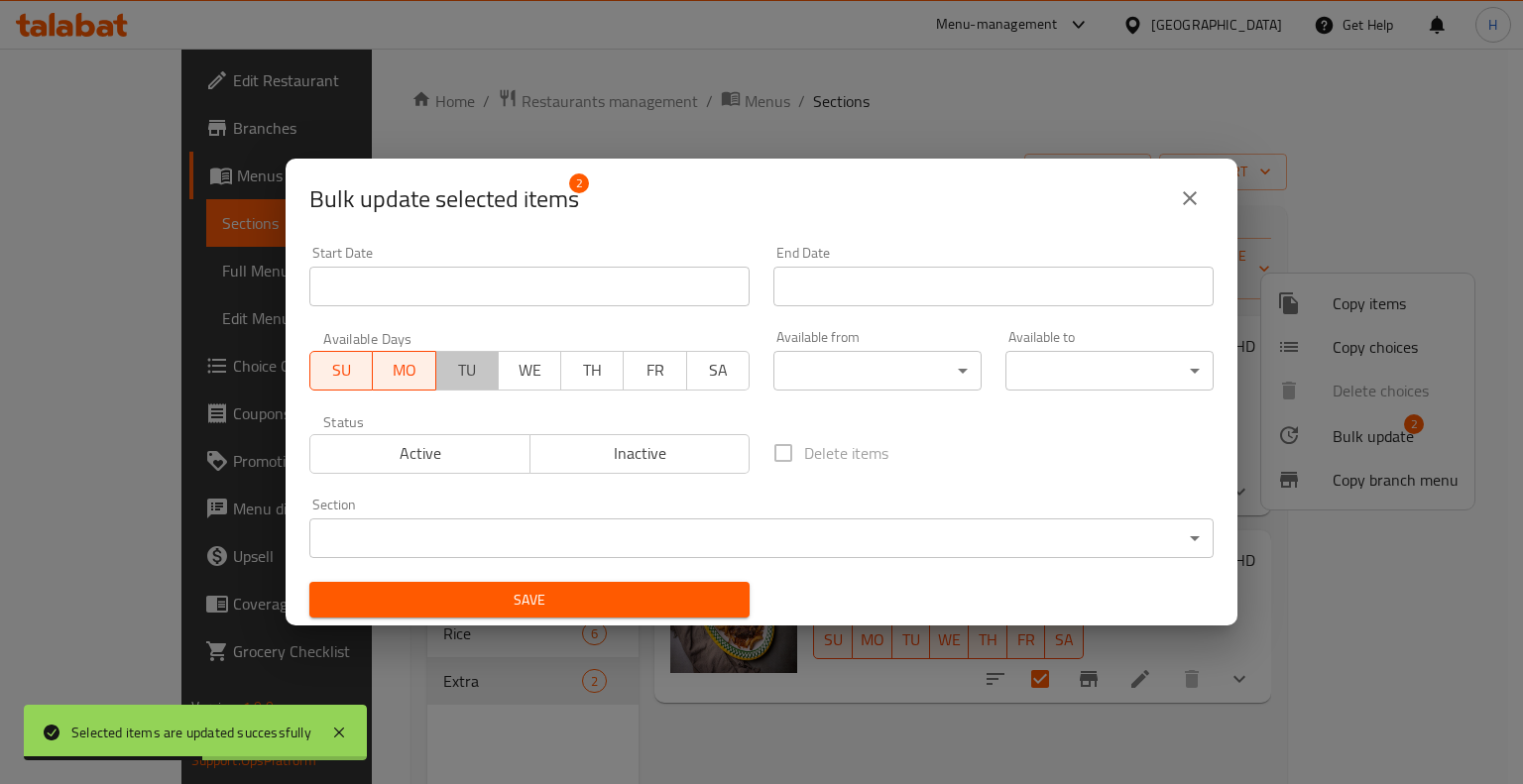 click on "TU" at bounding box center (467, 370) 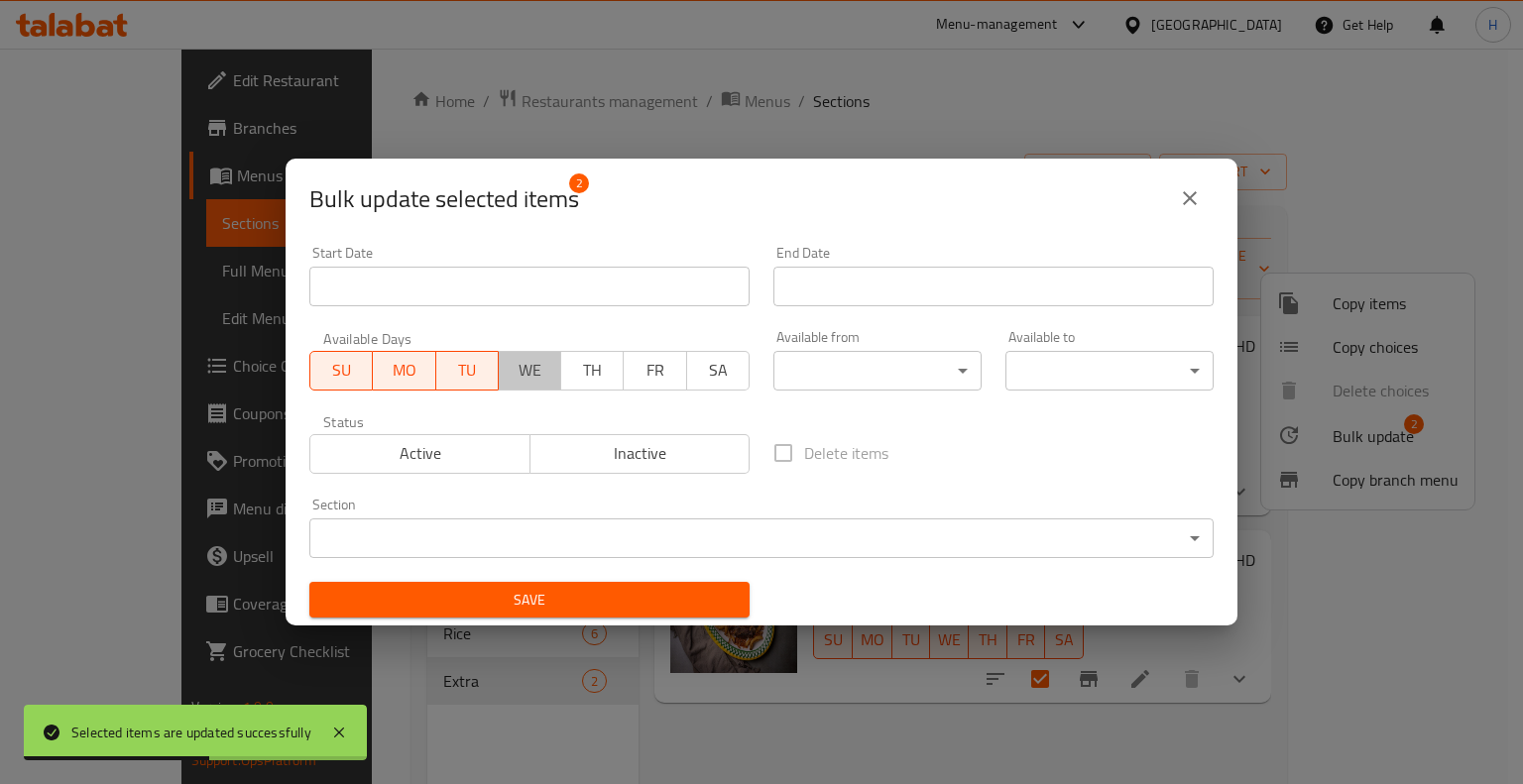 click on "WE" at bounding box center [529, 370] 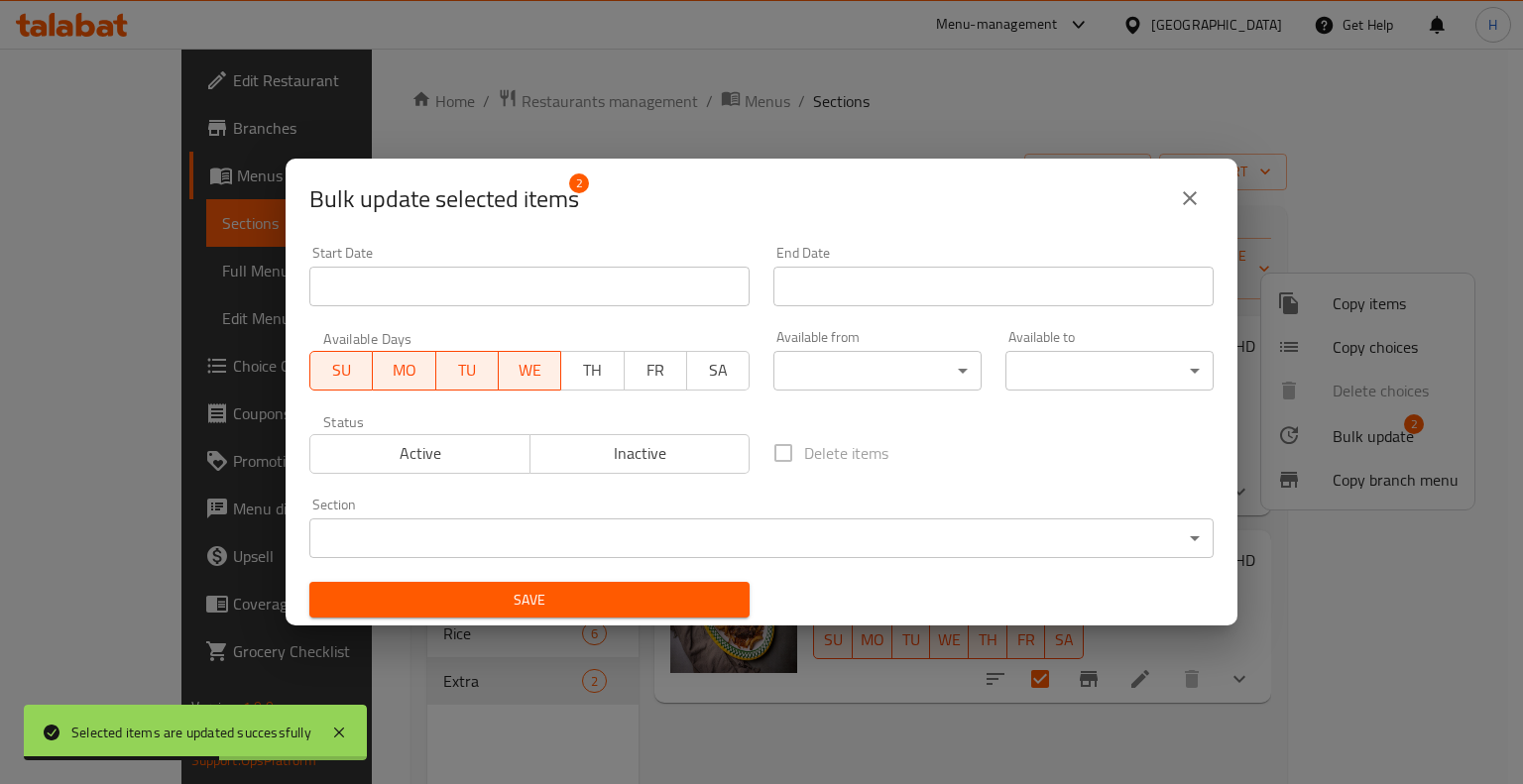 click on "TH" at bounding box center [592, 370] 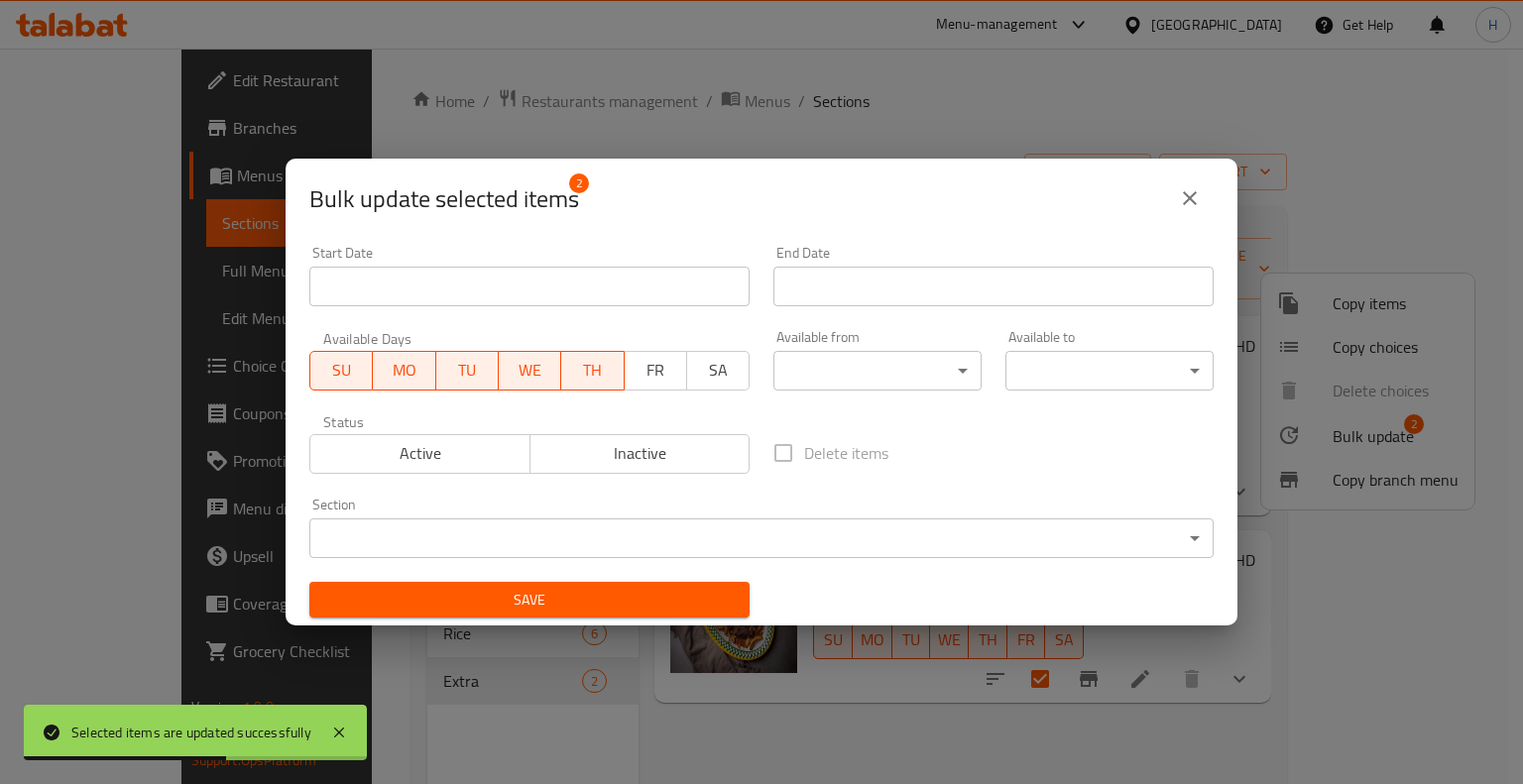 click on "FR" at bounding box center [655, 370] 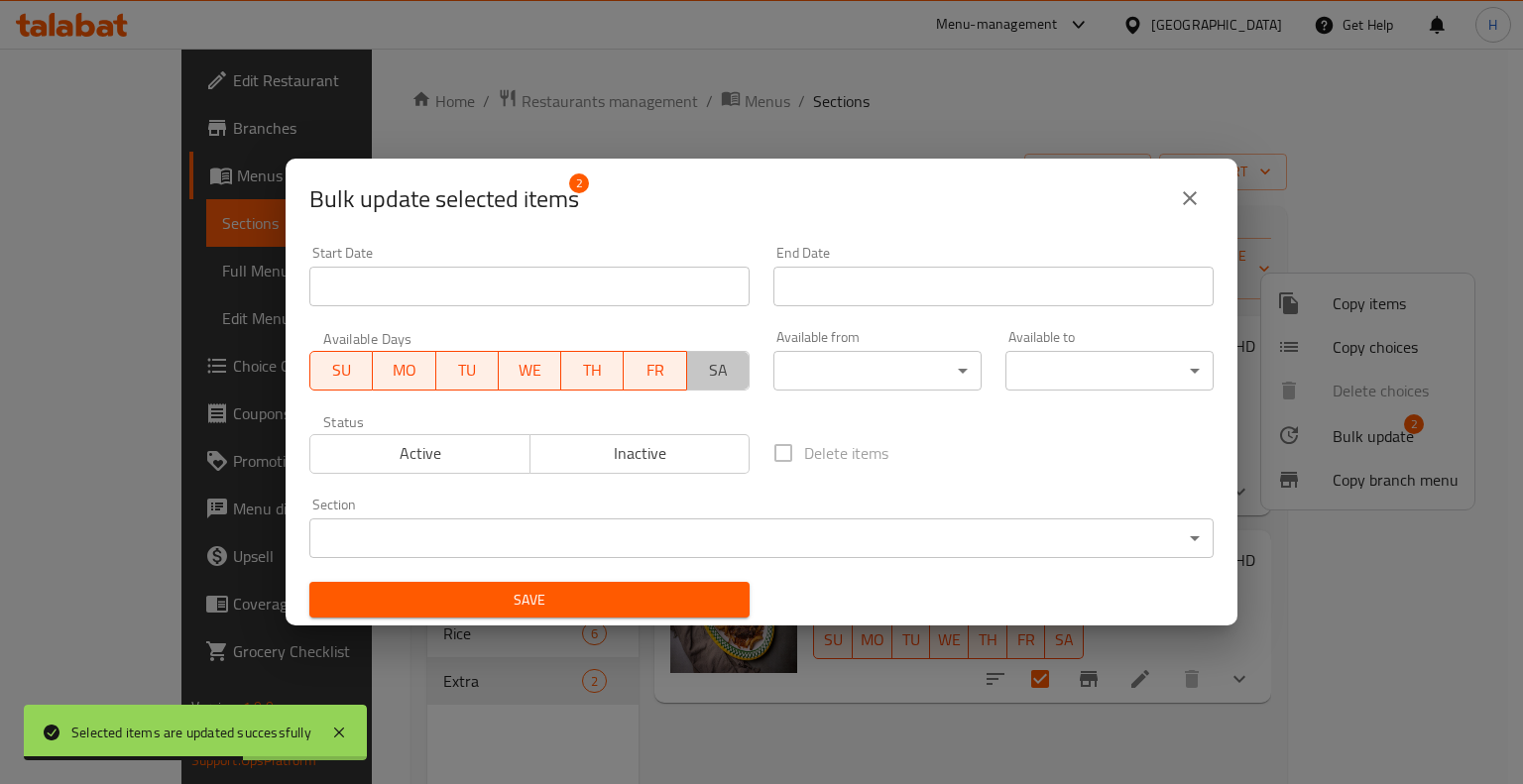 click on "SA" at bounding box center (718, 370) 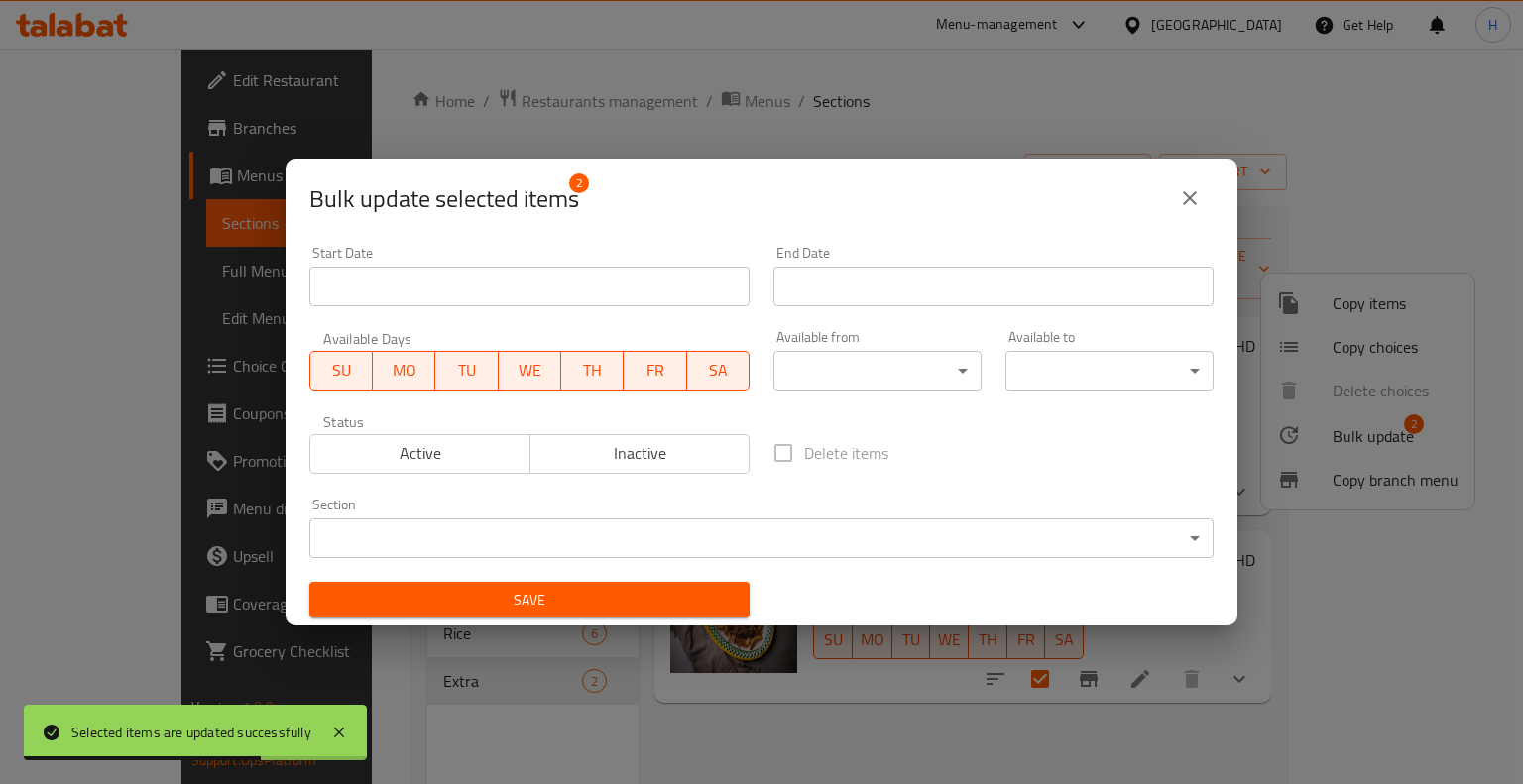 click on "Active" at bounding box center (420, 453) 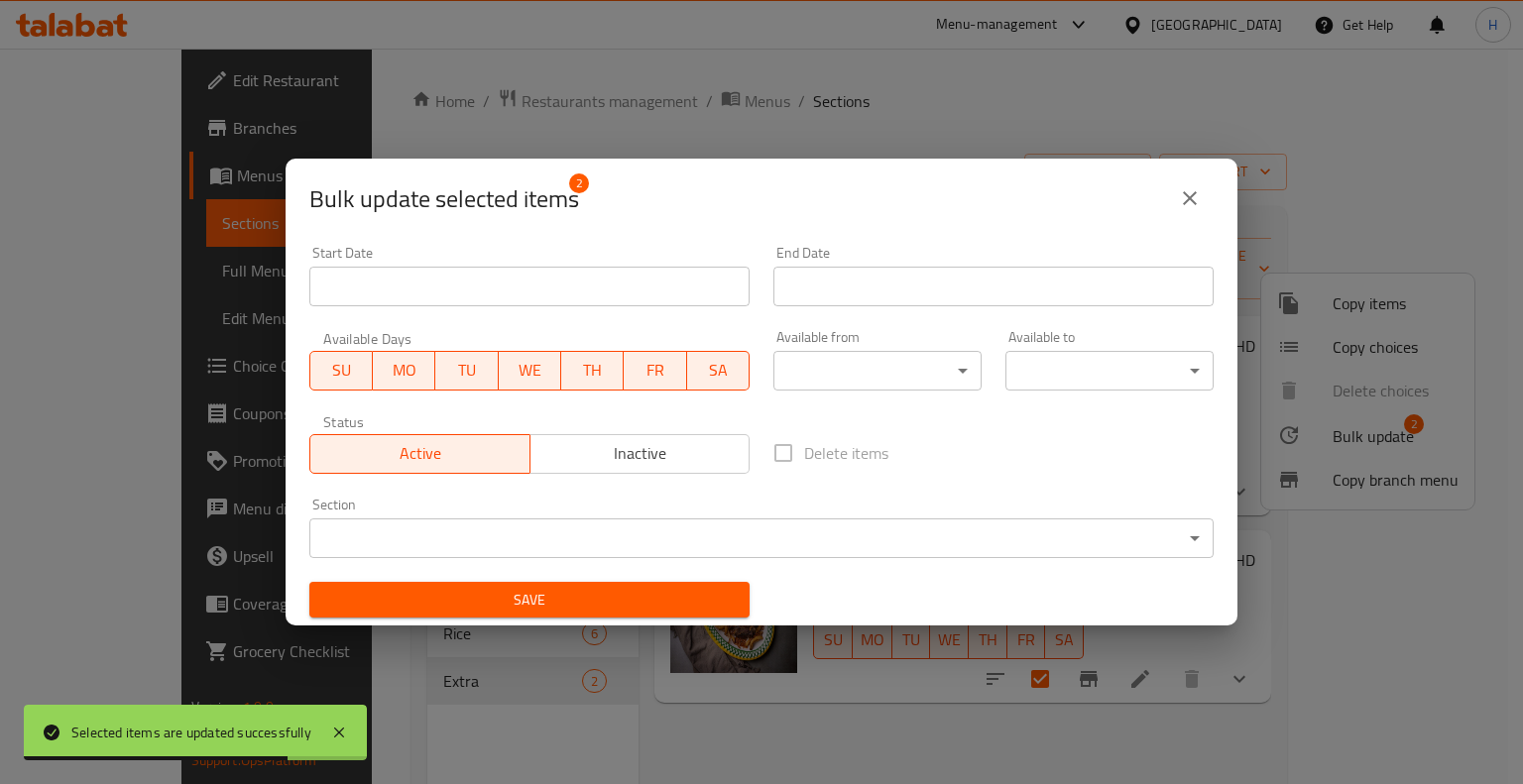 click on "Save" at bounding box center (529, 600) 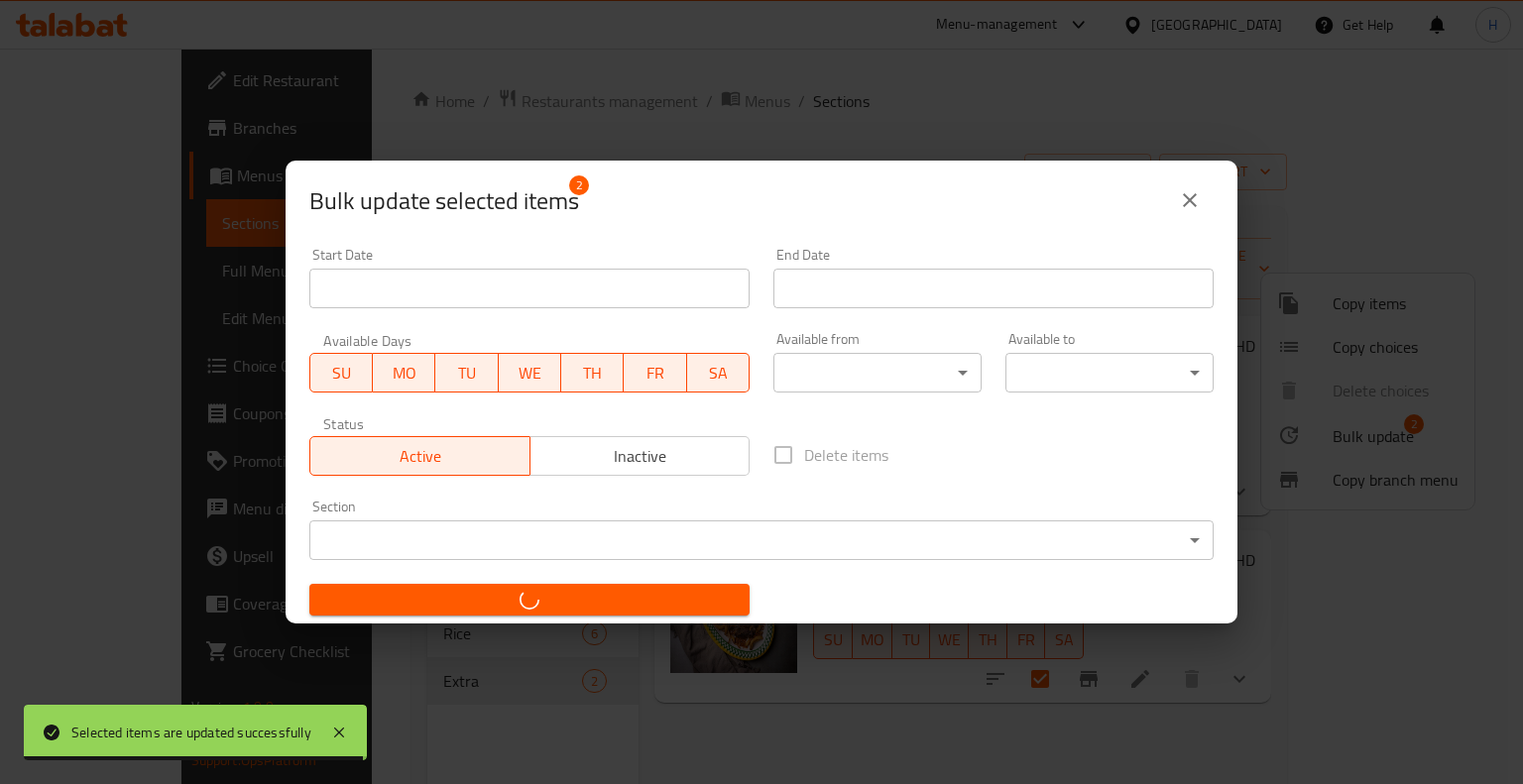 checkbox on "false" 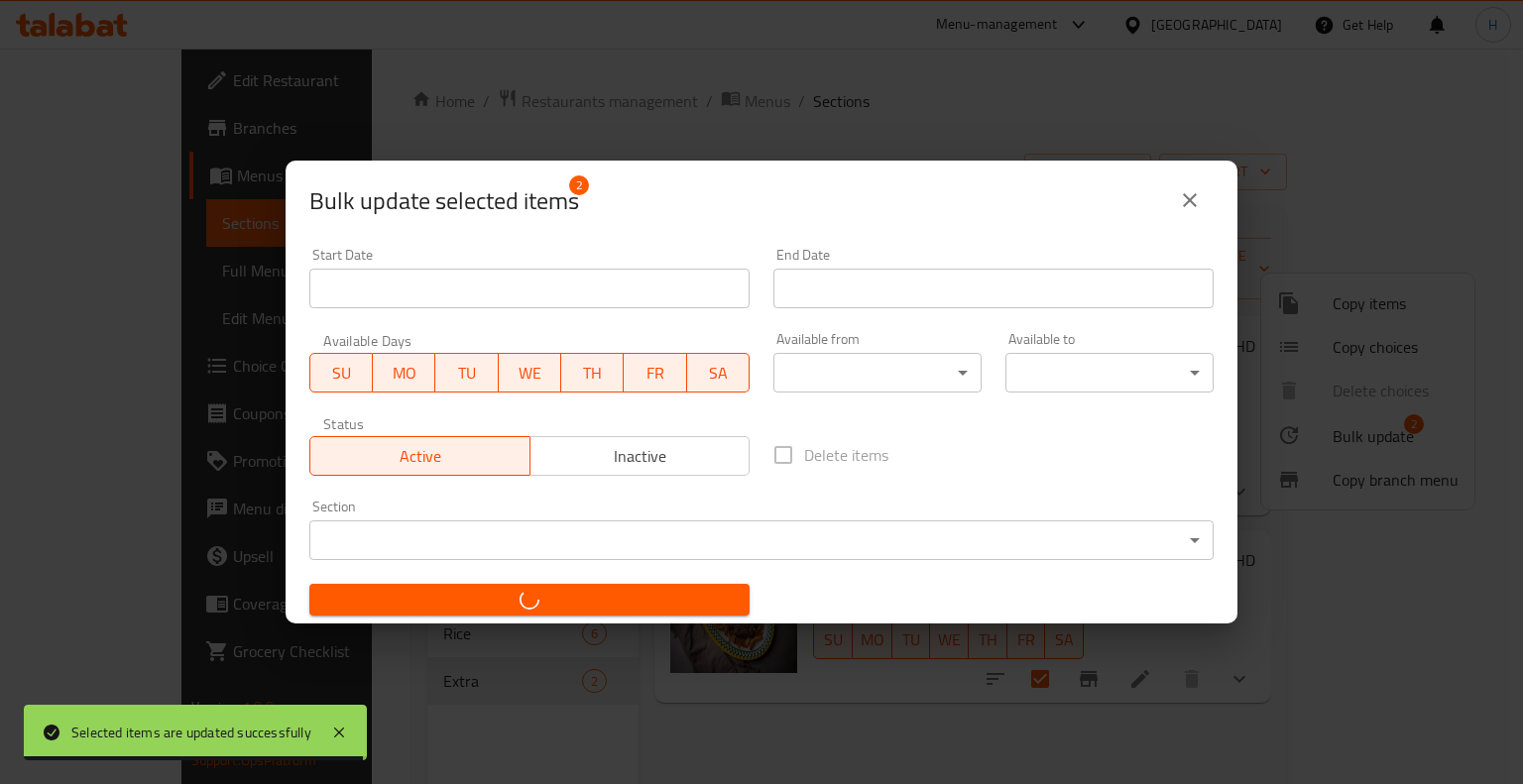 checkbox on "false" 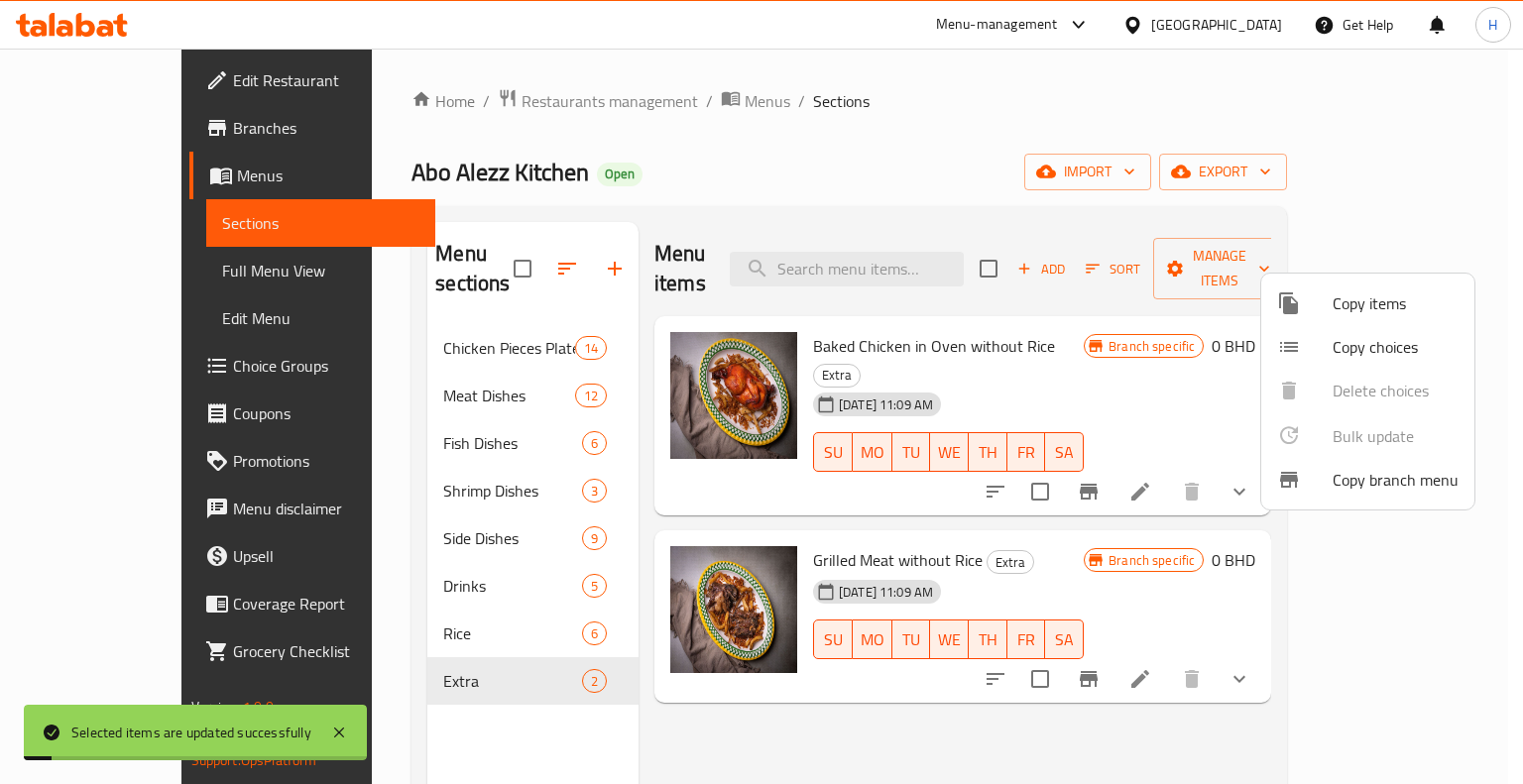 click at bounding box center (762, 392) 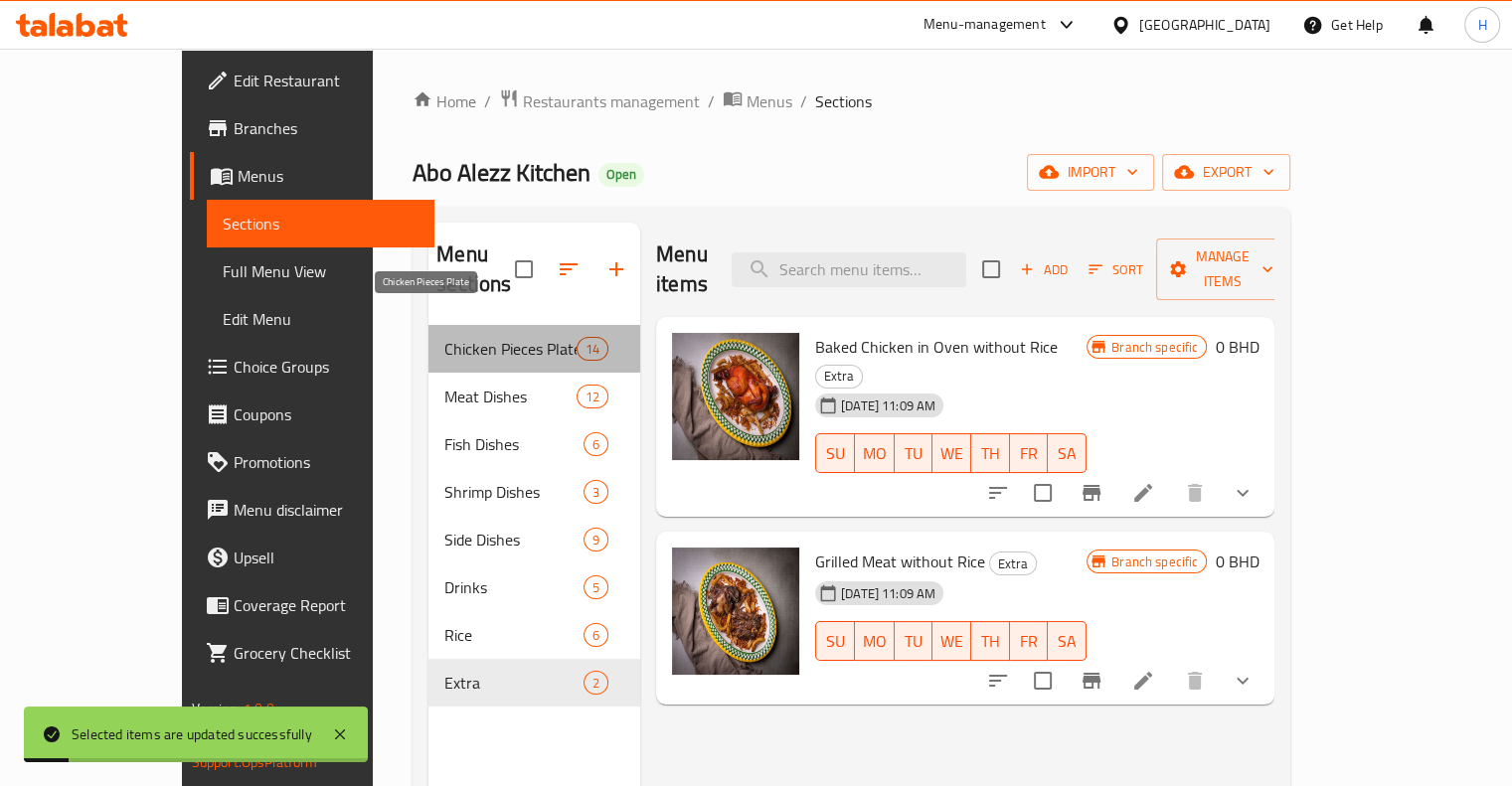 click on "Chicken Pieces Plate" at bounding box center [510, 349] 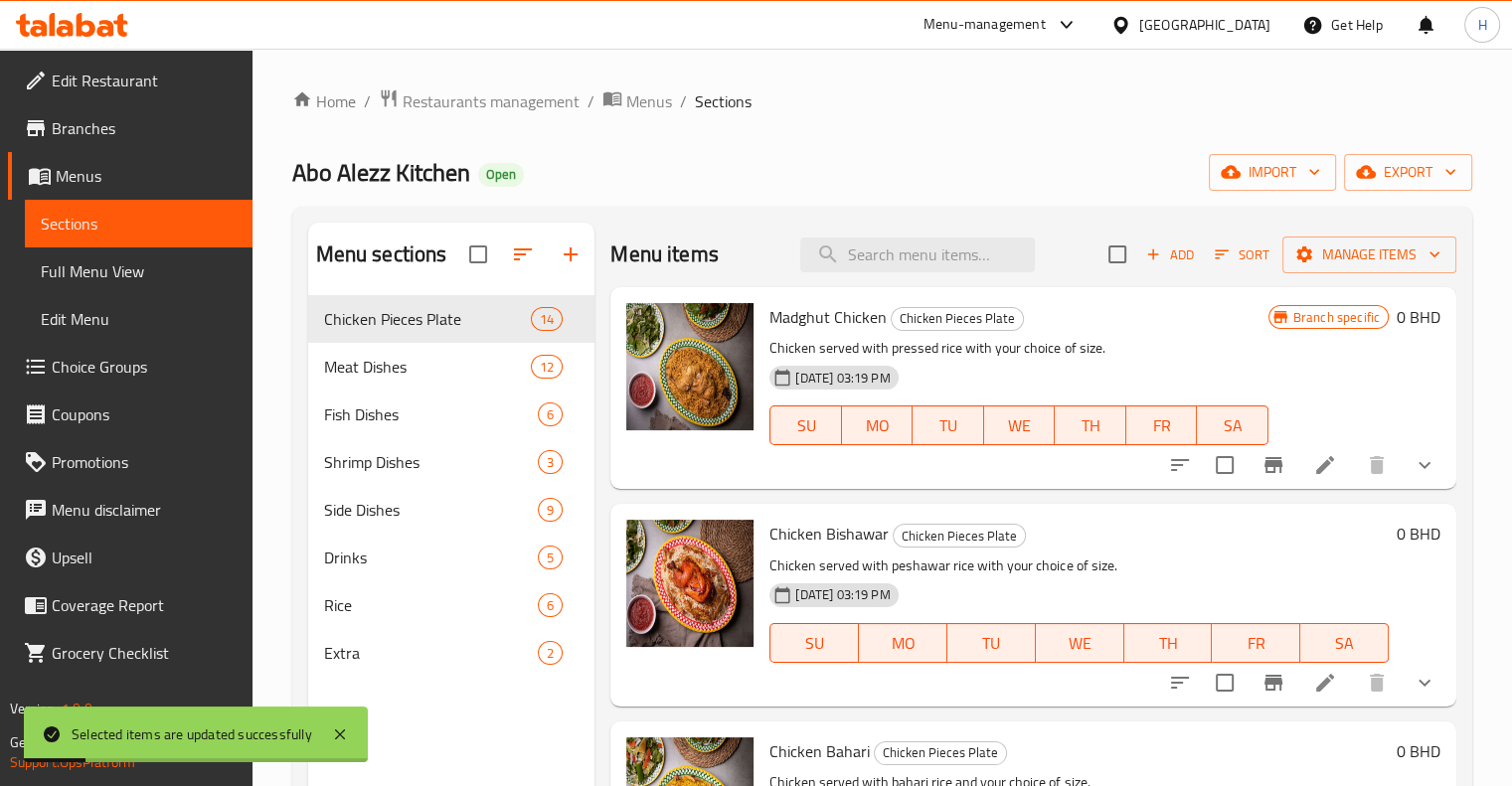 click on "Meat Dishes 12" at bounding box center [451, 367] 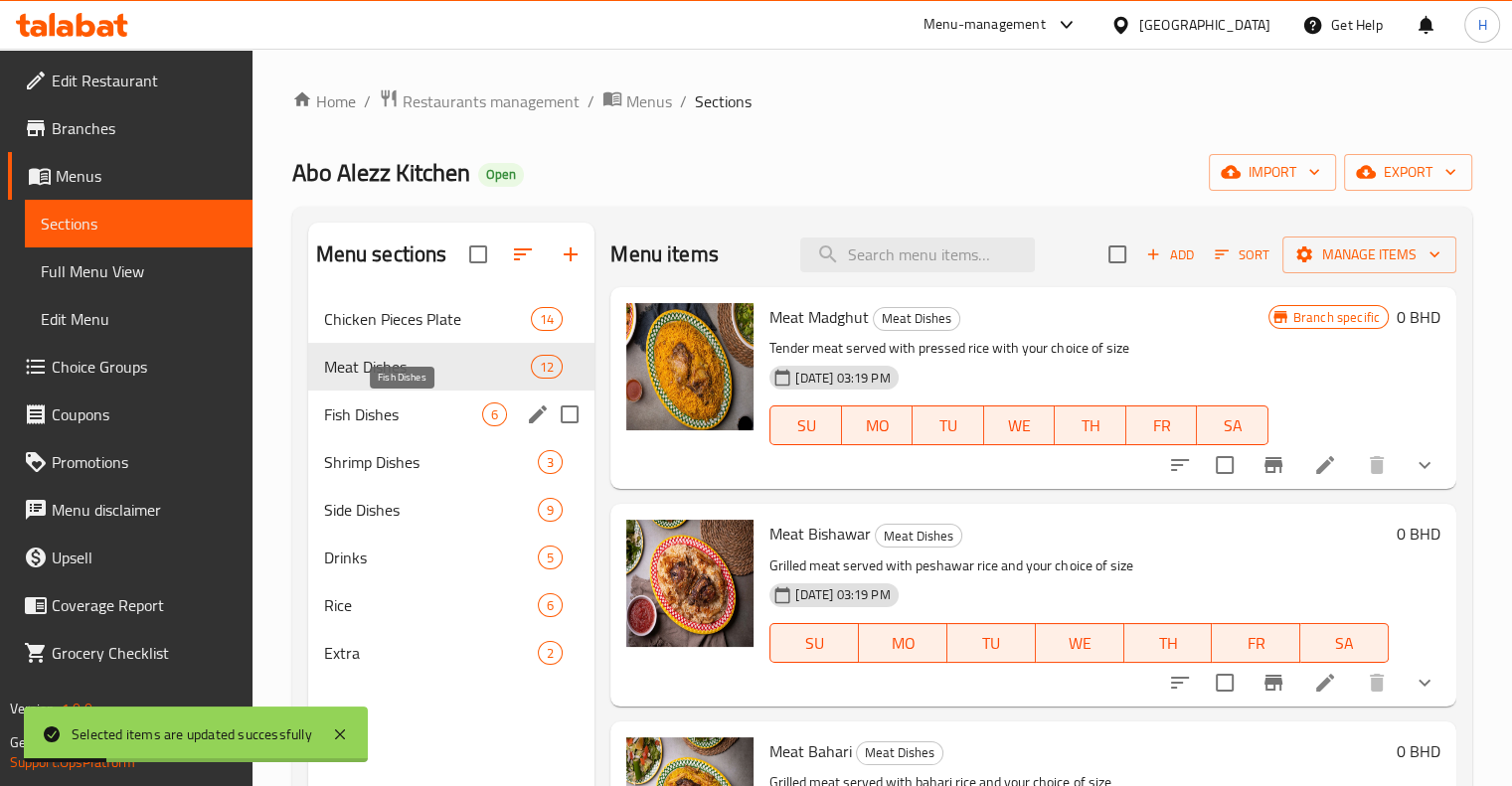 click on "Fish Dishes" at bounding box center [404, 414] 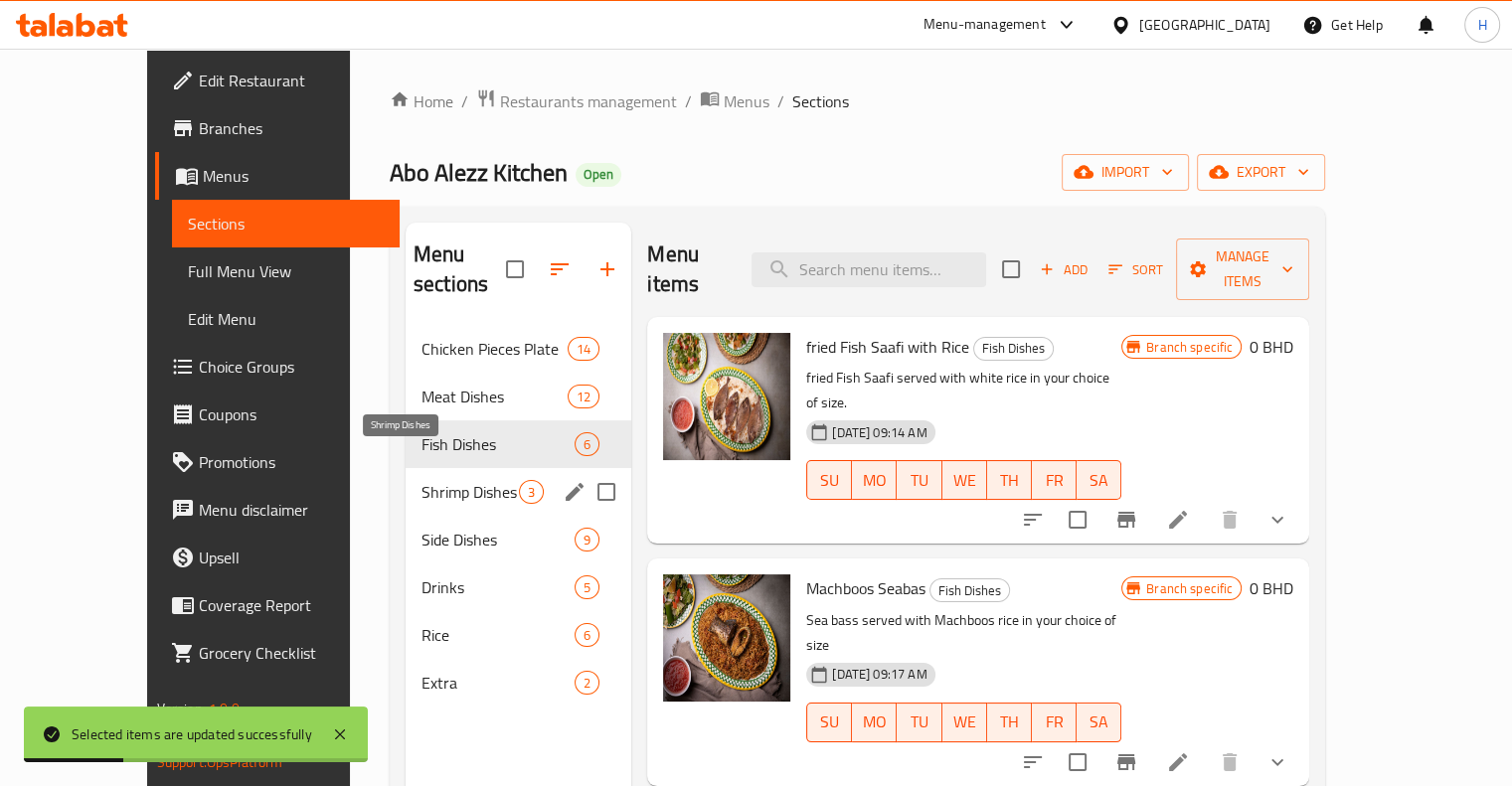 click on "Shrimp Dishes" at bounding box center (470, 492) 